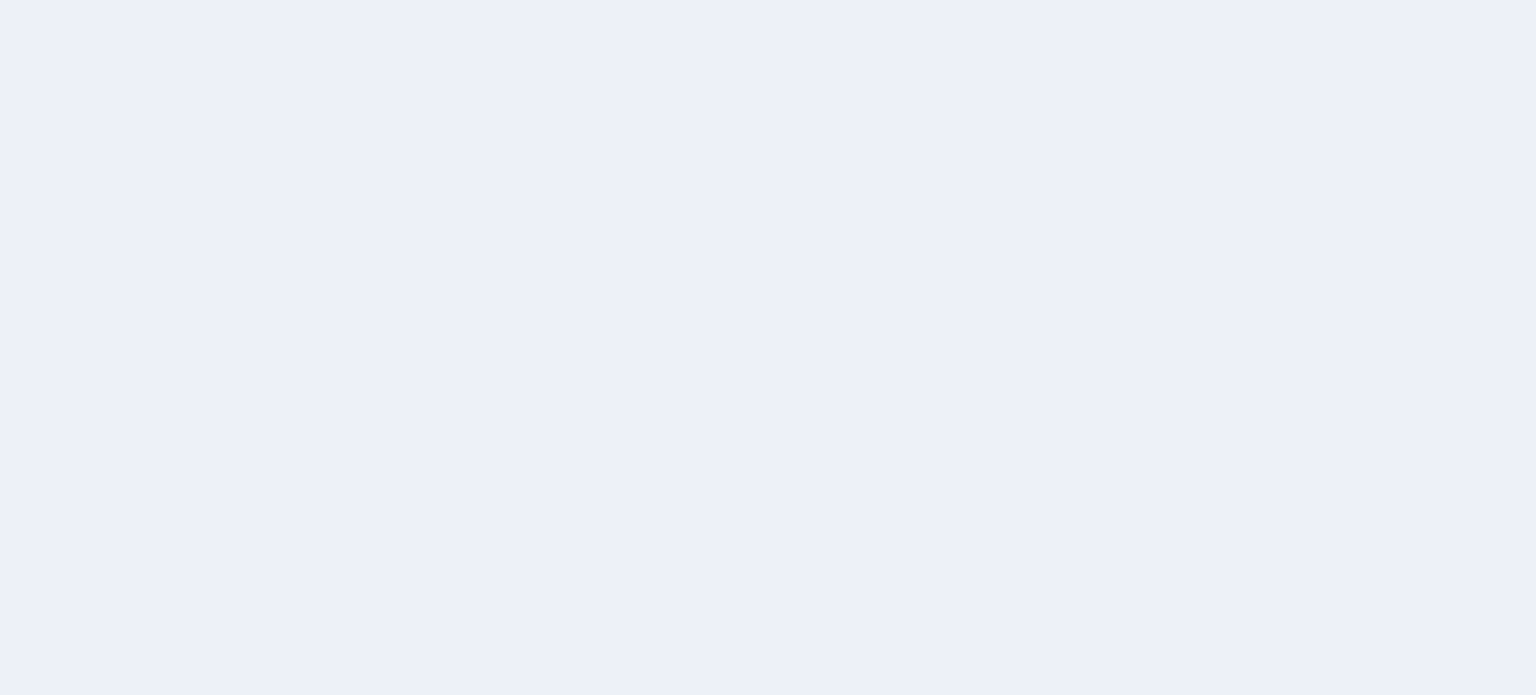 scroll, scrollTop: 0, scrollLeft: 0, axis: both 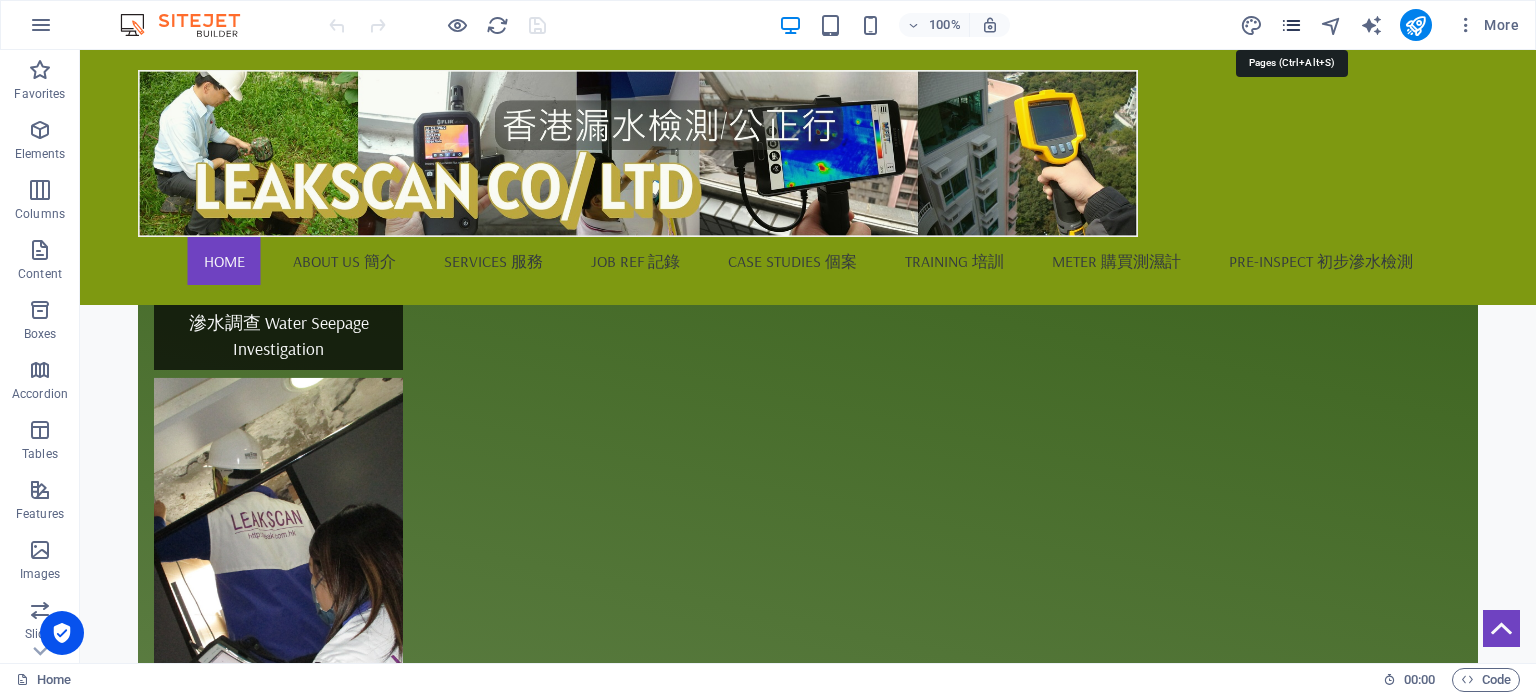 click at bounding box center (1291, 25) 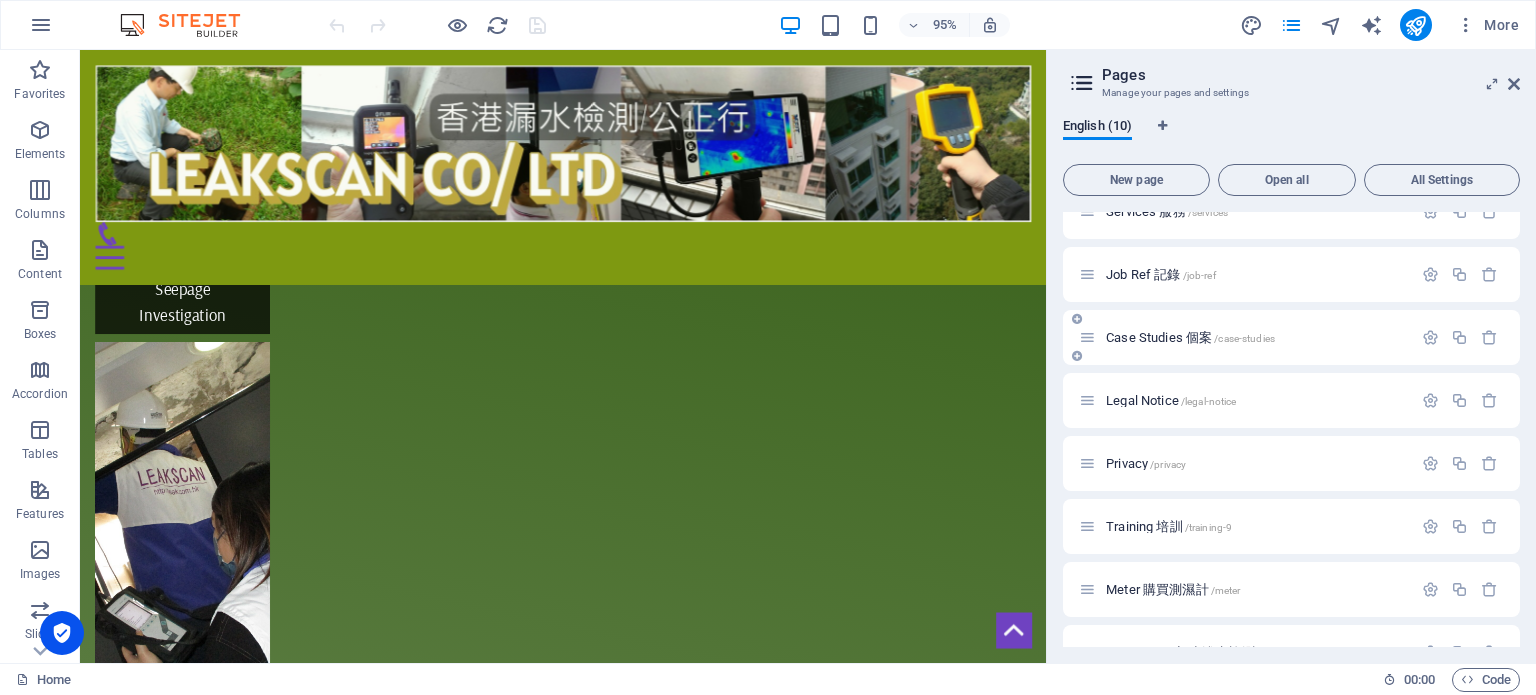 scroll, scrollTop: 195, scrollLeft: 0, axis: vertical 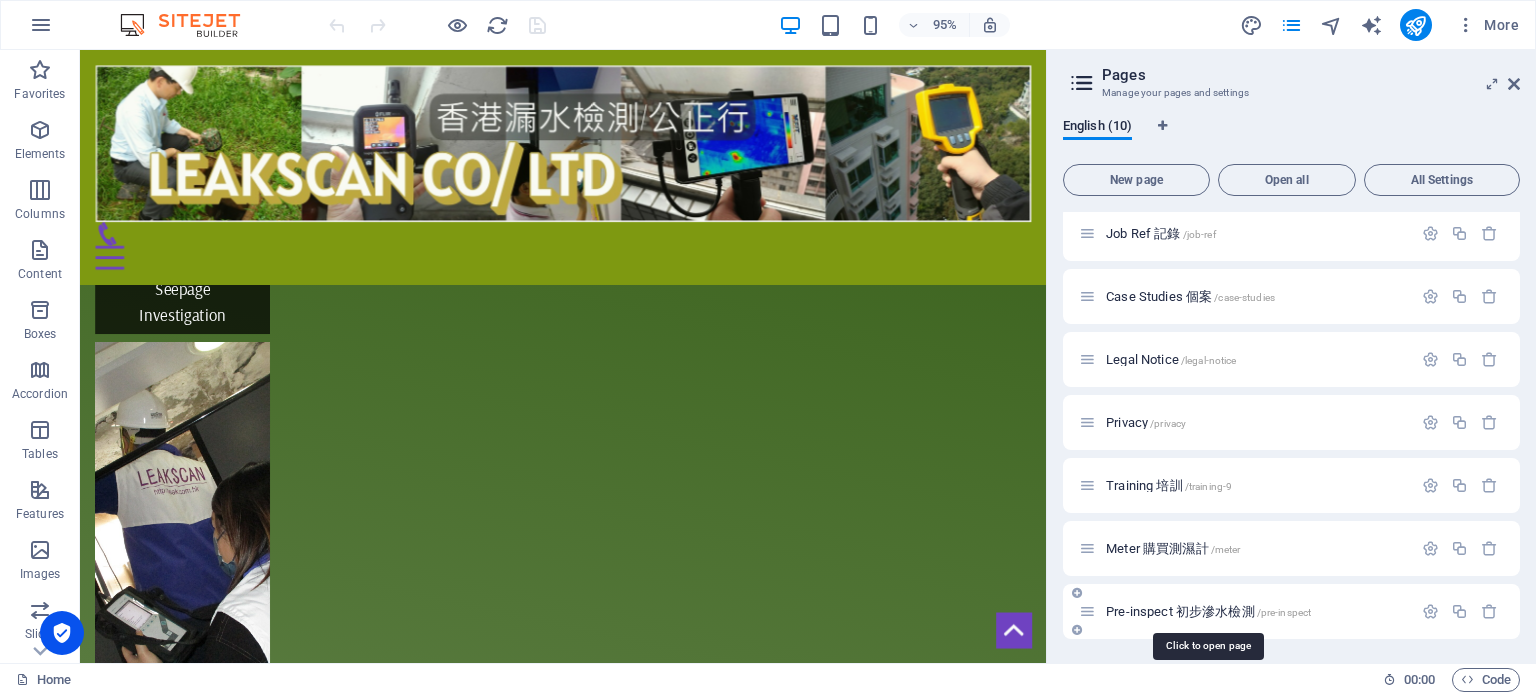 click on "Pre-inspect 初步滲水檢測 /pre-inspect" at bounding box center (1208, 611) 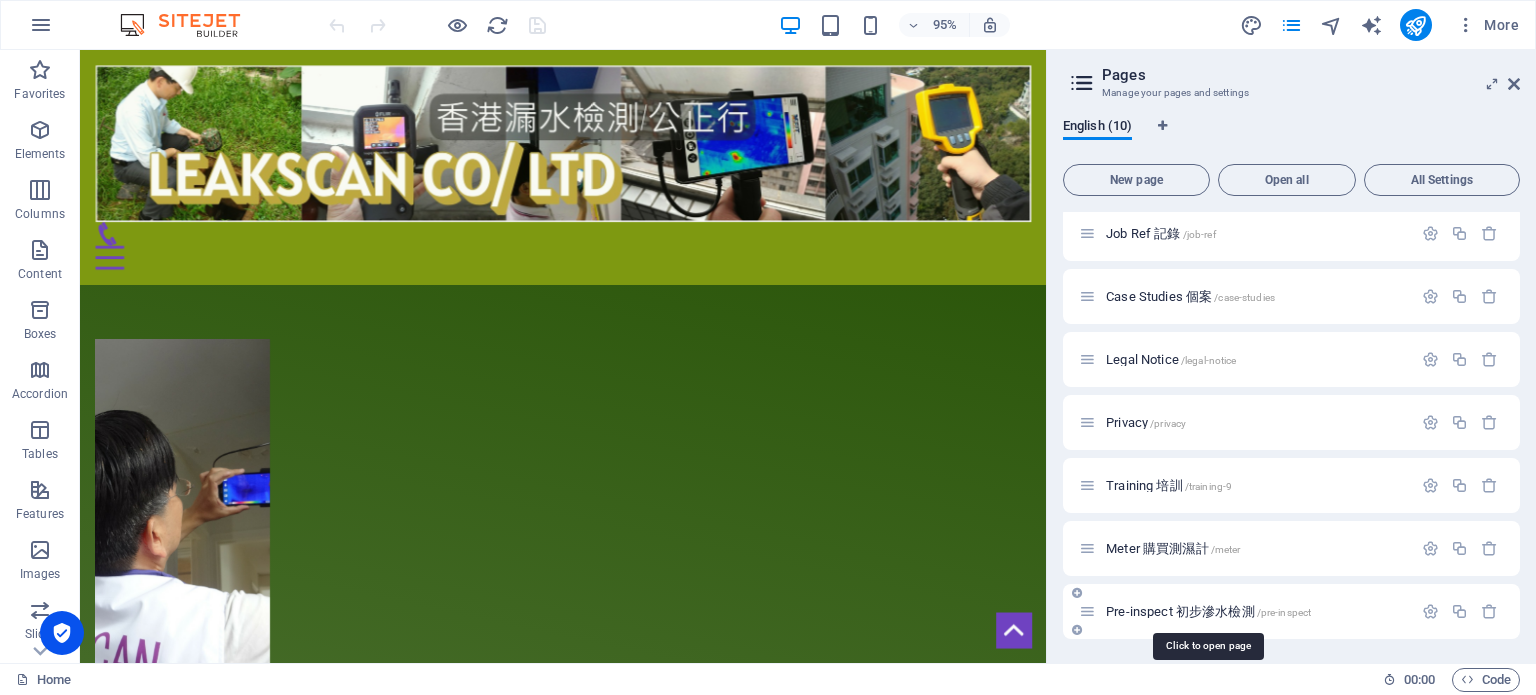 scroll, scrollTop: 144, scrollLeft: 0, axis: vertical 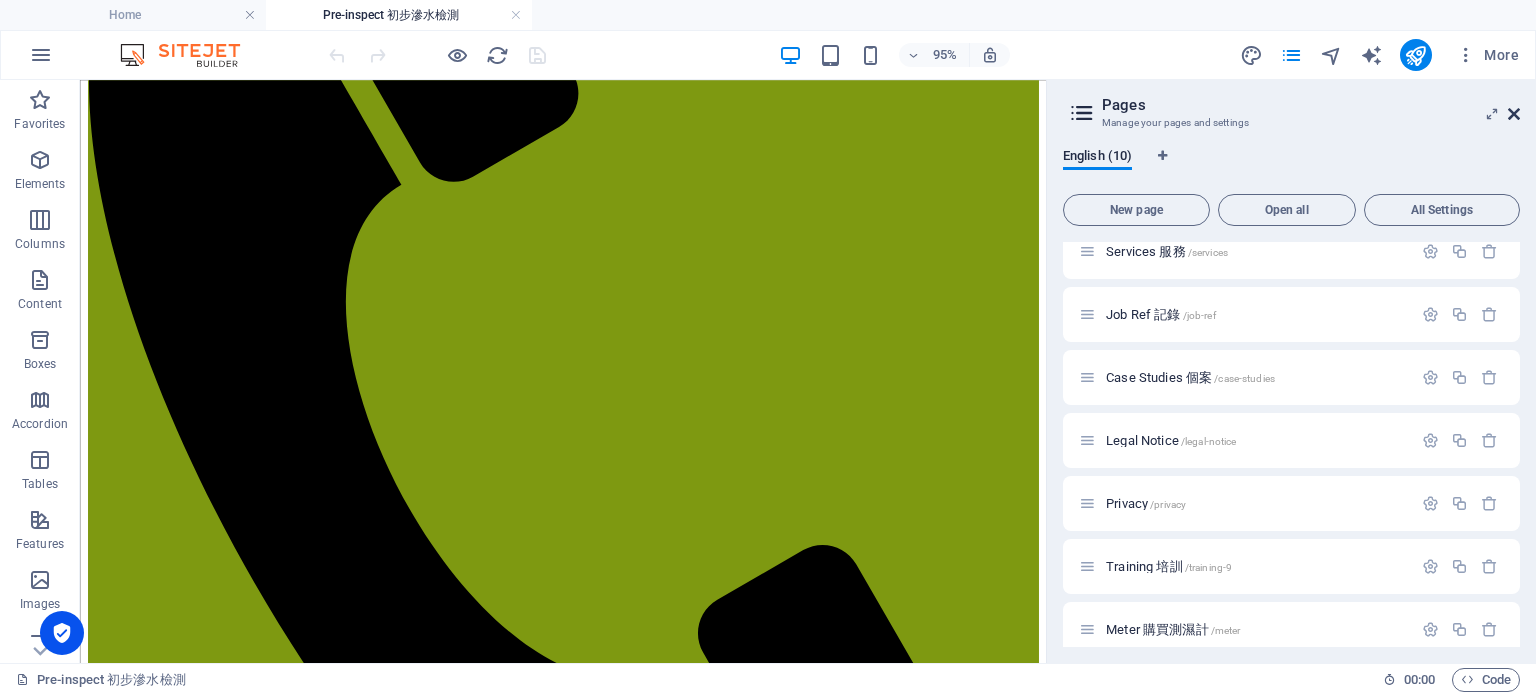 click at bounding box center (1514, 114) 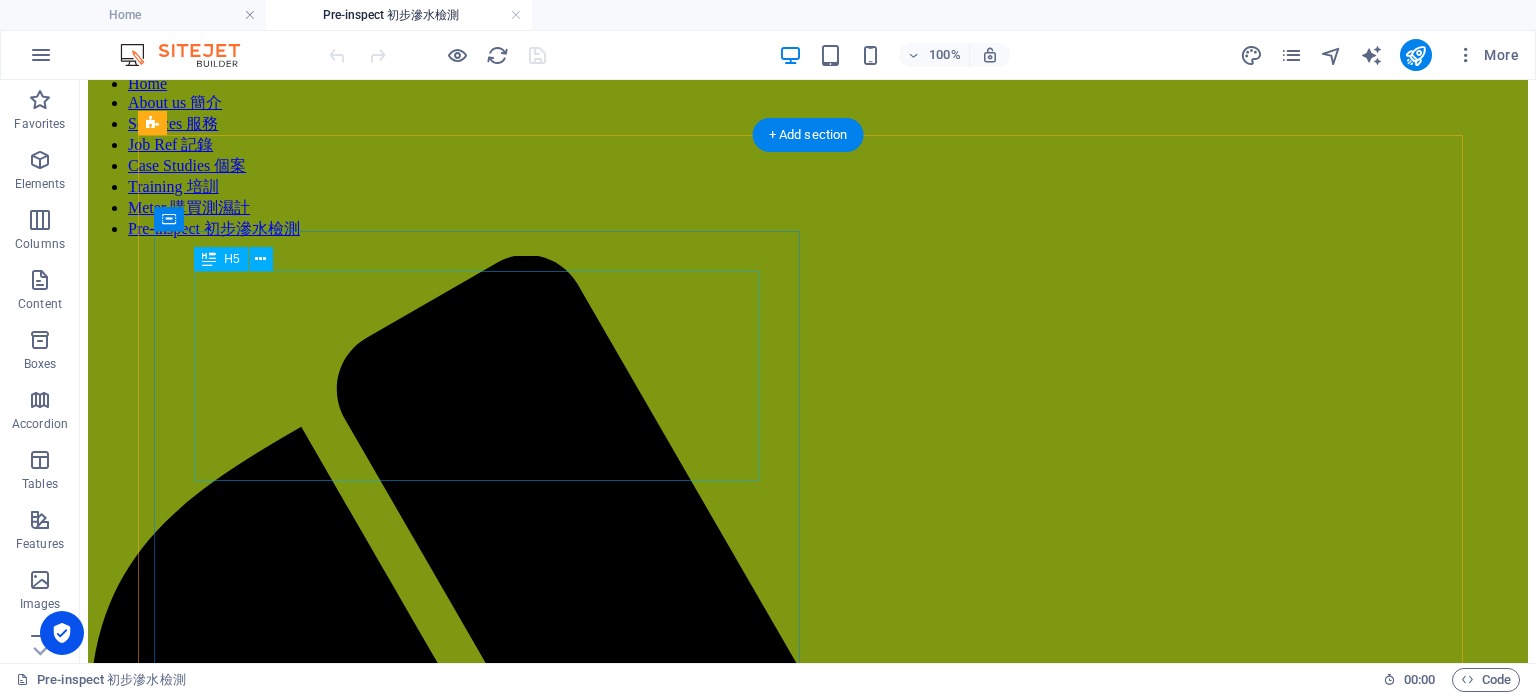 scroll, scrollTop: 100, scrollLeft: 0, axis: vertical 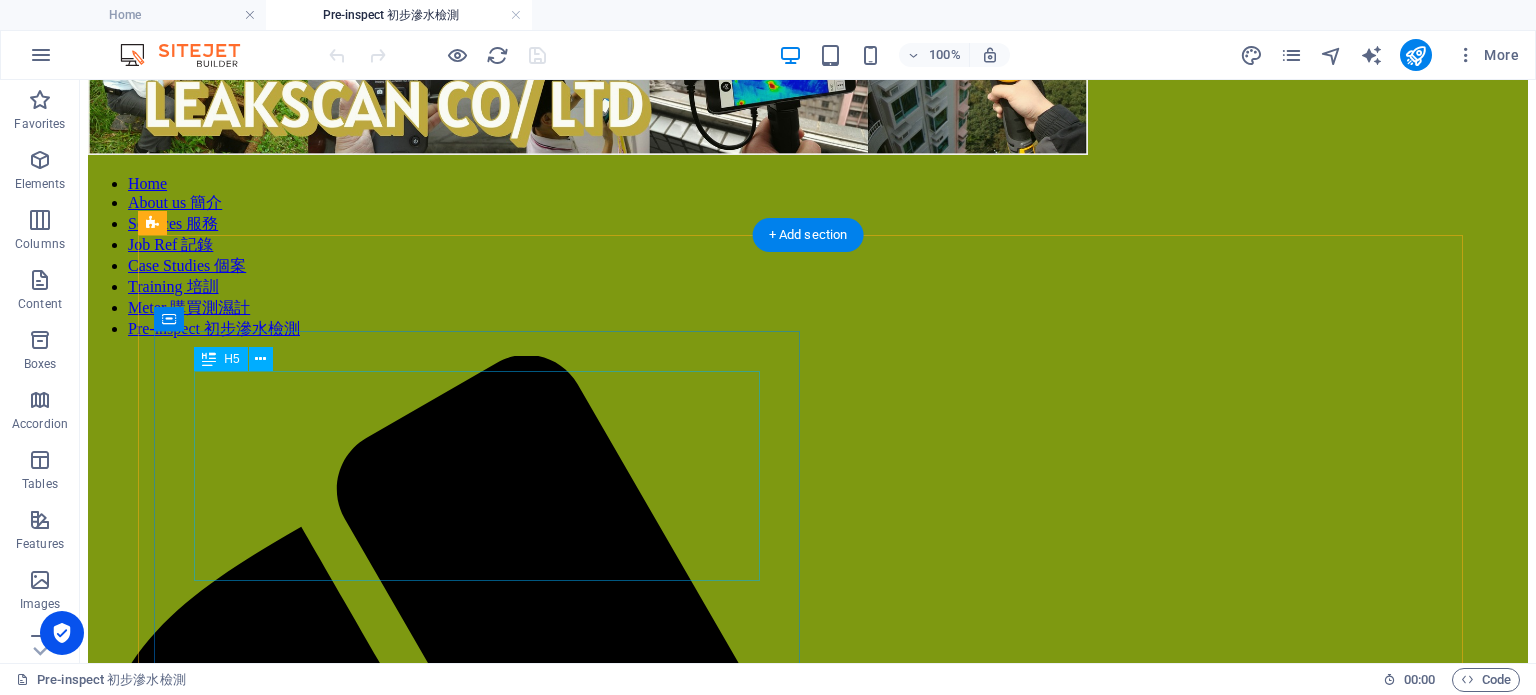 click on "<服務A>  初步檢測服務-包紅外線及濕度計連電子記錄 $1,800; <服務B> 來去水測試服務-包食水管現壓測試, 色水測試,紅外線及濕度計連電子記錄 $4,800; (浴室面積<40sf) *不能保證找到源頭及不包專家簽署報告" at bounding box center (808, 2327) 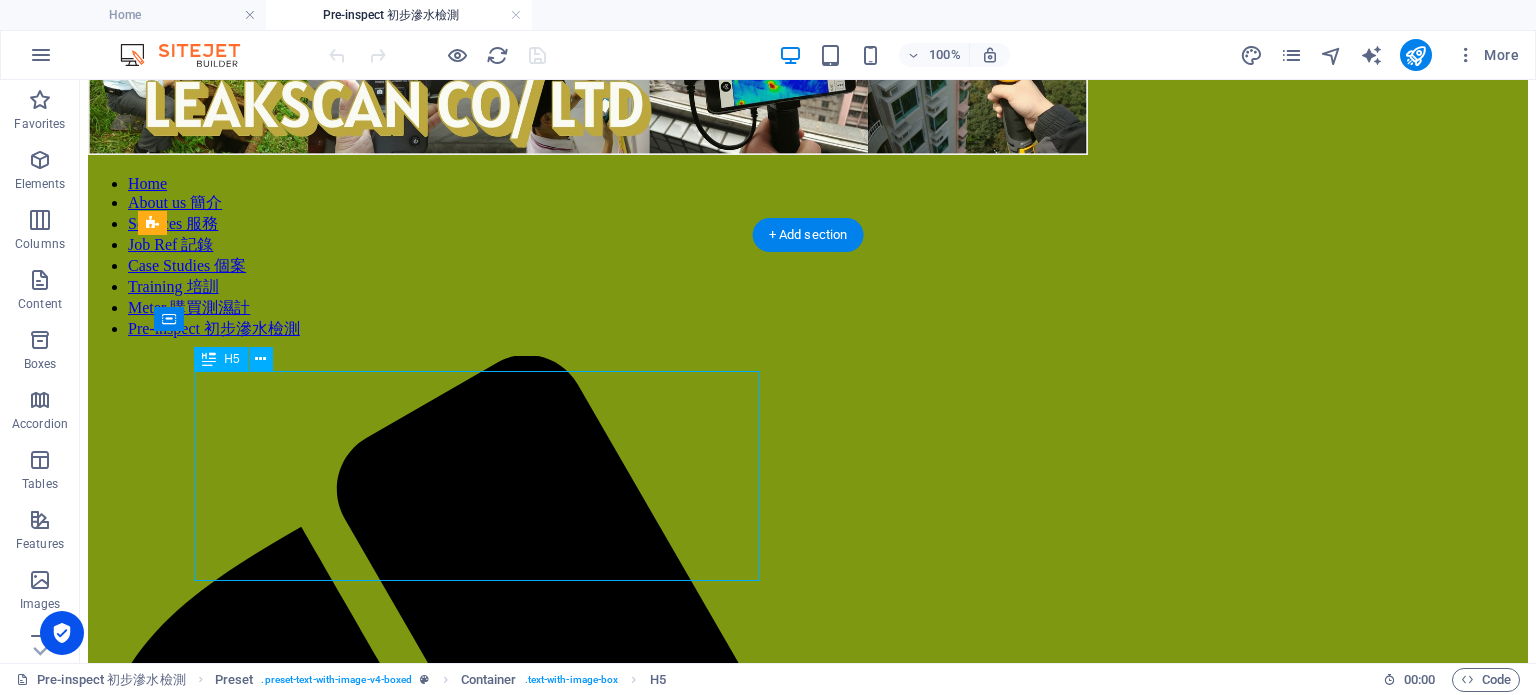 click on "<服務A>  初步檢測服務-包紅外線及濕度計連電子記錄 $1,800; <服務B> 來去水測試服務-包食水管現壓測試, 色水測試,紅外線及濕度計連電子記錄 $4,800; (浴室面積<40sf) *不能保證找到源頭及不包專家簽署報告" at bounding box center (808, 2327) 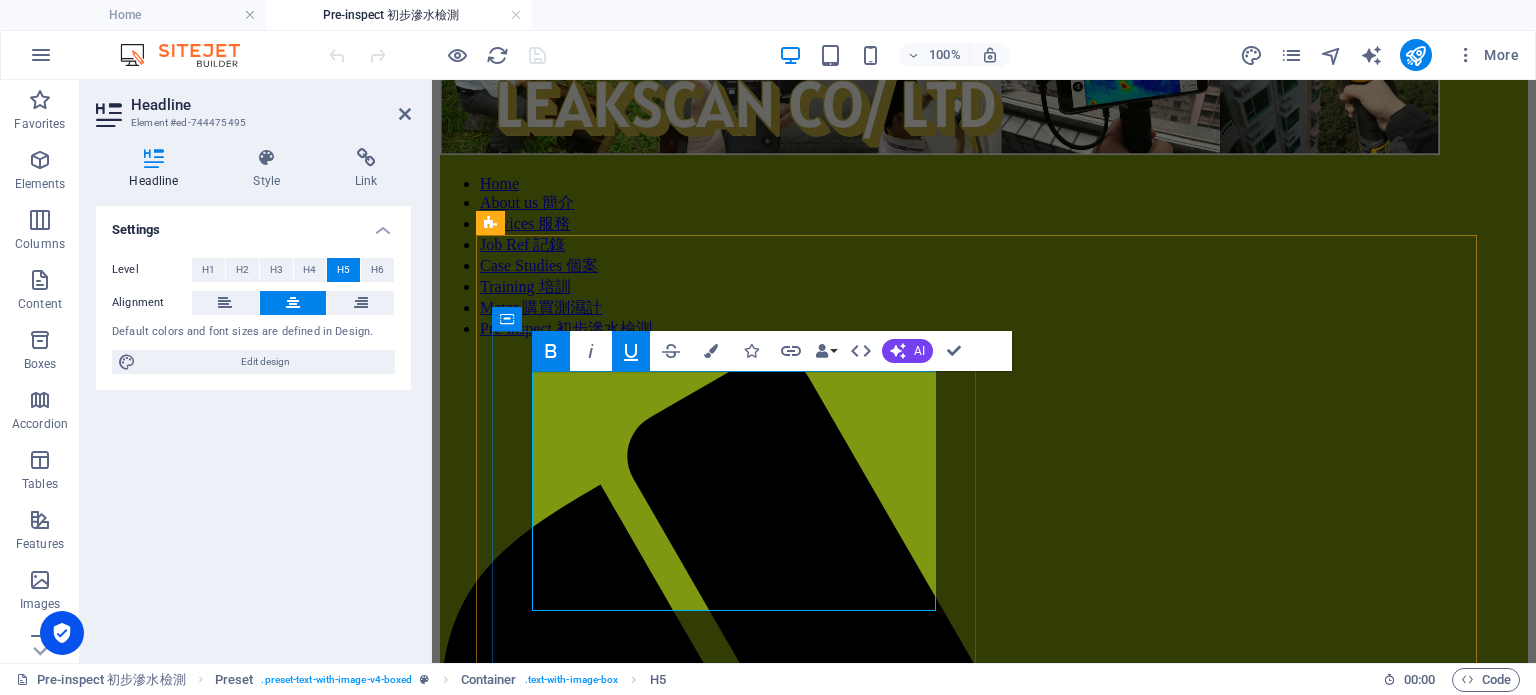 click on "<服務A>  初步檢測服務-包紅外線及濕度計連電子記錄 $1,800; <服務B> 來去水測試服務-包食水管現壓測試, 色水測試,紅外線及濕度計連電子記錄 $4,800; (浴室面積<40sf) *不能保證找到源頭及不包專家簽署報告" at bounding box center [984, 1860] 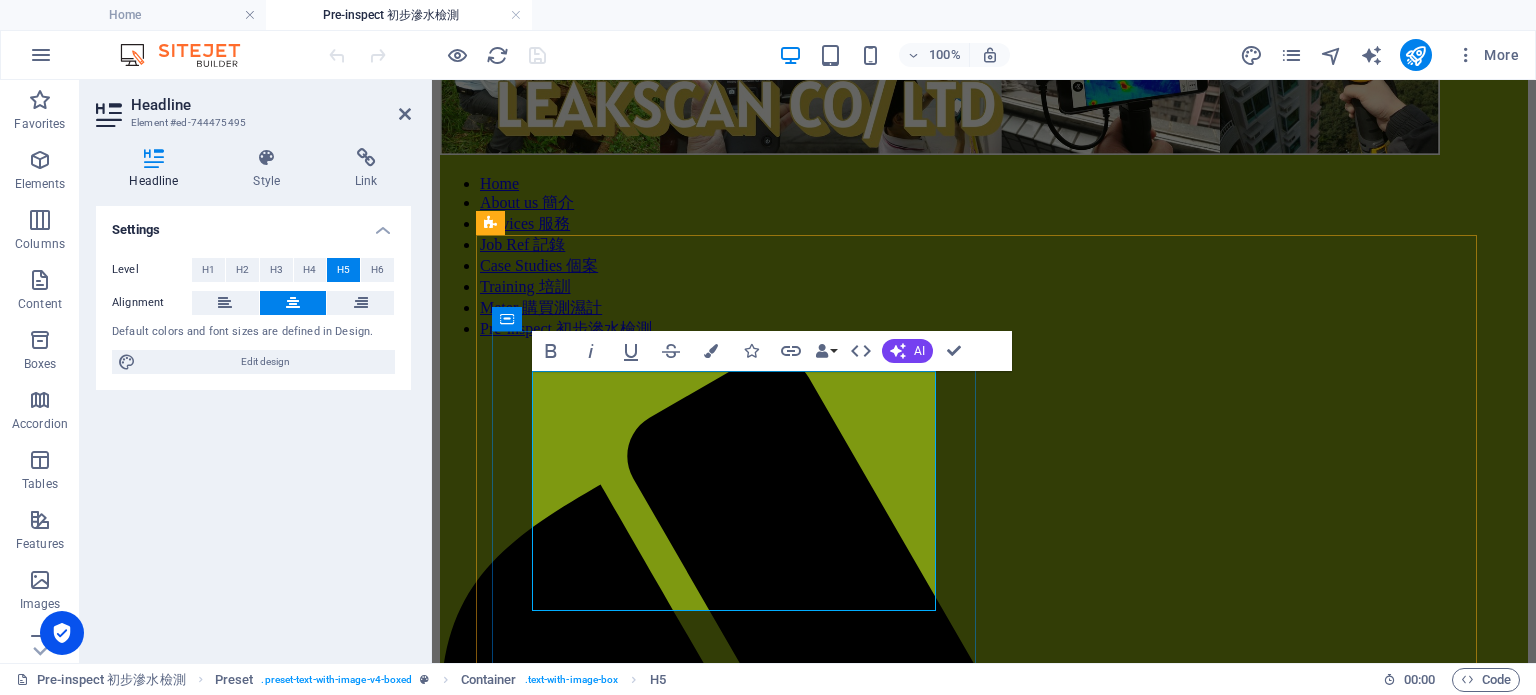 type 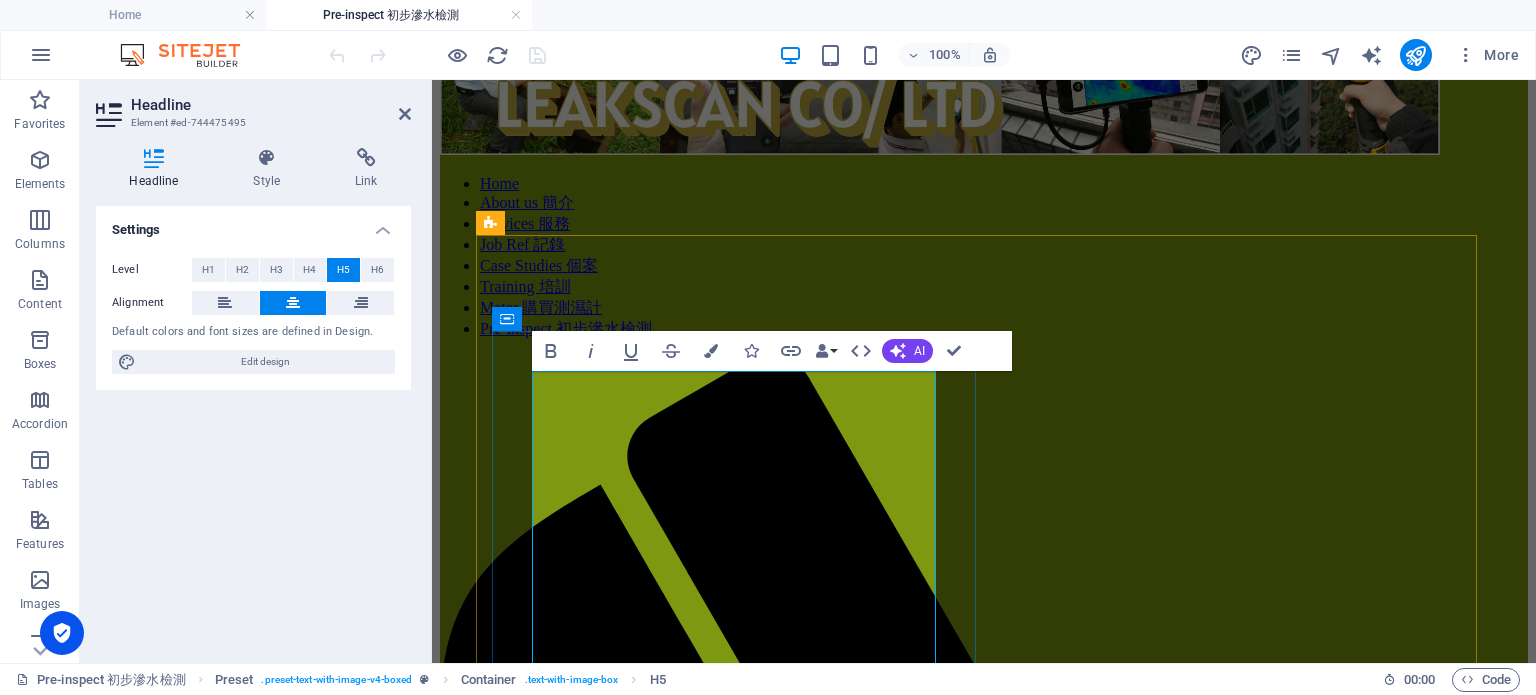 click on "(浴室面積<40sf) *鑑於部份個案複雜及測試限制, 本公司並不能保證找到源頭及不包專家簽署報告 ‌#如30天內聘請做專家報告, 可扣回$1800" at bounding box center [983, 1904] 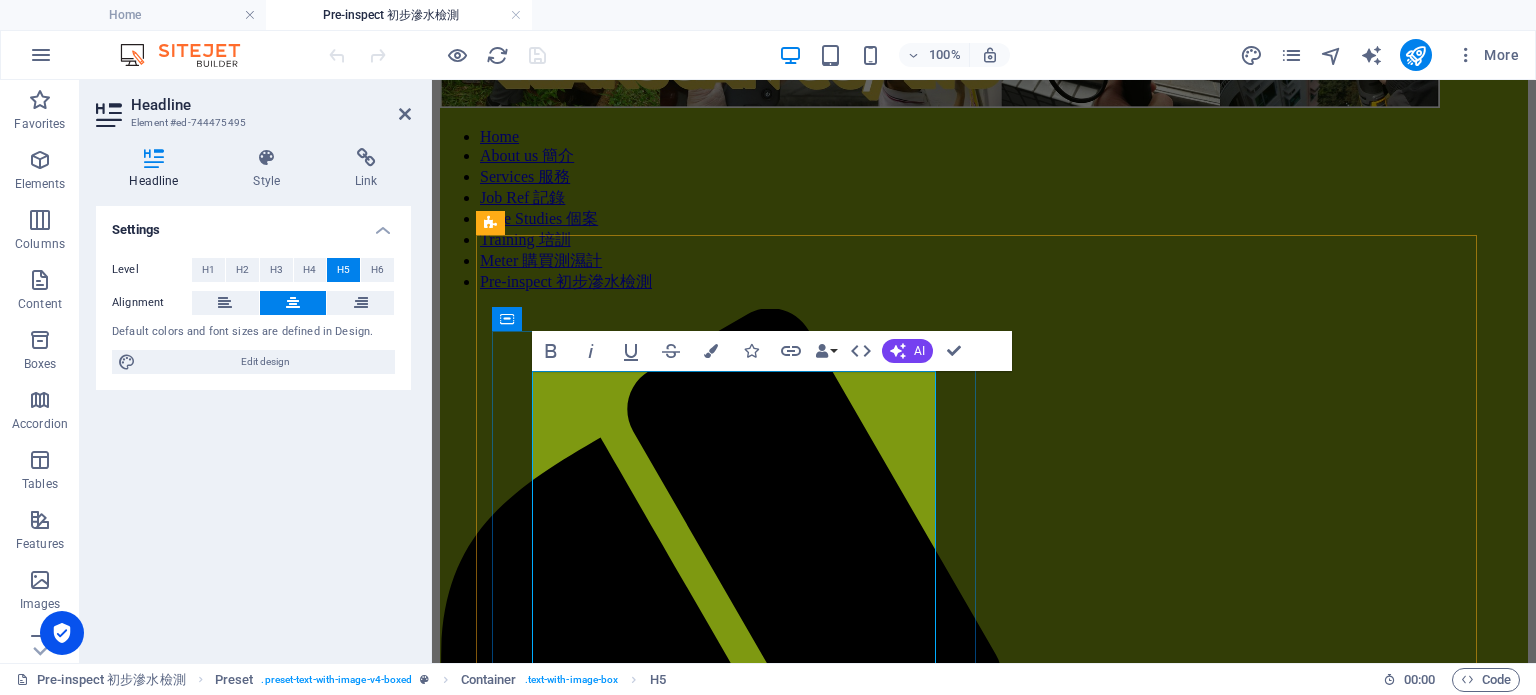 scroll, scrollTop: 100, scrollLeft: 0, axis: vertical 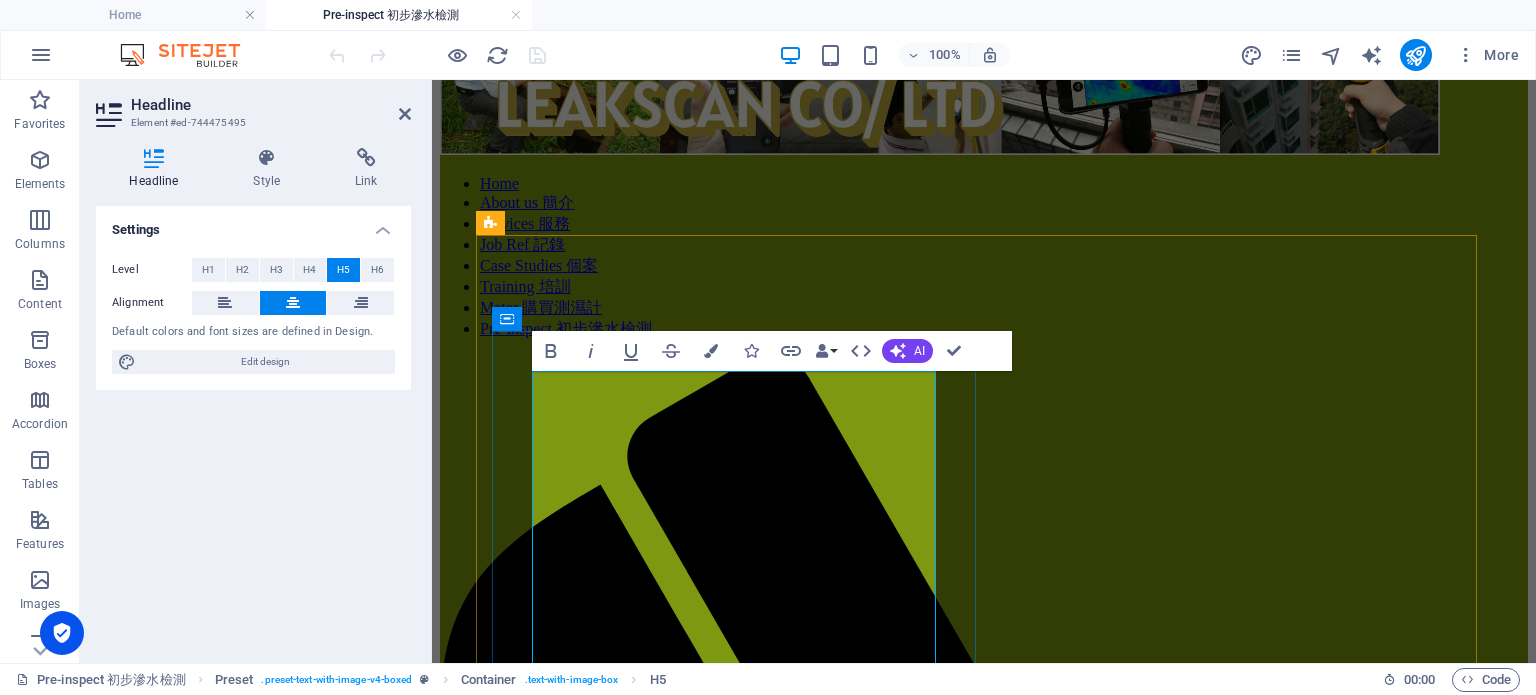click on "<服務A>  初步檢測服務-包紅外線及濕度計連電子記錄 $1,800;# <服務B> 來去水測試服務-包食水管現壓測試, 色水測試,紅外線及濕度計連電子記錄 $4,800; (浴室面積<40sf) *鑑於部份個案複雜及測試限制, 本公司並不能保證找到源頭及測試結果 ‌#如30天內聘請做專家報告, 可扣回$1800" at bounding box center (984, 1869) 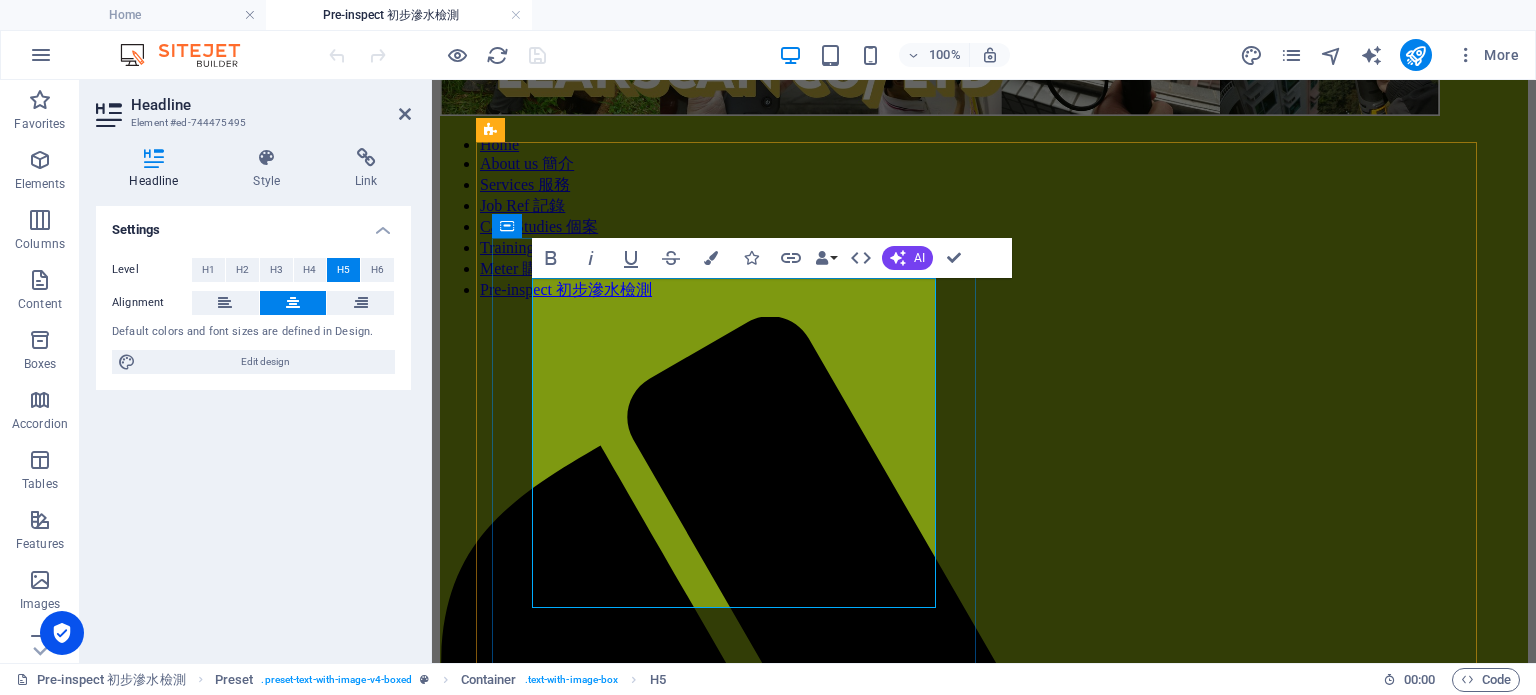 scroll, scrollTop: 100, scrollLeft: 0, axis: vertical 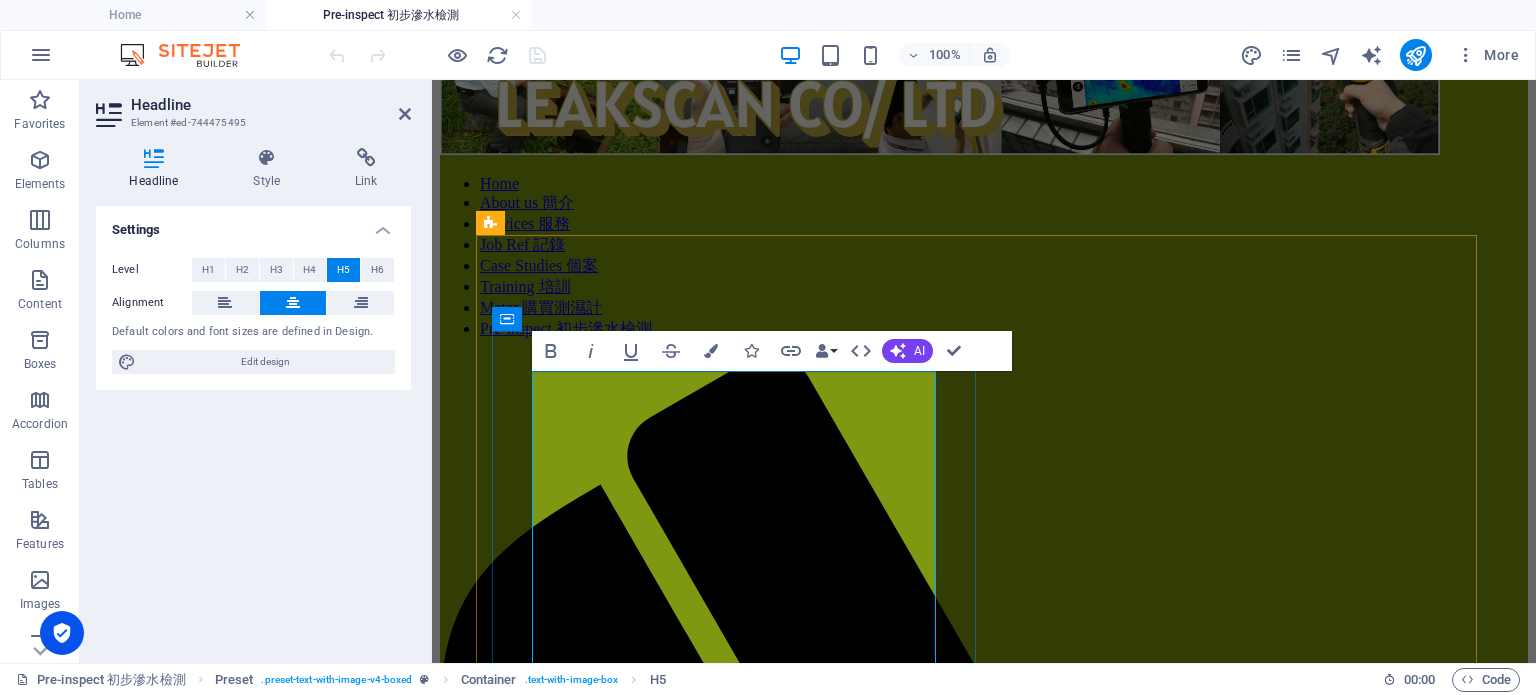 click on "<服務A>  初步檢測服務-包紅外線及濕度計連電子記錄 $1,800;# <服務B> 來去水測試服務-包食水管現壓測試, 色水測試,紅外線及濕度計連電子記錄 $4,800; ‌(浴室面積<40sf) *鑑於部份個案複雜及測試限制, 本公司並不能保證找到源頭及測試結果 ‌#如30天內聘請做專家報告, 可扣回$1800" at bounding box center (984, 1877) 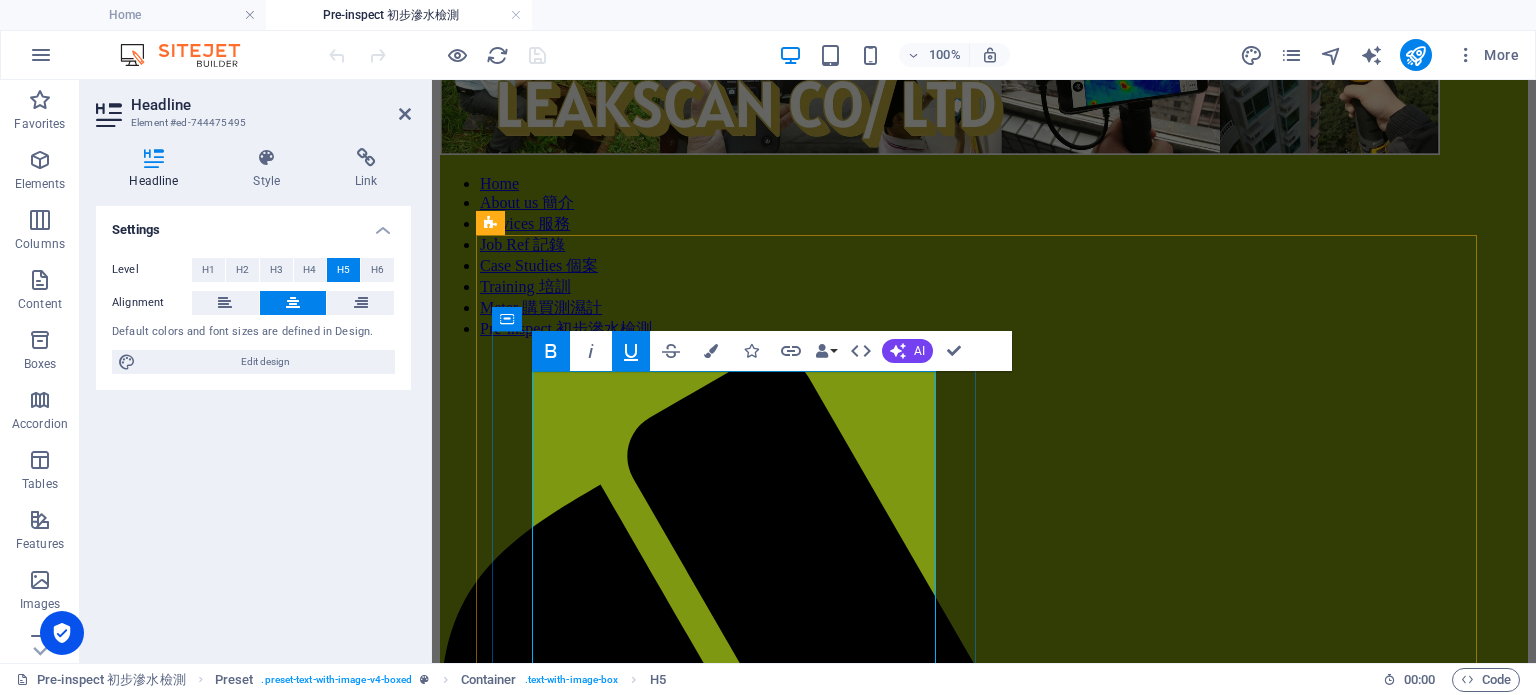 click on "<服務A> * 初步檢測服務-包紅外線及濕度計連電子記錄 $1,800;# <服務B> 來去水測試服務-包食水管現壓測試, 色水測試,紅外線及濕度計連電子記錄 $4,800; ‌(浴室面積<40sf) *鑑於部份個案複雜及測試限制, 本公司並不能保證找到源頭及測試結果 ‌#如30天內聘請做專家報告, 可扣回$1800" at bounding box center [984, 1877] 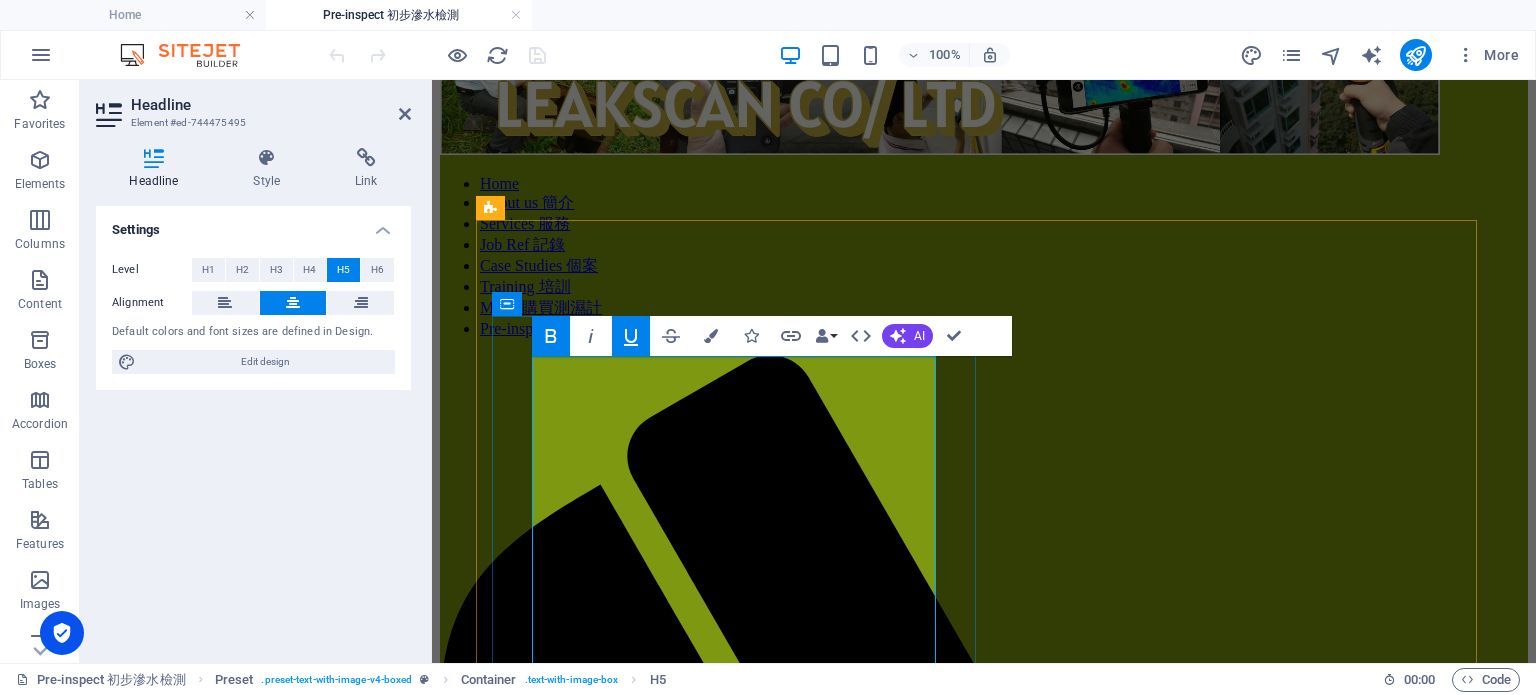 scroll, scrollTop: 200, scrollLeft: 0, axis: vertical 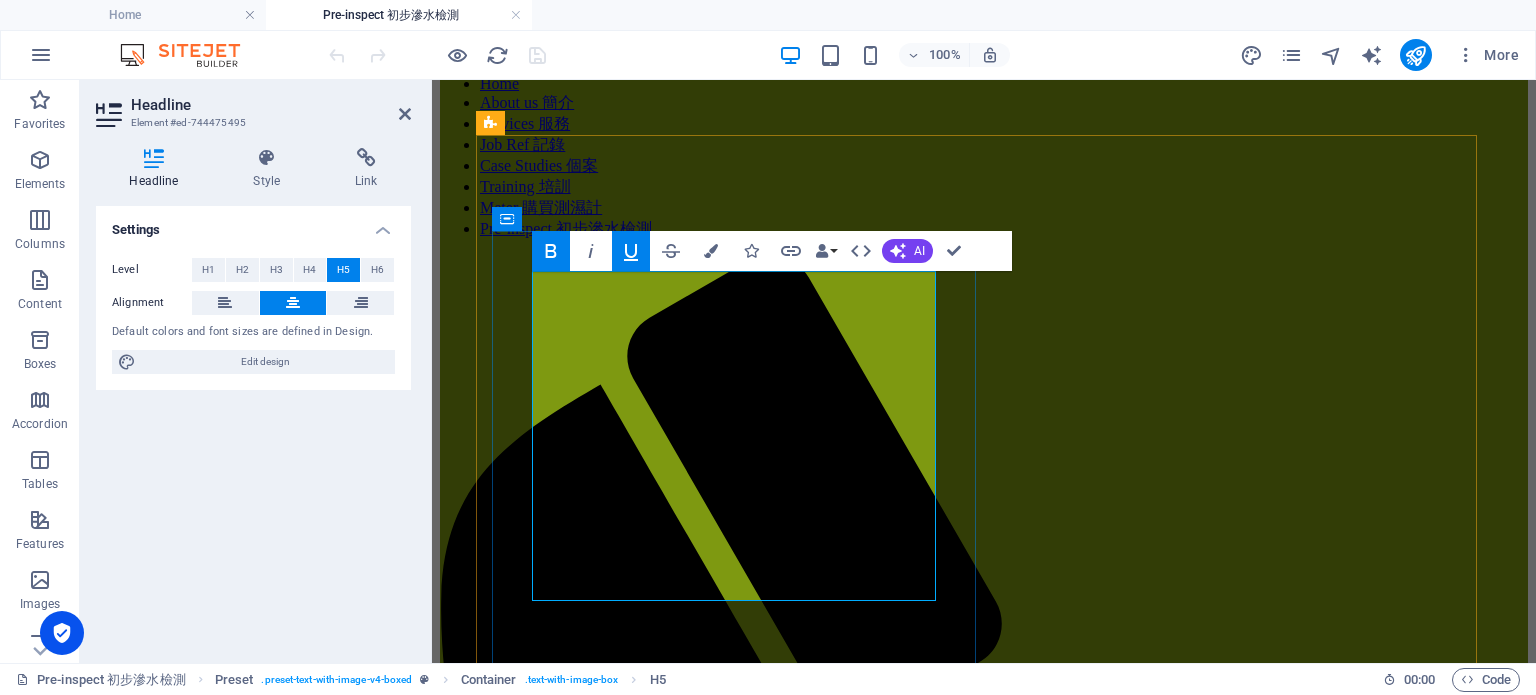 click on "‌(浴室面積<40sf) *鑑於部份個案複雜及測試限制, 本公司並不能保證找到源頭及測試結果 ‌#如30天內聘請做專家報告, 可扣回$1800" at bounding box center (983, 1820) 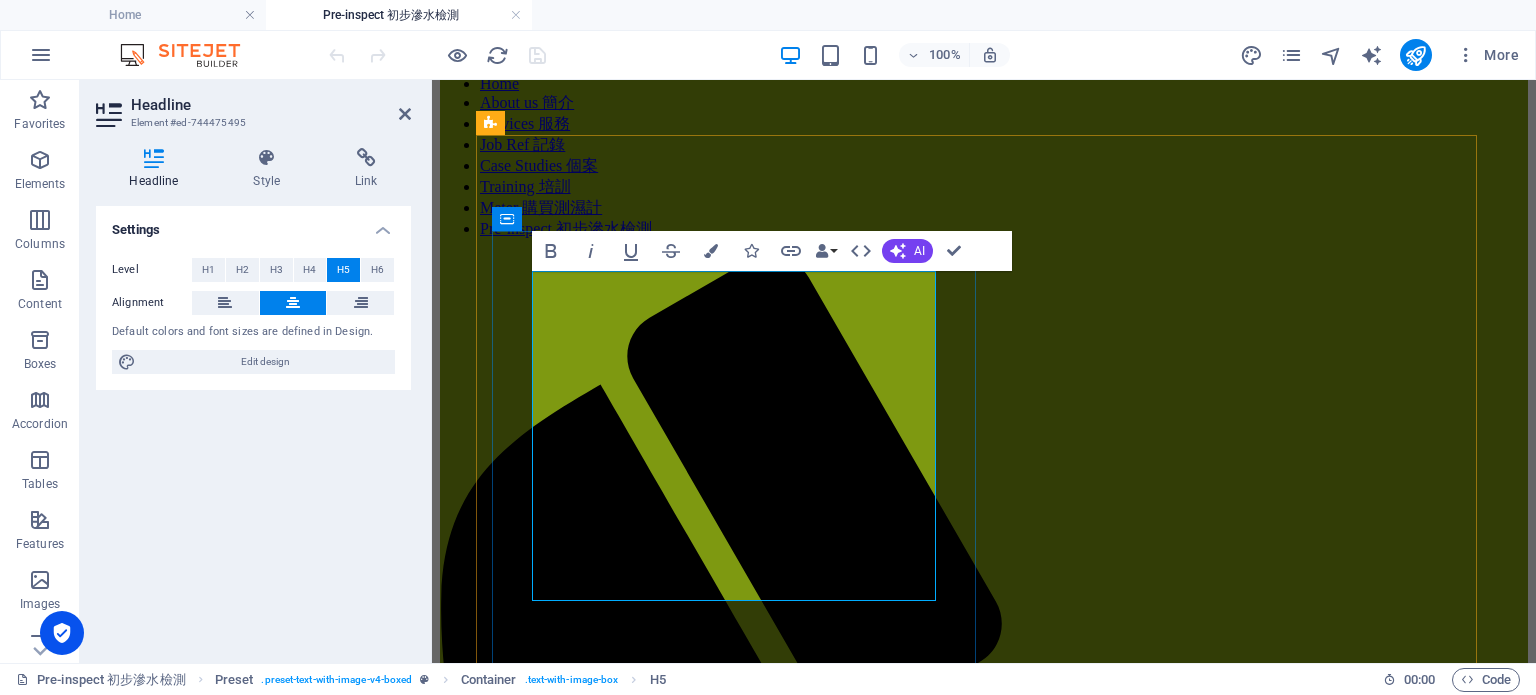 click on "<服務A> * 初步檢測服務-包紅外線及濕度計連電子記錄 $1,800;# <服務B>* 來去水測試服務-包食水管現壓測試, 色水測試,紅外線及濕度計連電子記錄 $4,800; ‌(浴室面積<40sf) *鑑於部份個案複雜及測試限制, 本公司並不能保證找到源頭及測試結果 ‌#如30天內聘請做專家報告, 可扣回$1800" at bounding box center (984, 1777) 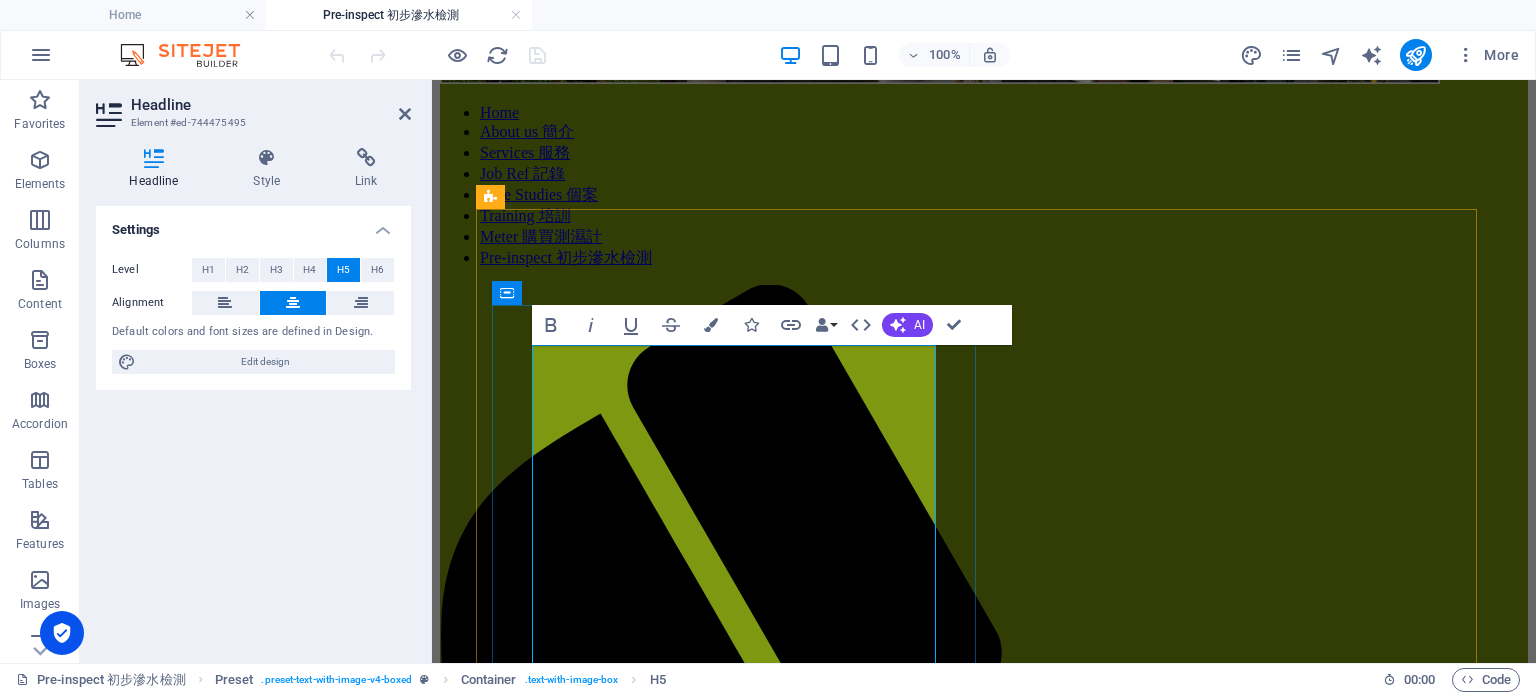 scroll, scrollTop: 200, scrollLeft: 0, axis: vertical 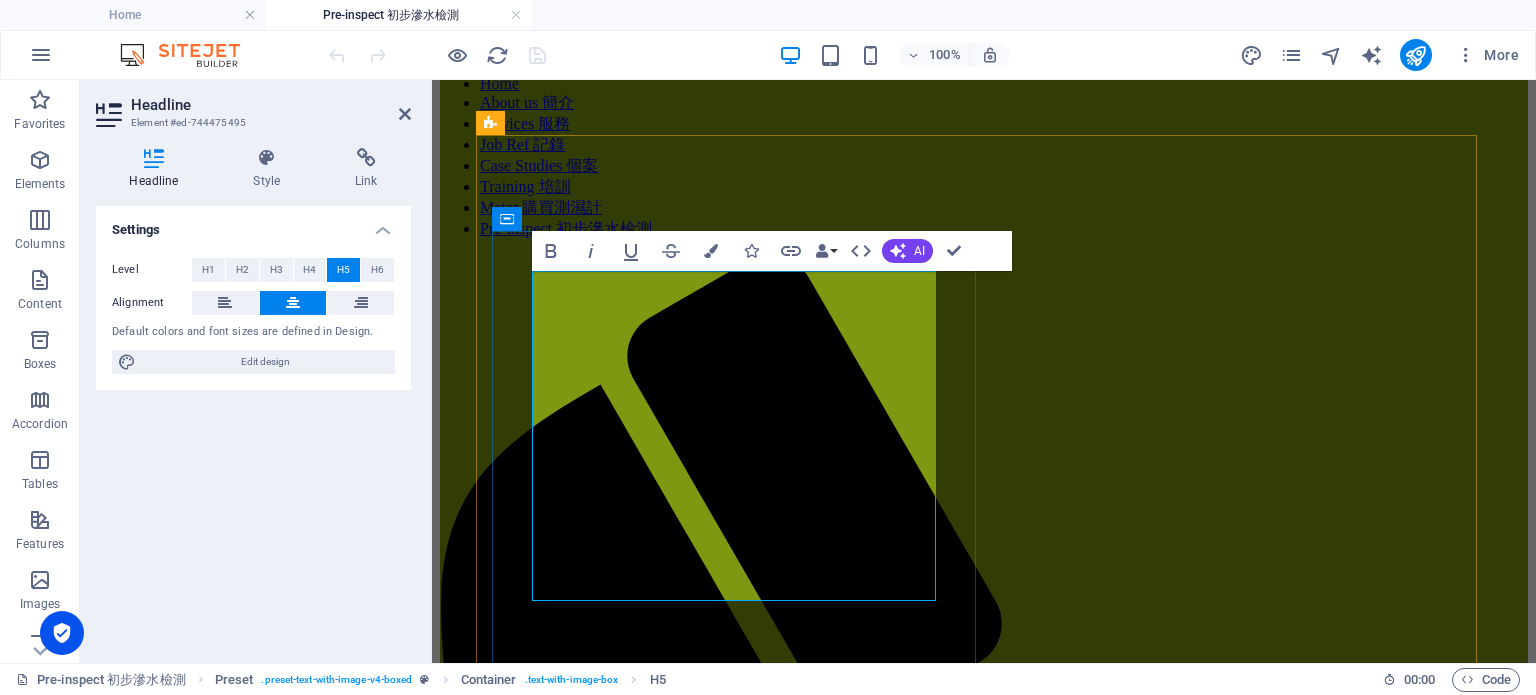 click on "<服務A> * 初步檢測服務-包紅外線及濕度計連電子記錄 $1,800;# <服務B>* 來去水測試服務-包食水管現壓測試, 色水測試,紅外線及濕度計連電子記錄 $4,800; ‌(浴室面積<40sf) *鑑於部份個案複雜及測試限制, 本公司並不能保證找到源頭及測試結果 ‌#如30天內聘請做專家報告, 可扣回$1800" at bounding box center (984, 1777) 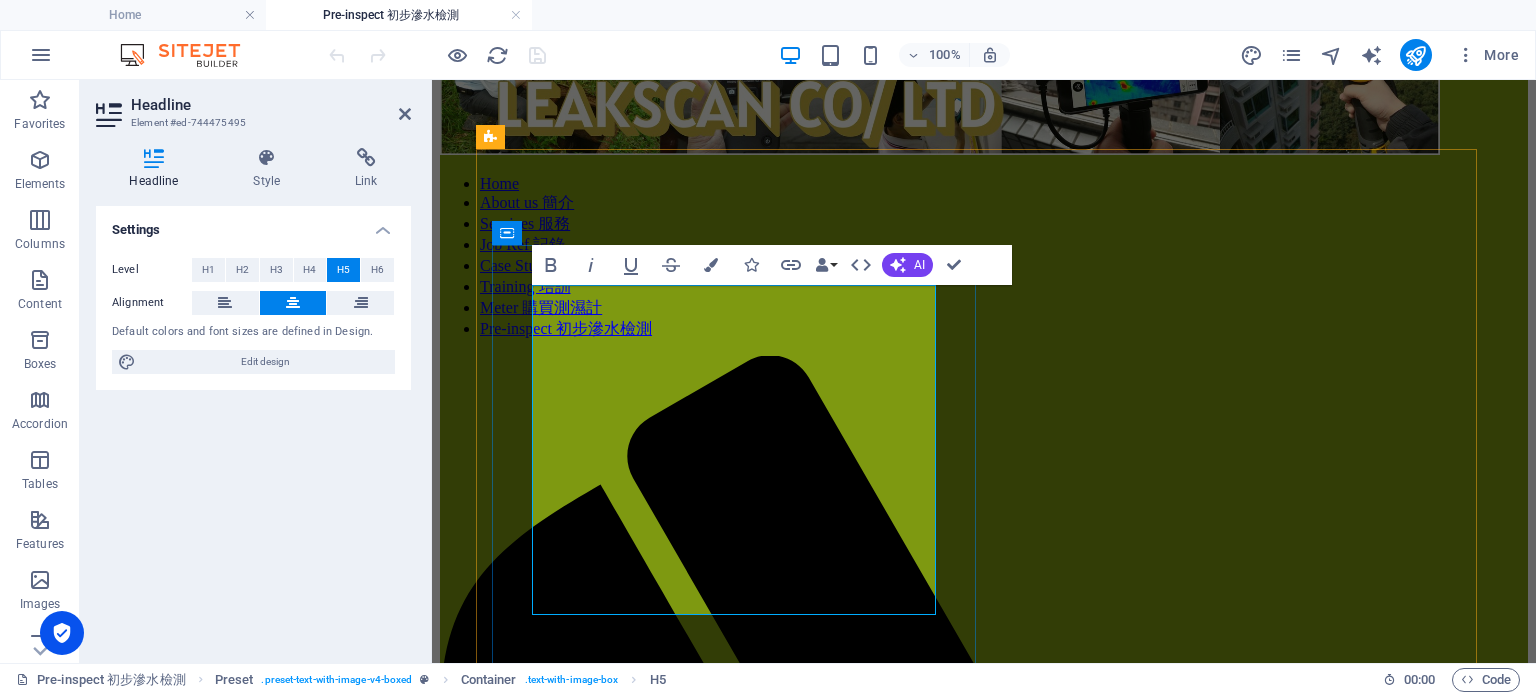 scroll, scrollTop: 100, scrollLeft: 0, axis: vertical 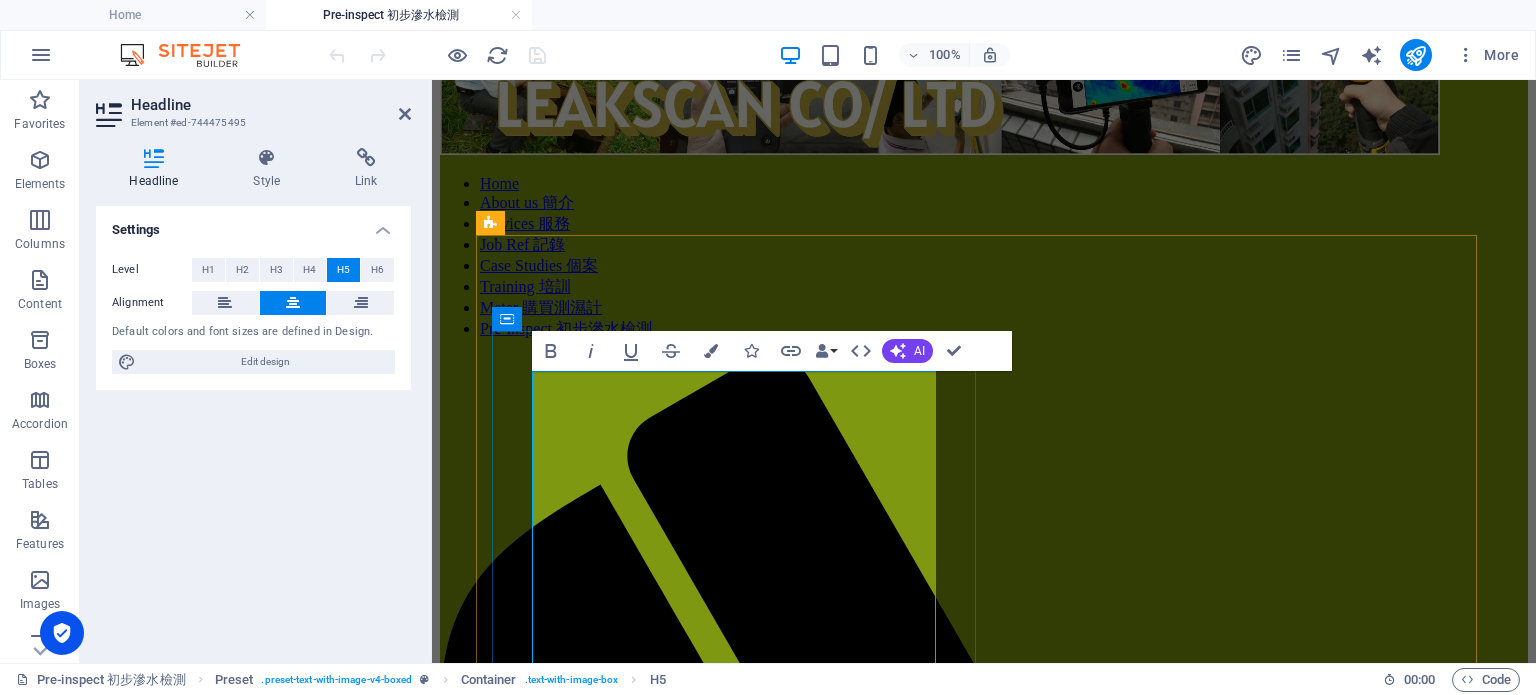 drag, startPoint x: 701, startPoint y: 387, endPoint x: 936, endPoint y: 413, distance: 236.43393 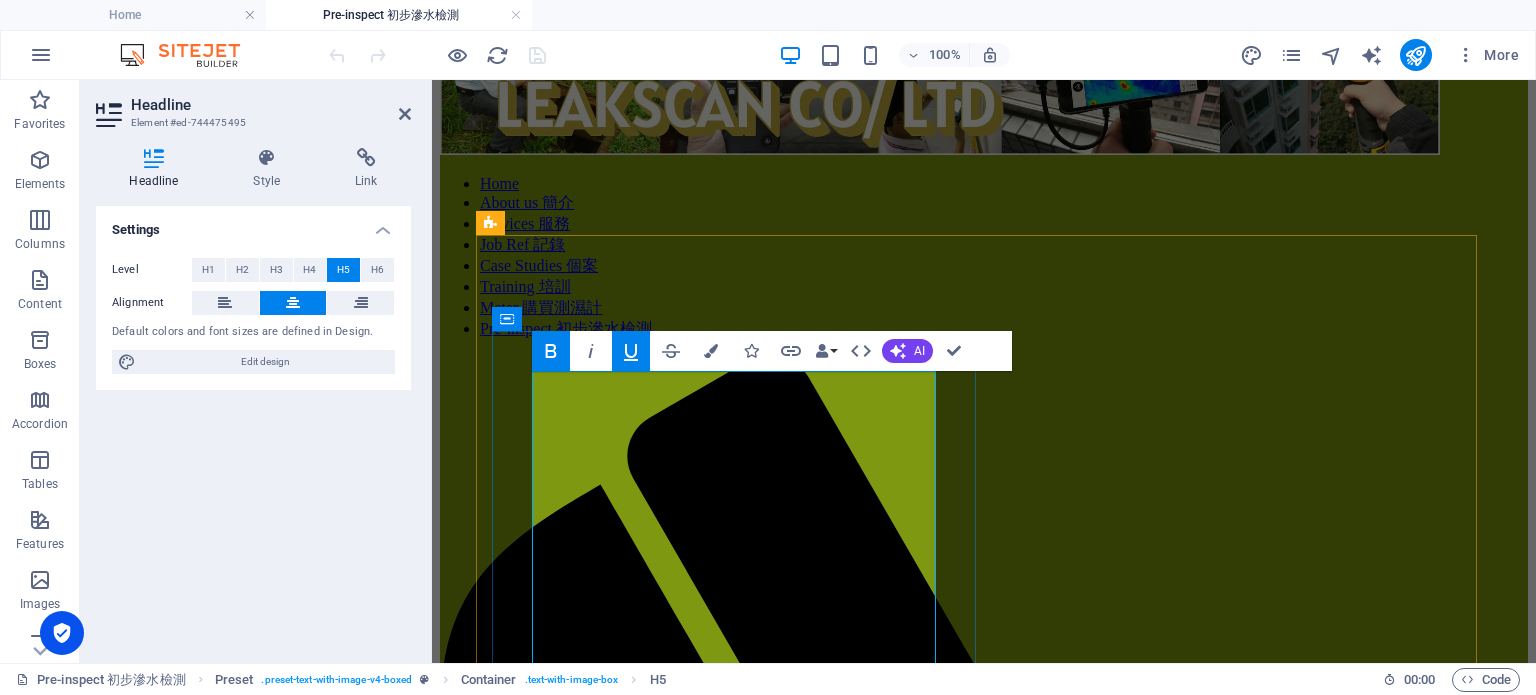copy on "服務A> * 初步檢測服務-包紅外線及濕度計連電子記錄" 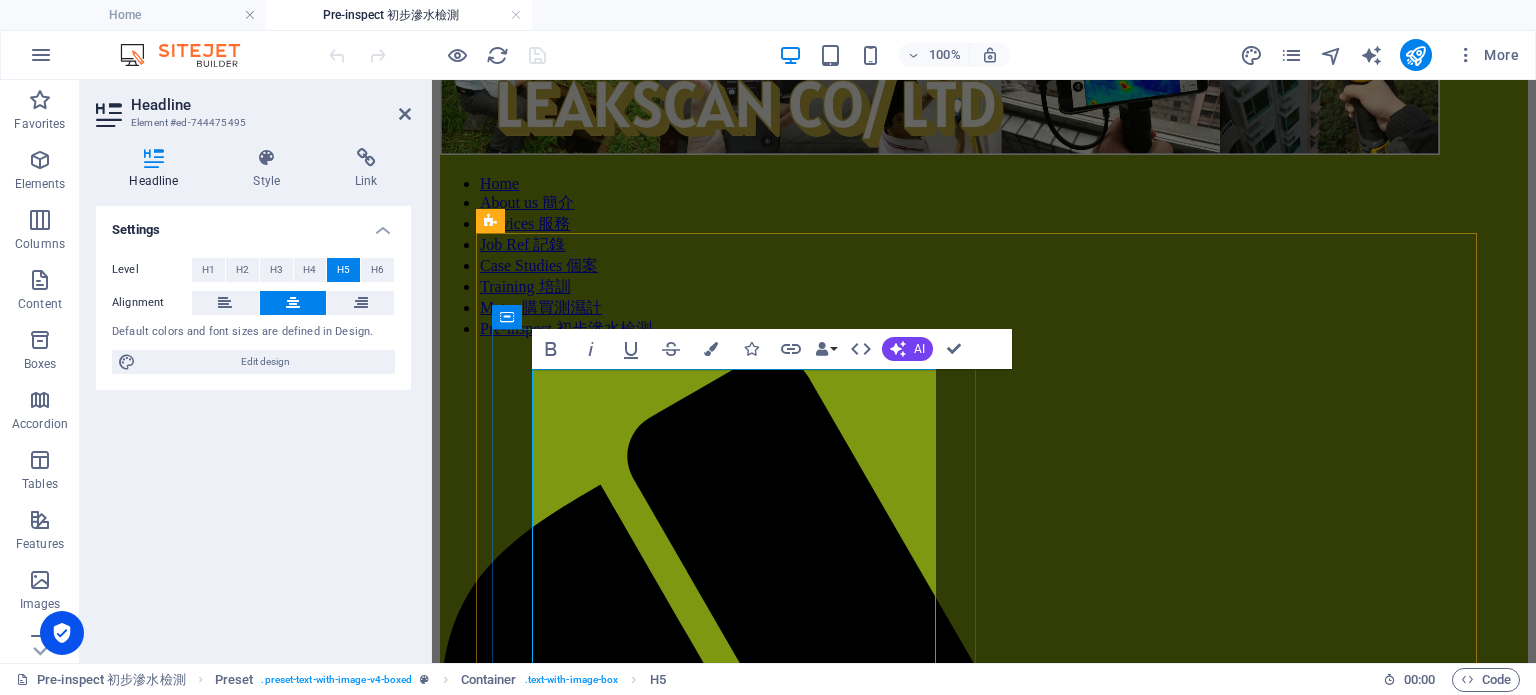 scroll, scrollTop: 200, scrollLeft: 0, axis: vertical 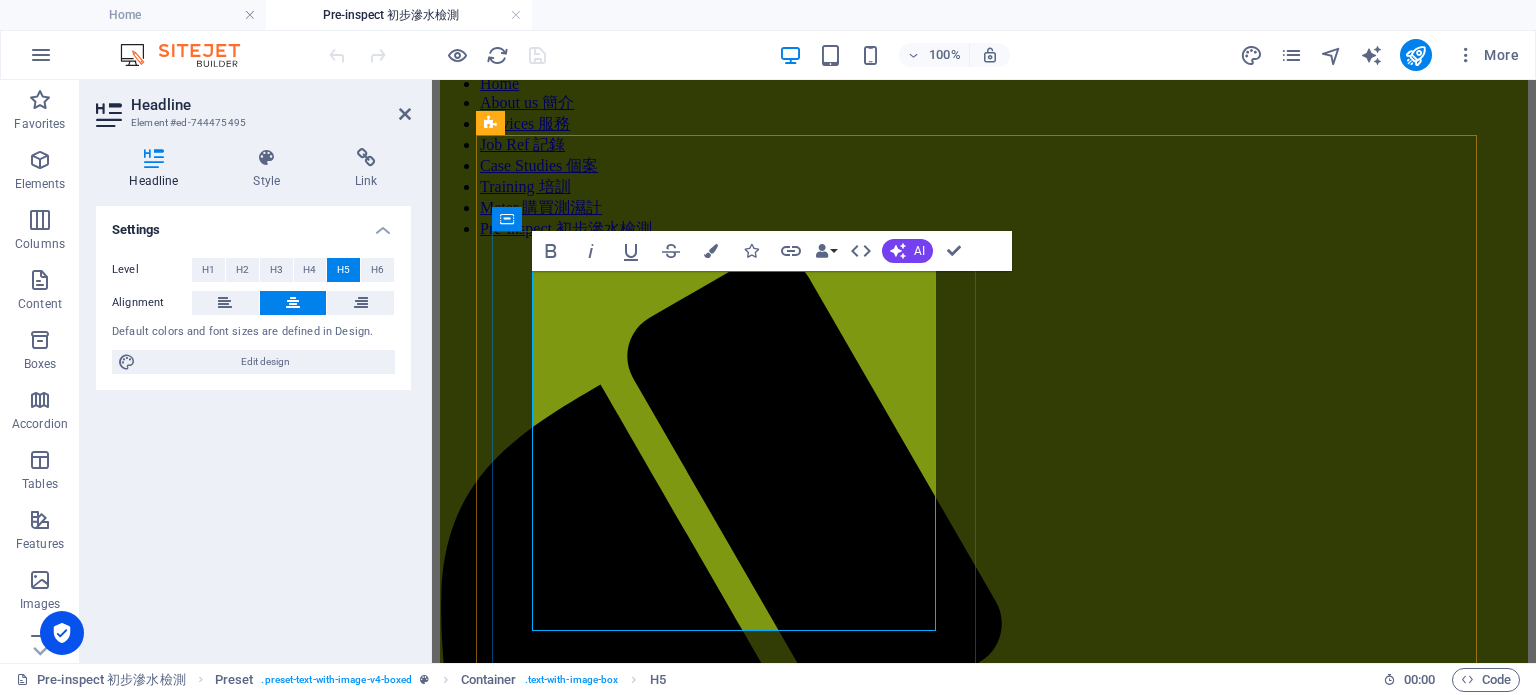 drag, startPoint x: 845, startPoint y: 530, endPoint x: 681, endPoint y: 477, distance: 172.35138 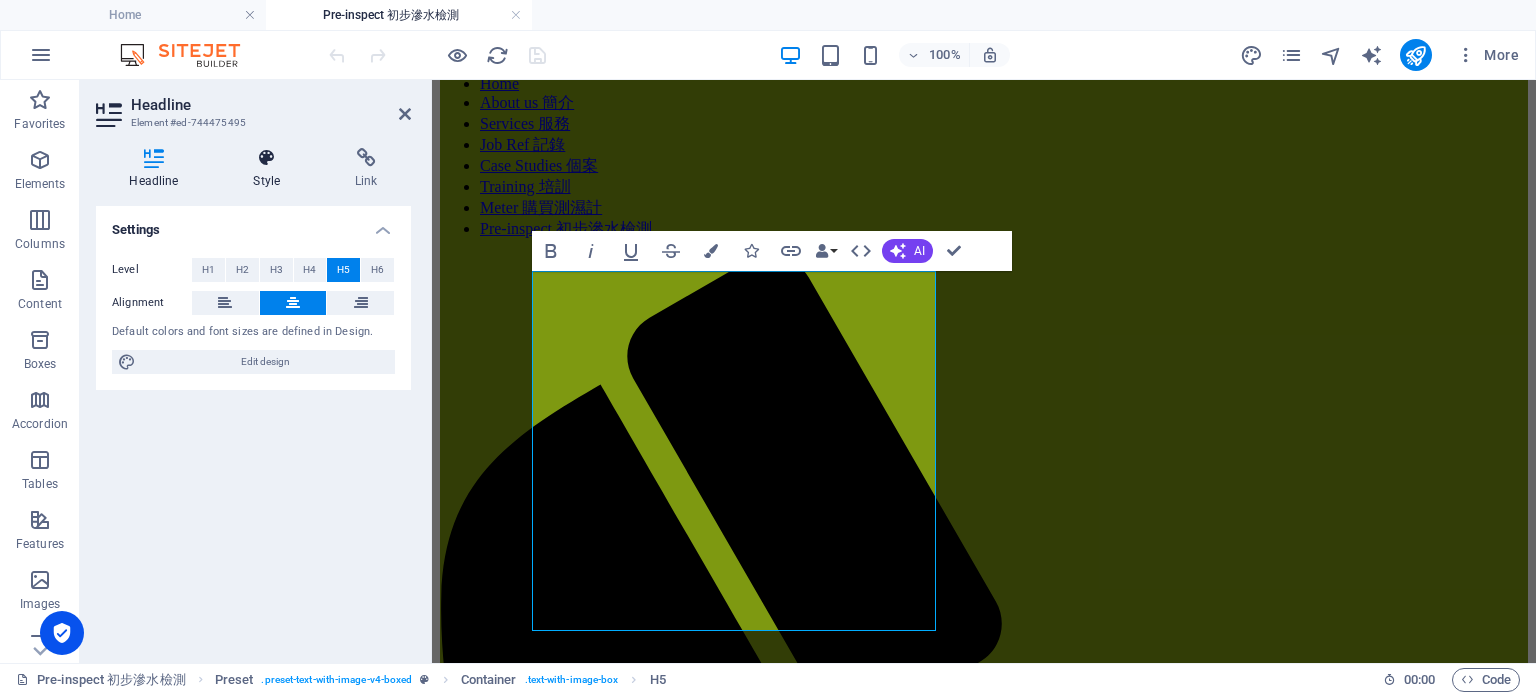 click on "Style" at bounding box center [271, 169] 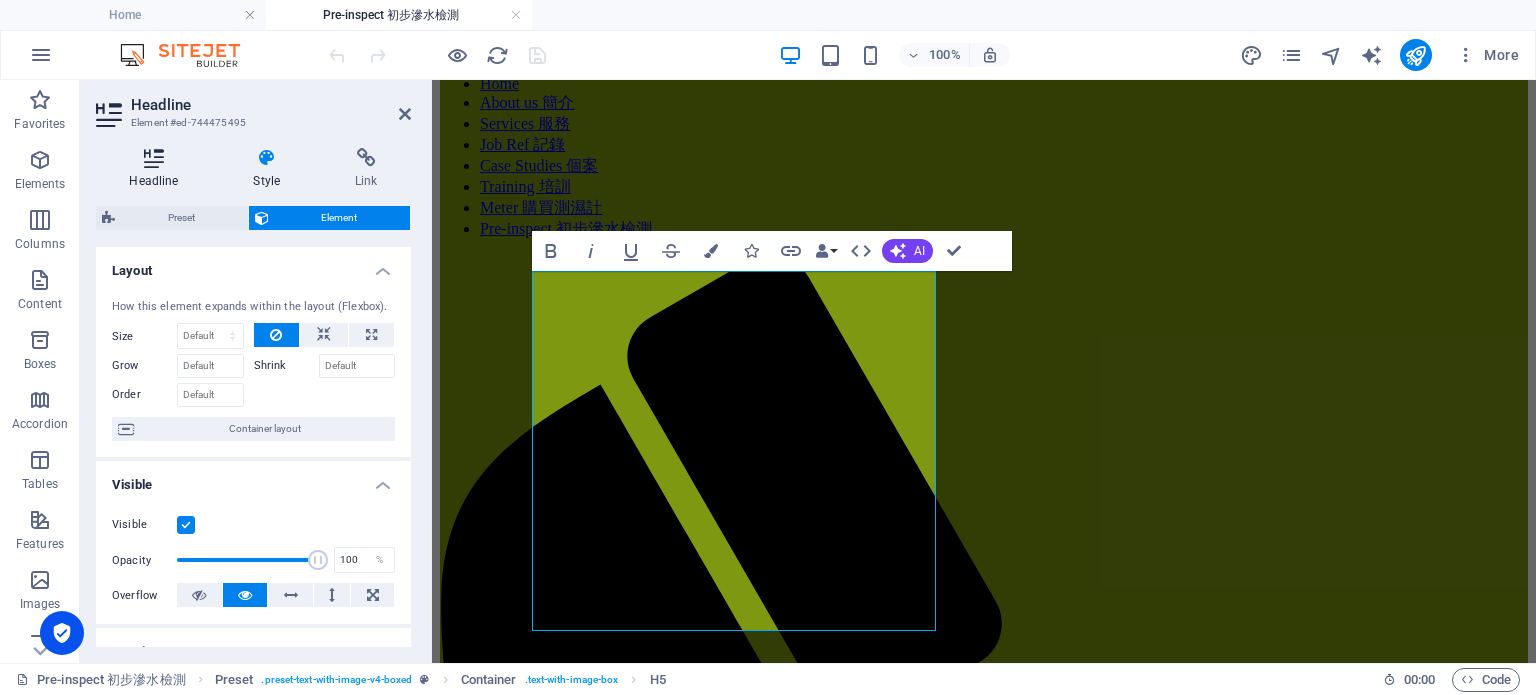 click at bounding box center (154, 158) 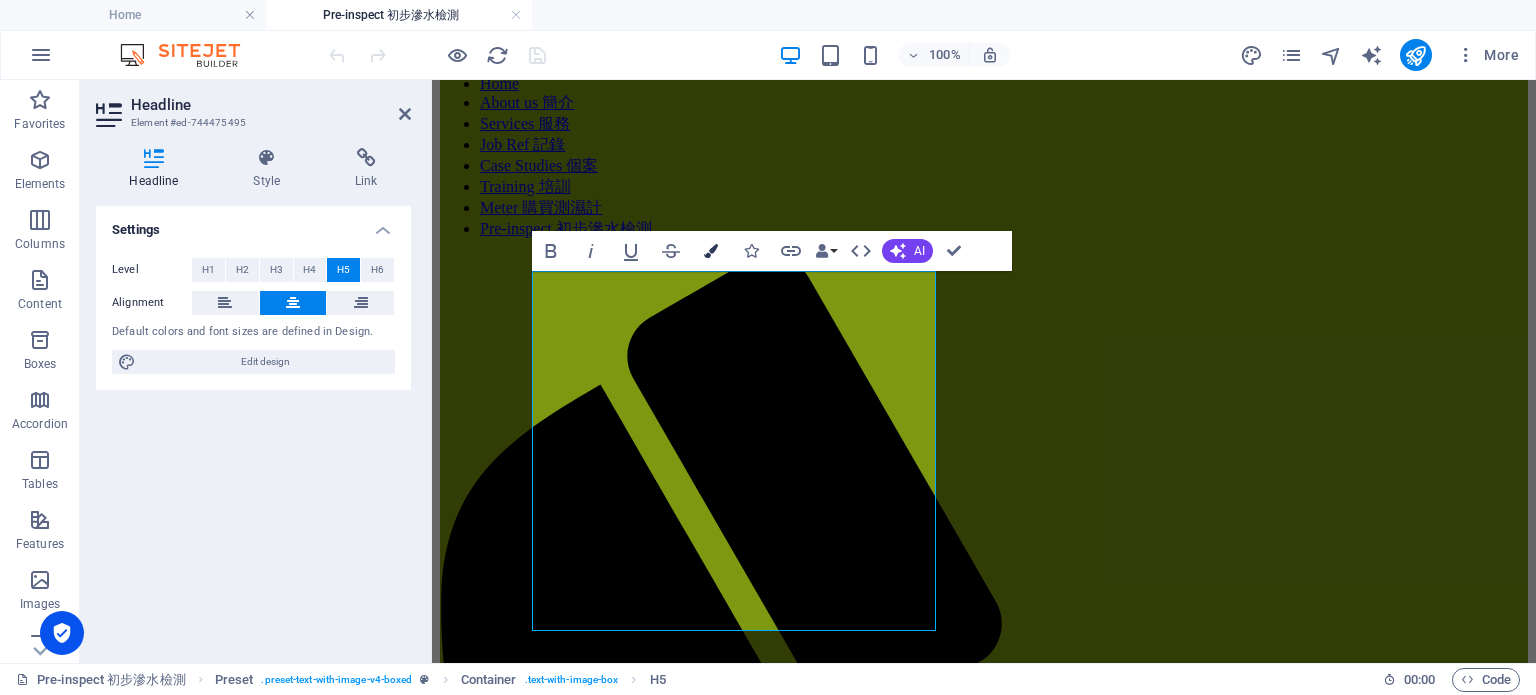 click at bounding box center (711, 251) 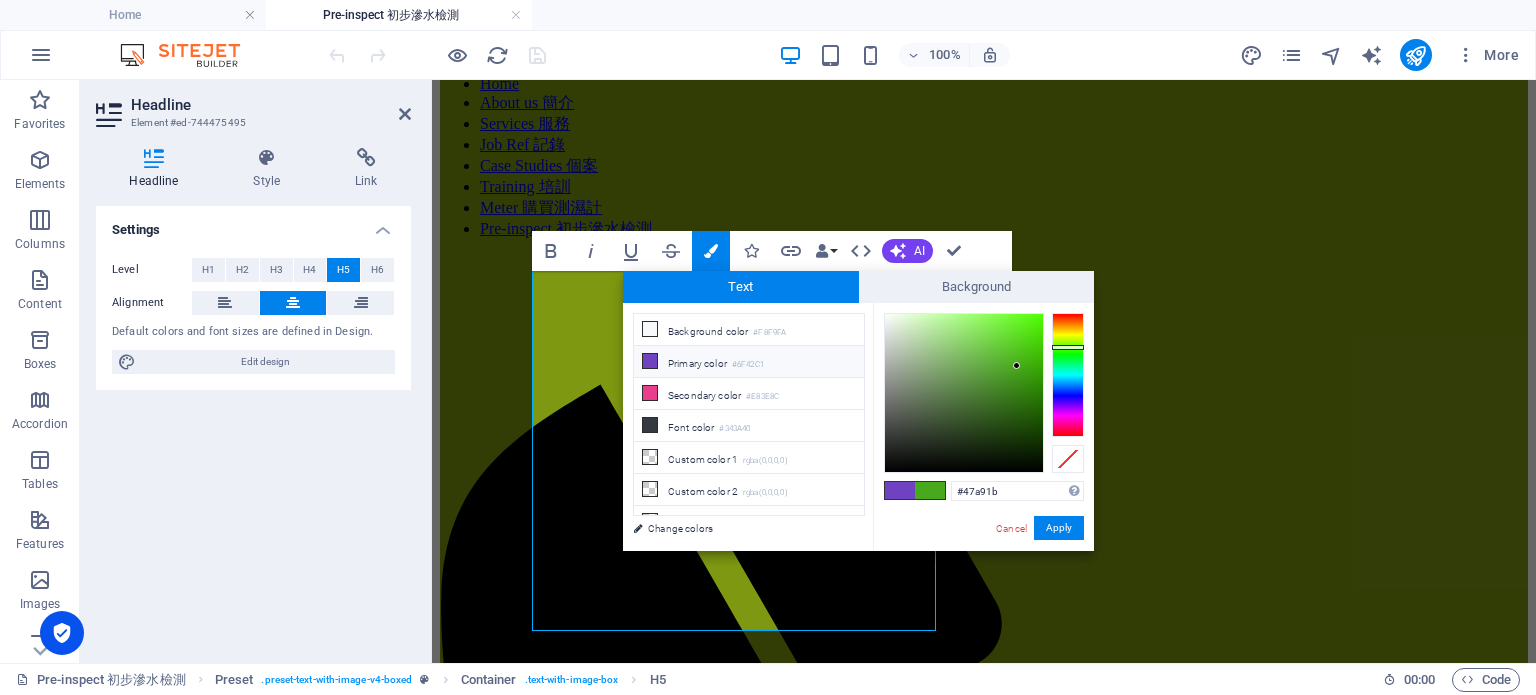 click at bounding box center (900, 490) 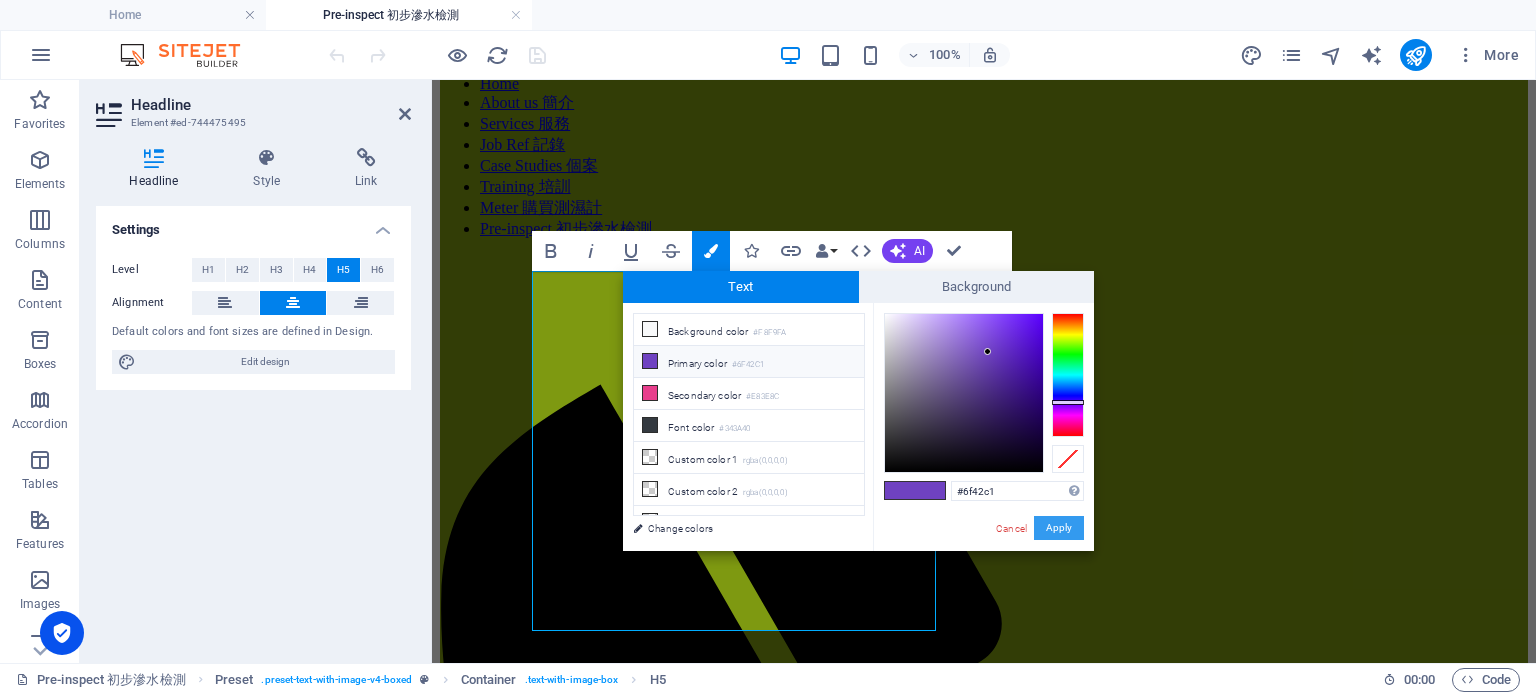 click on "Apply" at bounding box center (1059, 528) 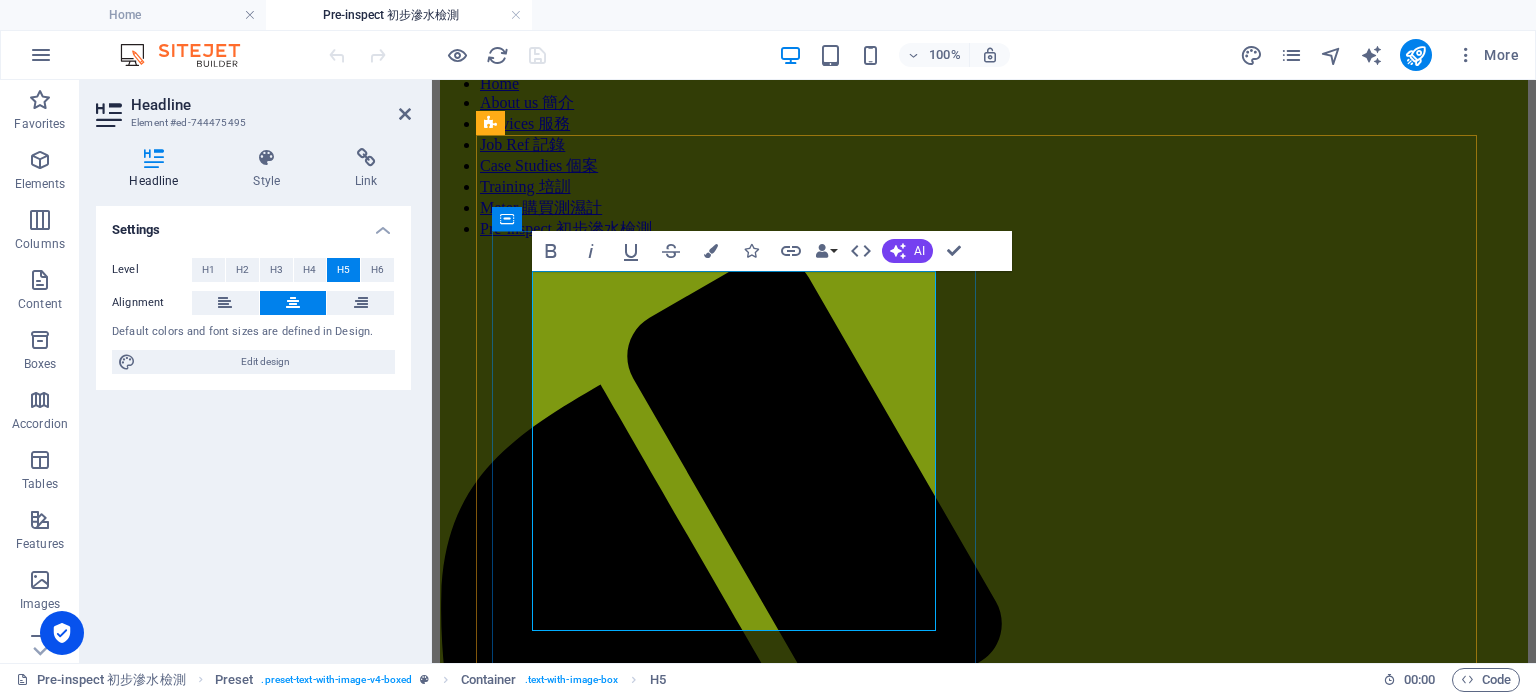 click on "<服務A> * 初步檢測服務-包紅外線及濕度計連電子記錄 $1,800;# <服務B>* 來去水測試服務-包食水管現壓測試, 色水測試,紅外線及濕度計連電子記錄 $4,800; 服務A> * 初步檢測服務-包紅外線及濕度計連電子記錄 檢測範圍: 浴室面積<40sf *鑑於部份個案複雜及測試限制, 本公司並不能保證找到源頭及測試結果 ‌#如30天內聘請做專家報告, 可扣回$1800" at bounding box center [984, 1787] 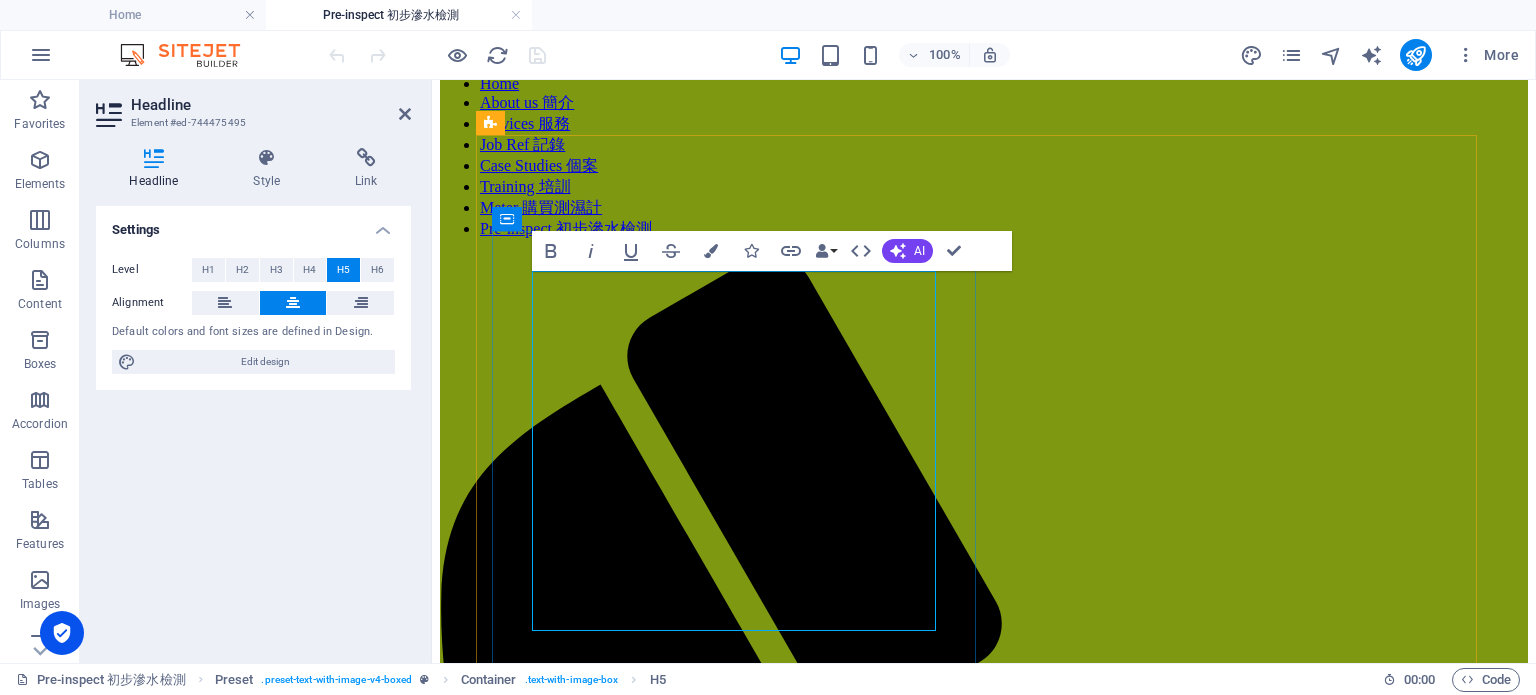 click on "<服務A> * 初步檢測服務-包紅外線及濕度計連電子記錄 $1,800;# <服務B>* 來去水測試服務-包食水管現壓測試, 色水測試,紅外線及濕度計連電子記錄 $4,800; 服務A> * 初步檢測服務-包紅外線及濕度計連電子記錄 檢測範圍: 浴室面積<40sf *鑑於部份個案複雜及測試限制, 本公司並不能保證找到源頭及測試結果 ‌#如30天內聘請做專家報告, 可扣回$1800" at bounding box center (984, 1787) 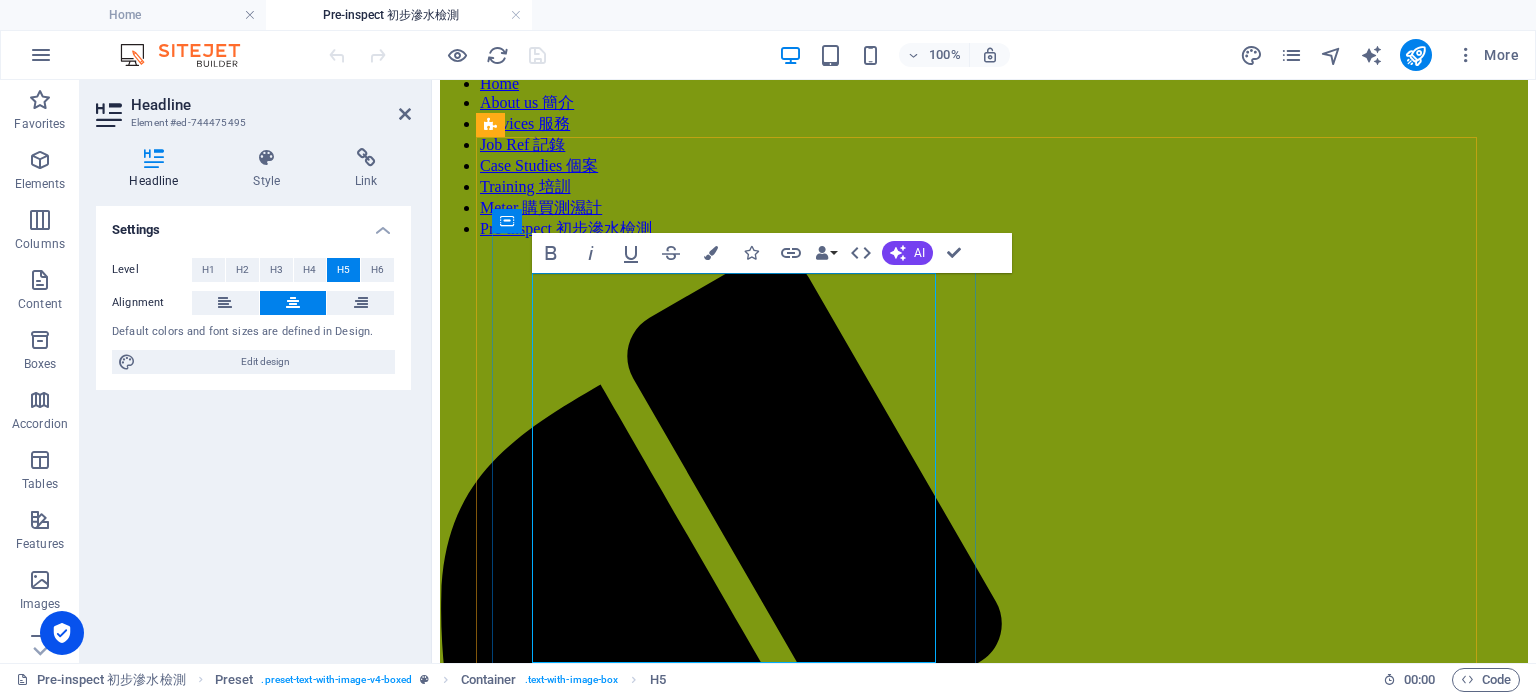 scroll, scrollTop: 100, scrollLeft: 0, axis: vertical 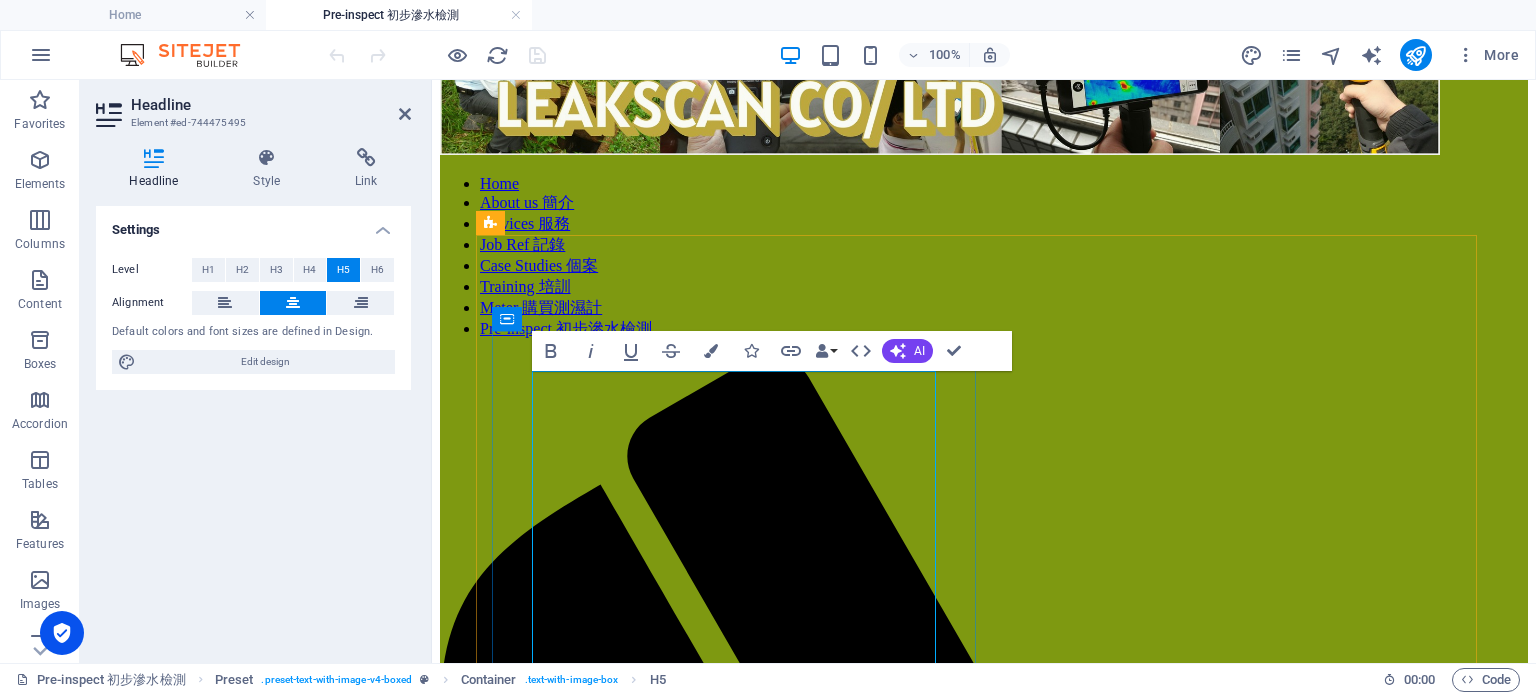 click on "<服務A> * 初步檢測服務-包紅外線及濕度計連電子記錄 $1,800;# <服務B>* 來去水測試服務-包食水管現壓測試, 色水測試,紅外線及濕度計連電子記錄 $4,800; 服務A> * 初步檢測服務-包紅外線及濕度計連電子記錄 檢測範圍: 浴室面積<40sf ‌ *鑑於部份個案複雜及測試限制, 本公司並不能保證找到源頭及測試結果 ‌#如30天內聘請做專家報告, 可扣回$1800" at bounding box center (984, 1895) 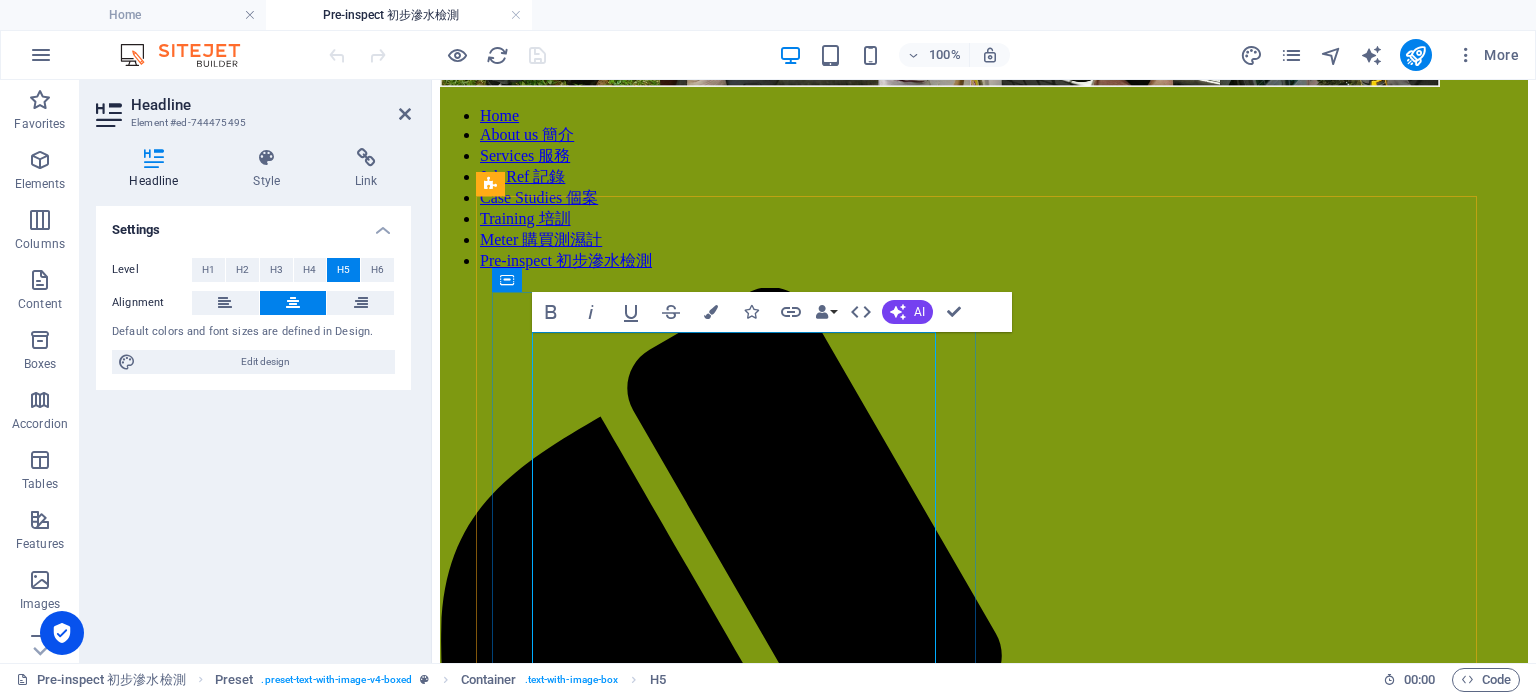 scroll, scrollTop: 200, scrollLeft: 0, axis: vertical 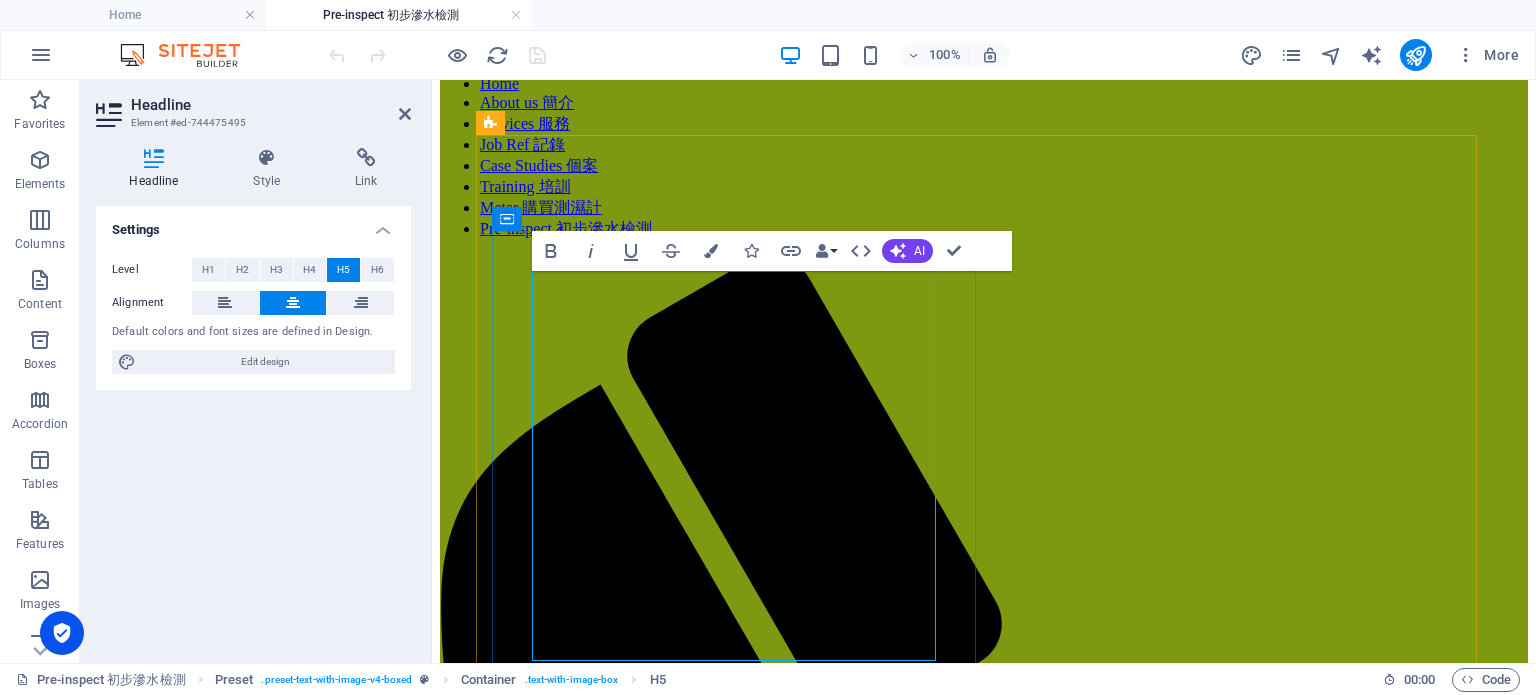 click on "<服務A> * 初步檢測服務-包紅外線及濕度計連電子記錄 $1,800;# <服務B>* 來去水測試服務-包食水管現壓測試, 色水測試,紅外線及濕度計連電子記錄 $4,800; <服務C>  二手樓服務-包紅外線及濕度計連電子記錄 檢測範圍: 浴室面積<40sf ‌ *鑑於部份個案複雜及測試限制, 本公司並不能保證找到源頭及測試結果 ‌#如30天內聘請做專家報告, 可扣回$1800" at bounding box center (984, 1795) 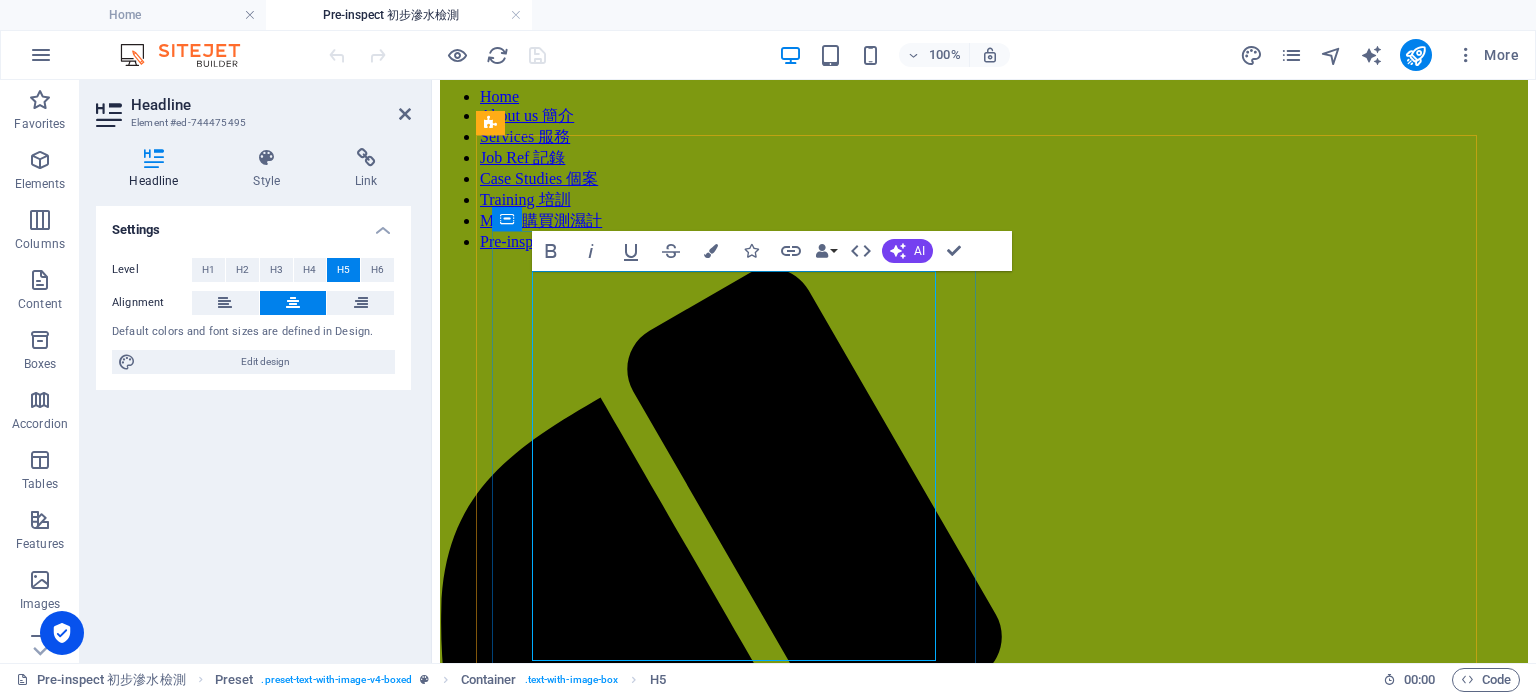 scroll, scrollTop: 200, scrollLeft: 0, axis: vertical 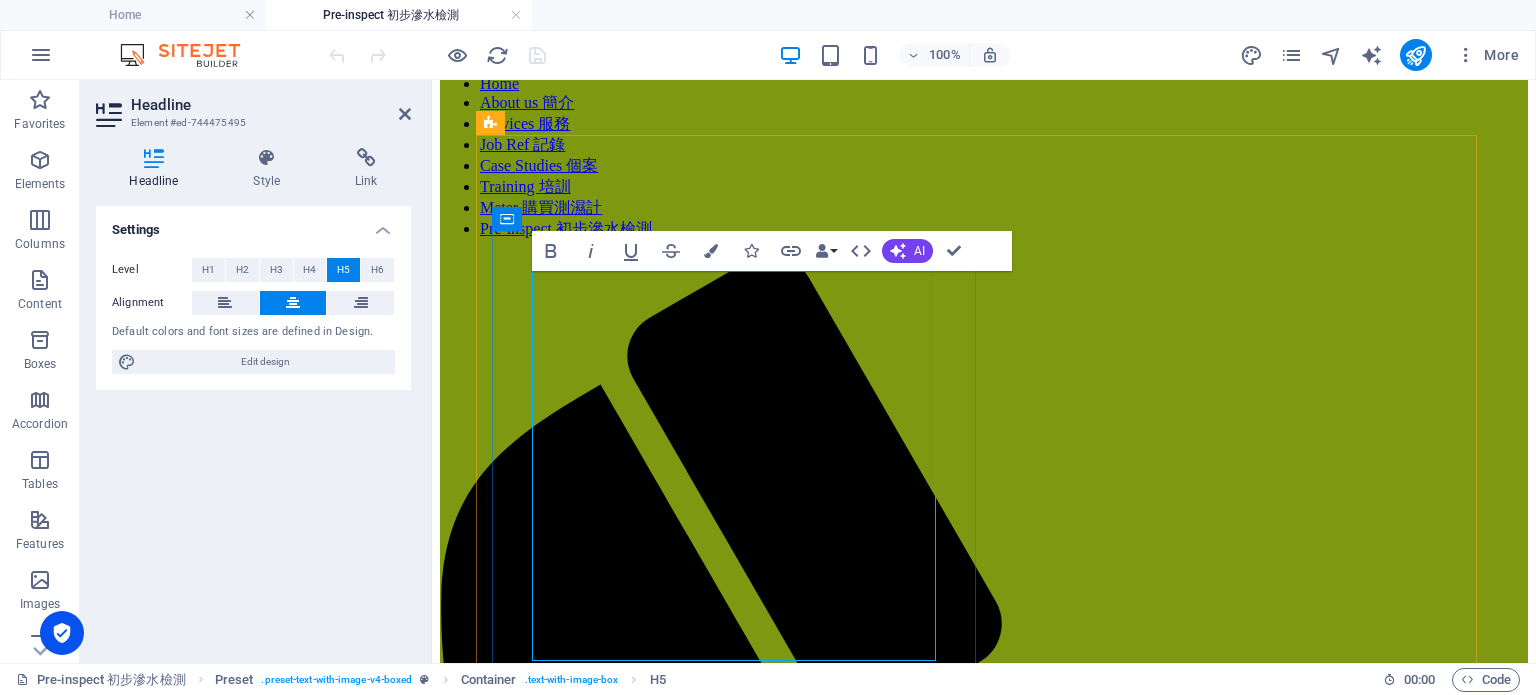 drag, startPoint x: 617, startPoint y: 495, endPoint x: 648, endPoint y: 500, distance: 31.400637 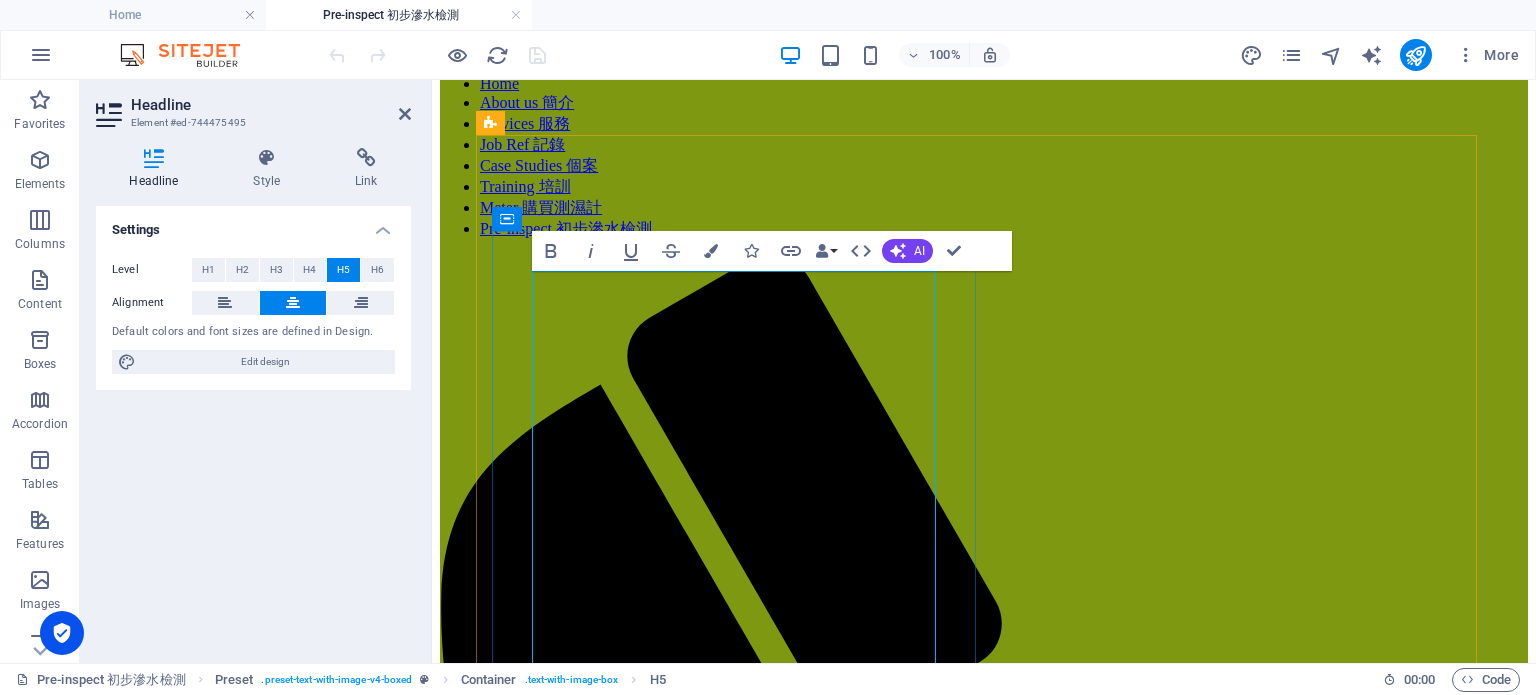 click on "<服務A> * 初步檢測服務-包紅外線及濕度計連電子記錄 $1,800;# <服務B>* 來去水測試服務-包食水管現壓測試, 色水測試,紅外線及濕度計連電子記錄 $4,800; <服務C>  二手樓滲漏狀況檢測(<500sf)-包紅外線及濕度計連電子記錄 *‌檢測範圍: 浴室面積<40sf *鑑於部份個案複雜及測試限制, 本公司並不能保證找到源頭及測試結果 ‌#如30天內聘請做專家報告, 可扣回$1800" at bounding box center (984, 1795) 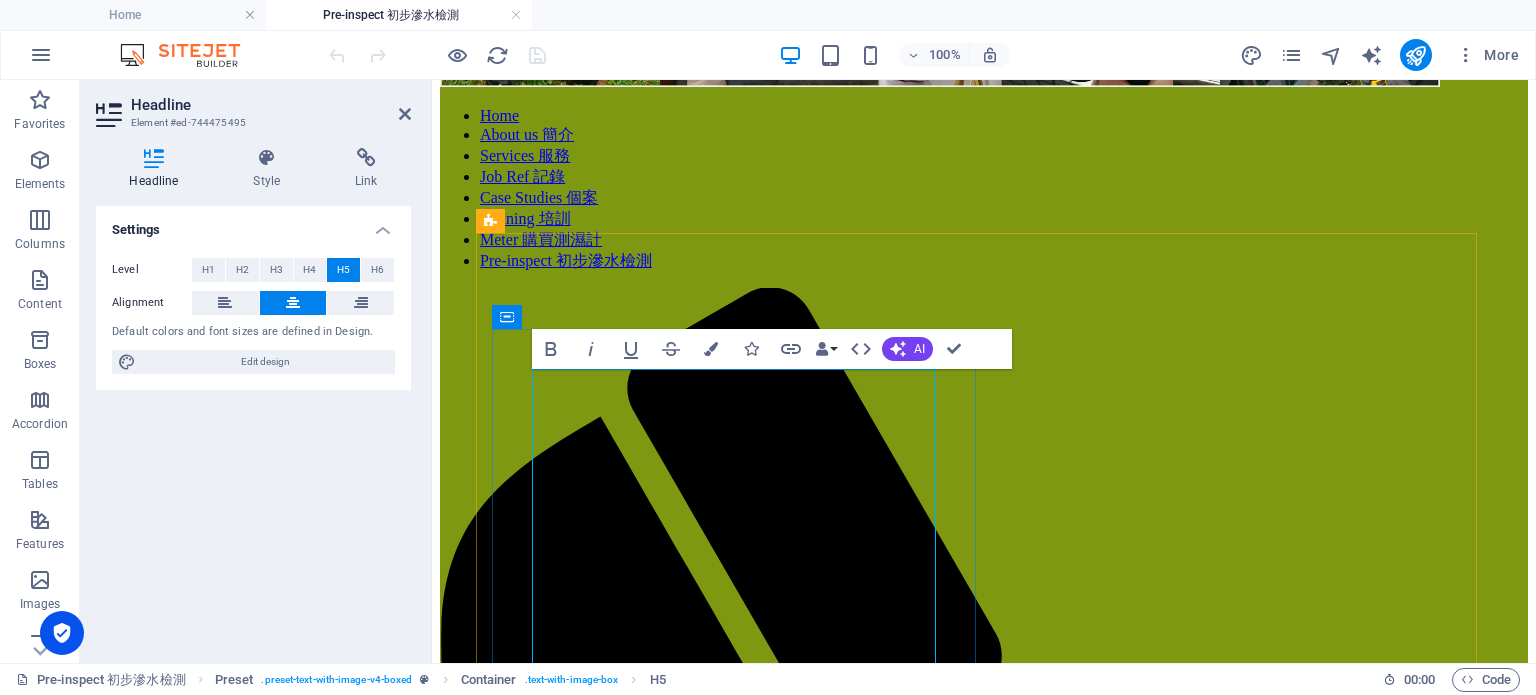 scroll, scrollTop: 200, scrollLeft: 0, axis: vertical 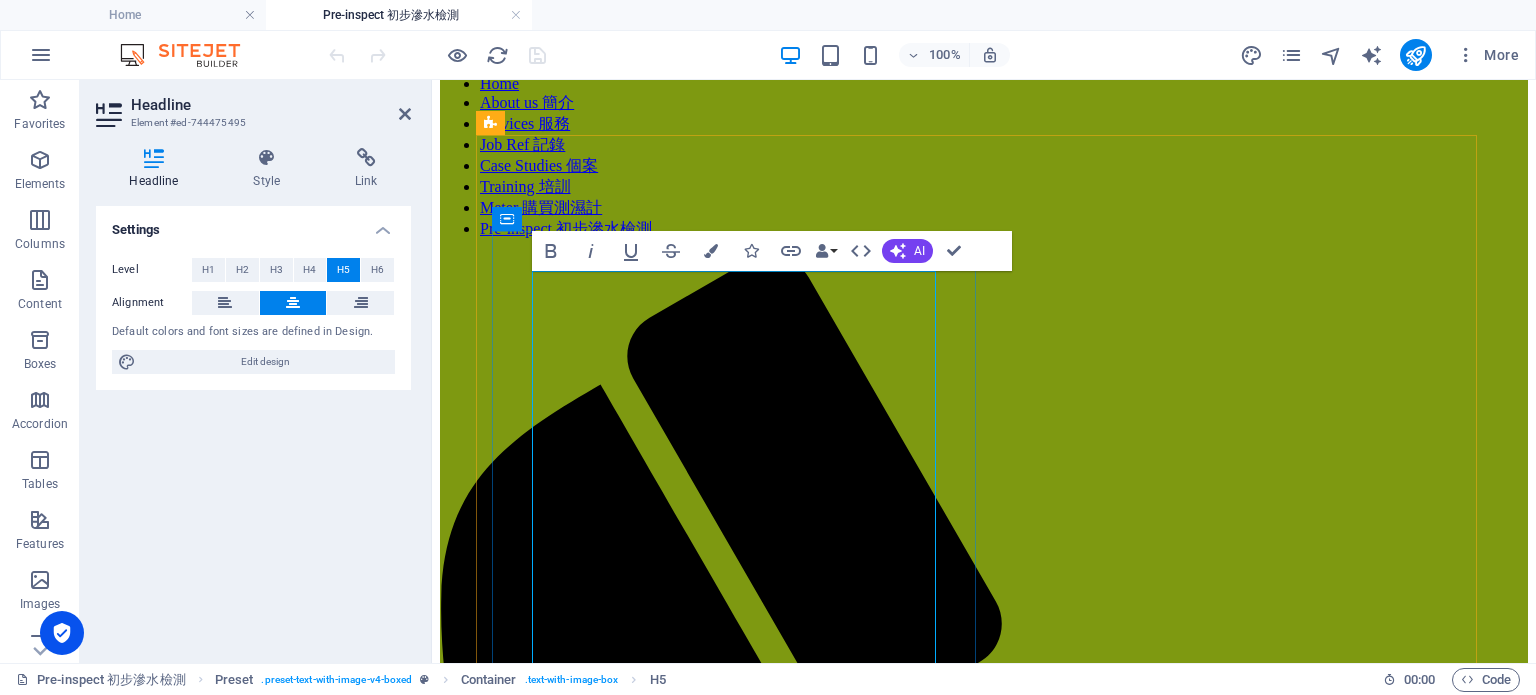 click on "<服務C>  二手樓滲漏狀況檢測(<500sf)-包紅外線及濕度計連電子記錄$1,800; *‌檢測範圍: 浴室面積<40sf" at bounding box center [983, 1812] 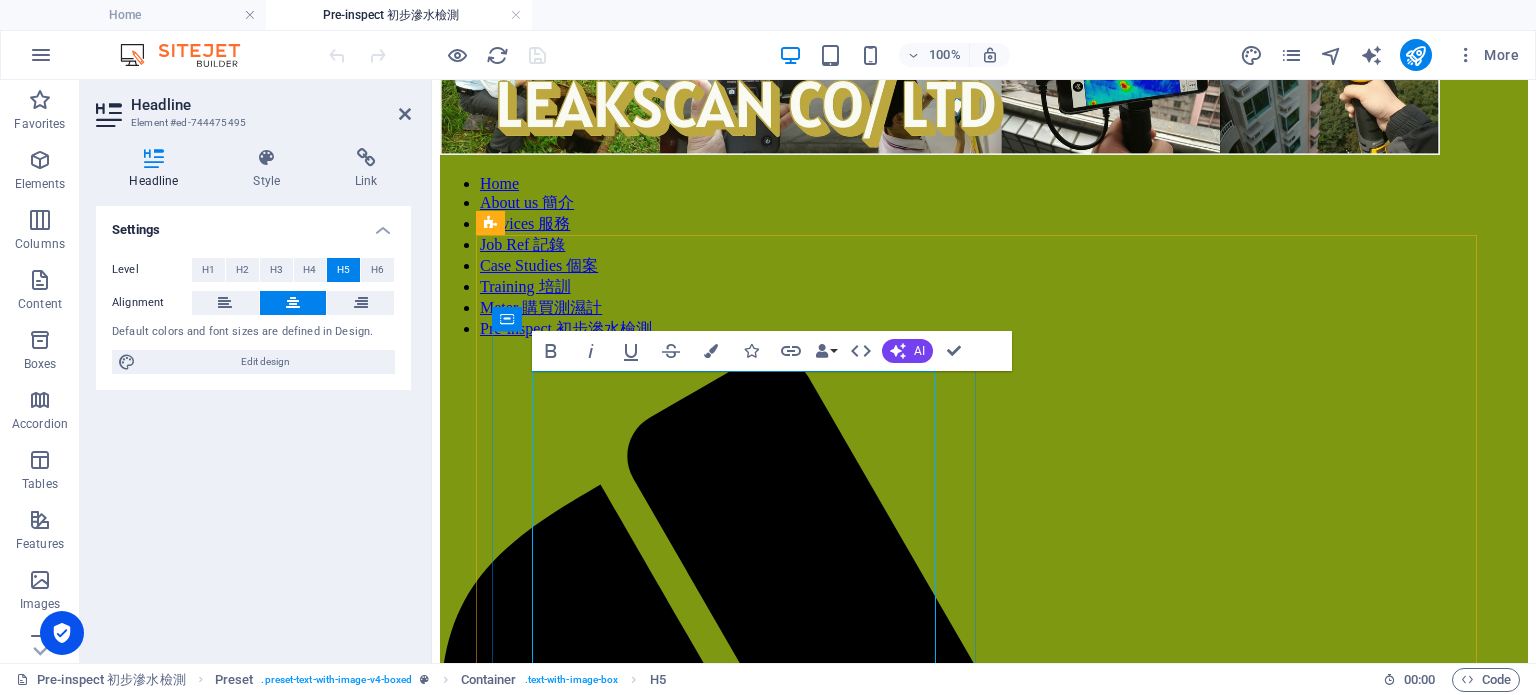 scroll, scrollTop: 200, scrollLeft: 0, axis: vertical 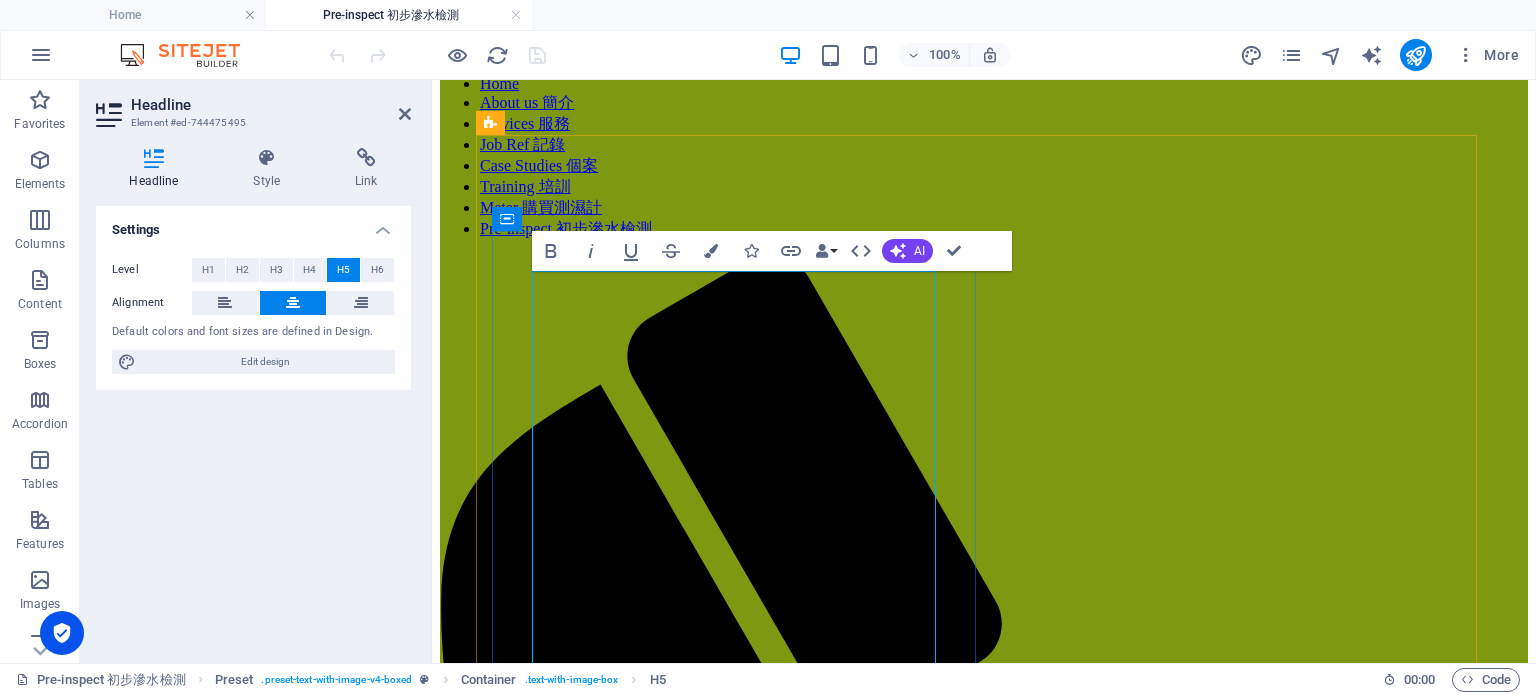 click on "<服務A> * 初步檢測服務-包紅外線及濕度計連電子記錄 $1,800;# <服務B>* 來去水測試服務-包食水管現壓測試, 色水測試,紅外線及濕度計連電子記錄 $4,800; <服務C>  二手樓滲漏狀況檢測(<500sf)-包紅外線及濕度計連電子記錄$1,800; *‌檢測範圍: 浴室面積<40sf *鑑於部份個案複雜及測試限制, 本公司並不能保證找到源頭及測試結果 ‌#如30天內聘請做專家報告, 可扣回$1800" at bounding box center (984, 1795) 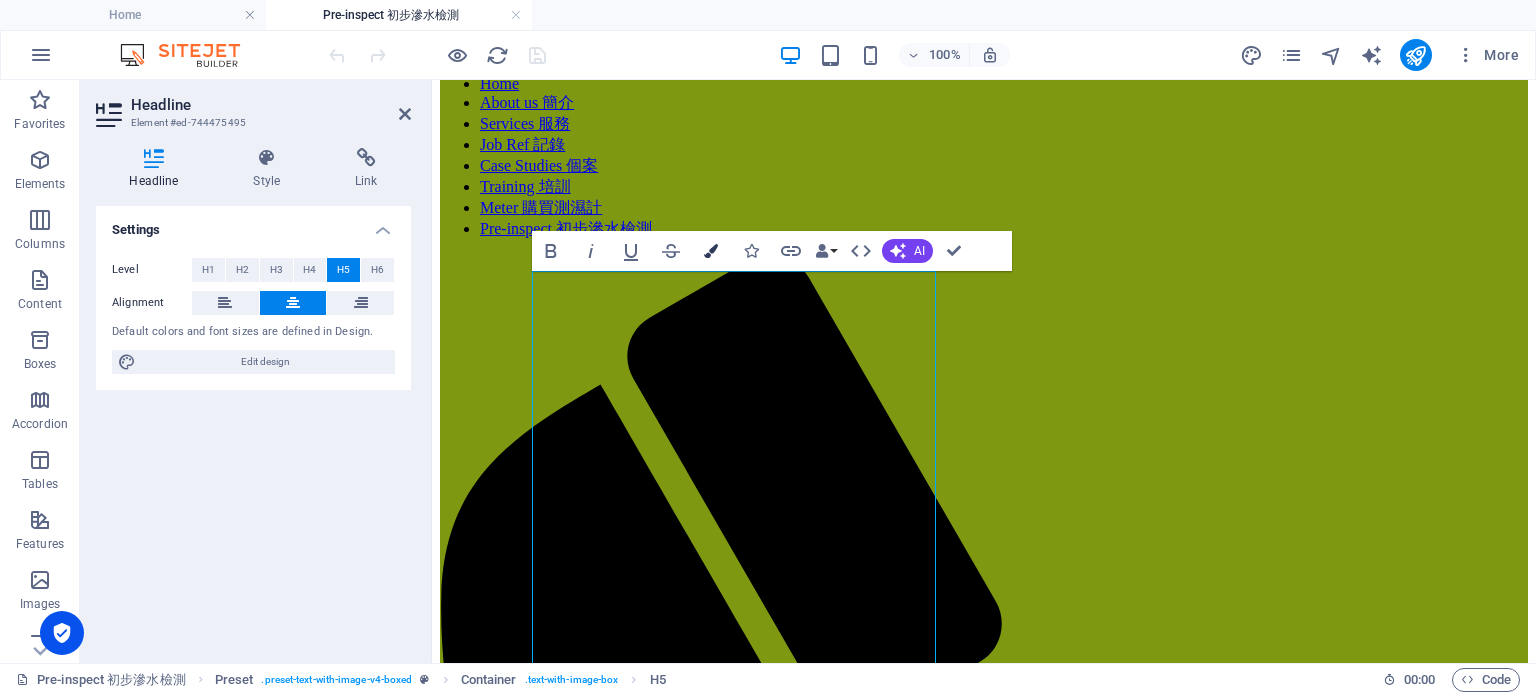 click at bounding box center (711, 251) 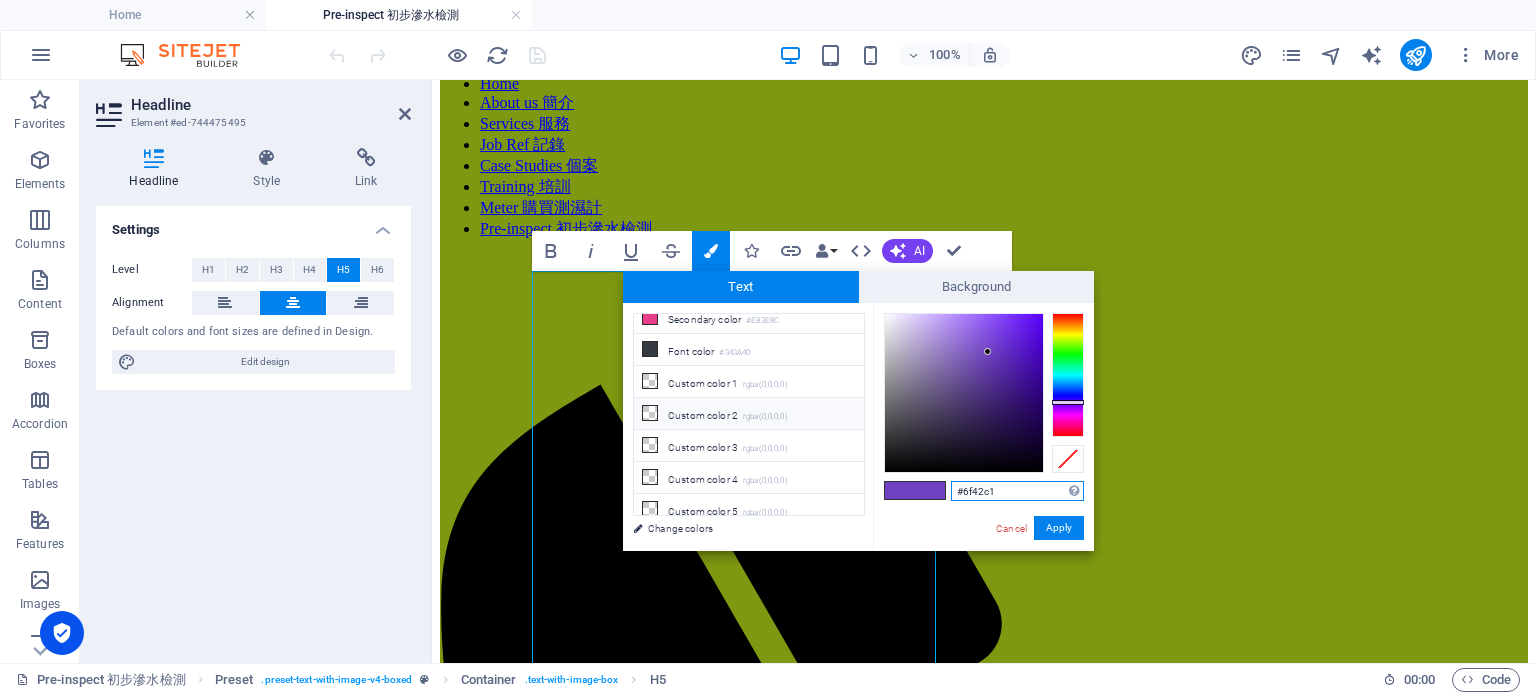 scroll, scrollTop: 0, scrollLeft: 0, axis: both 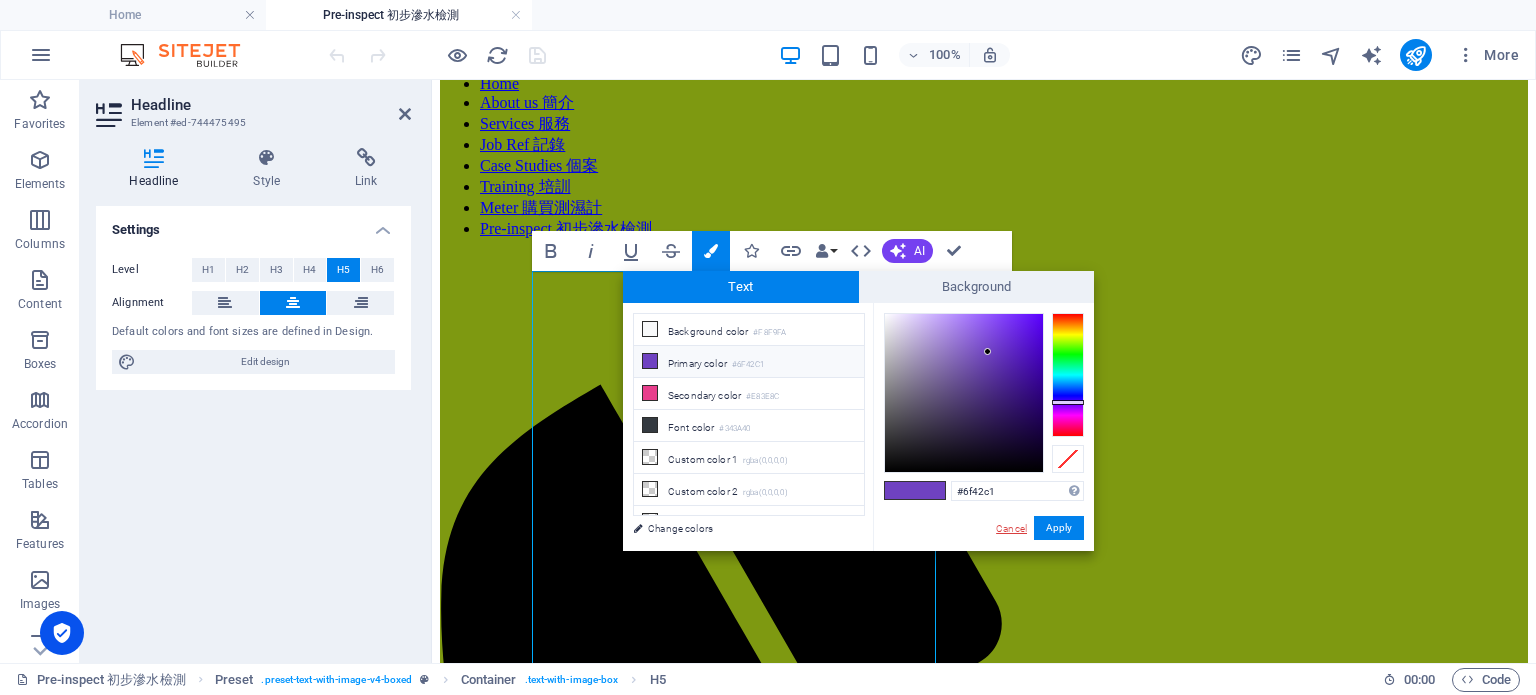 click on "Cancel" at bounding box center (1011, 528) 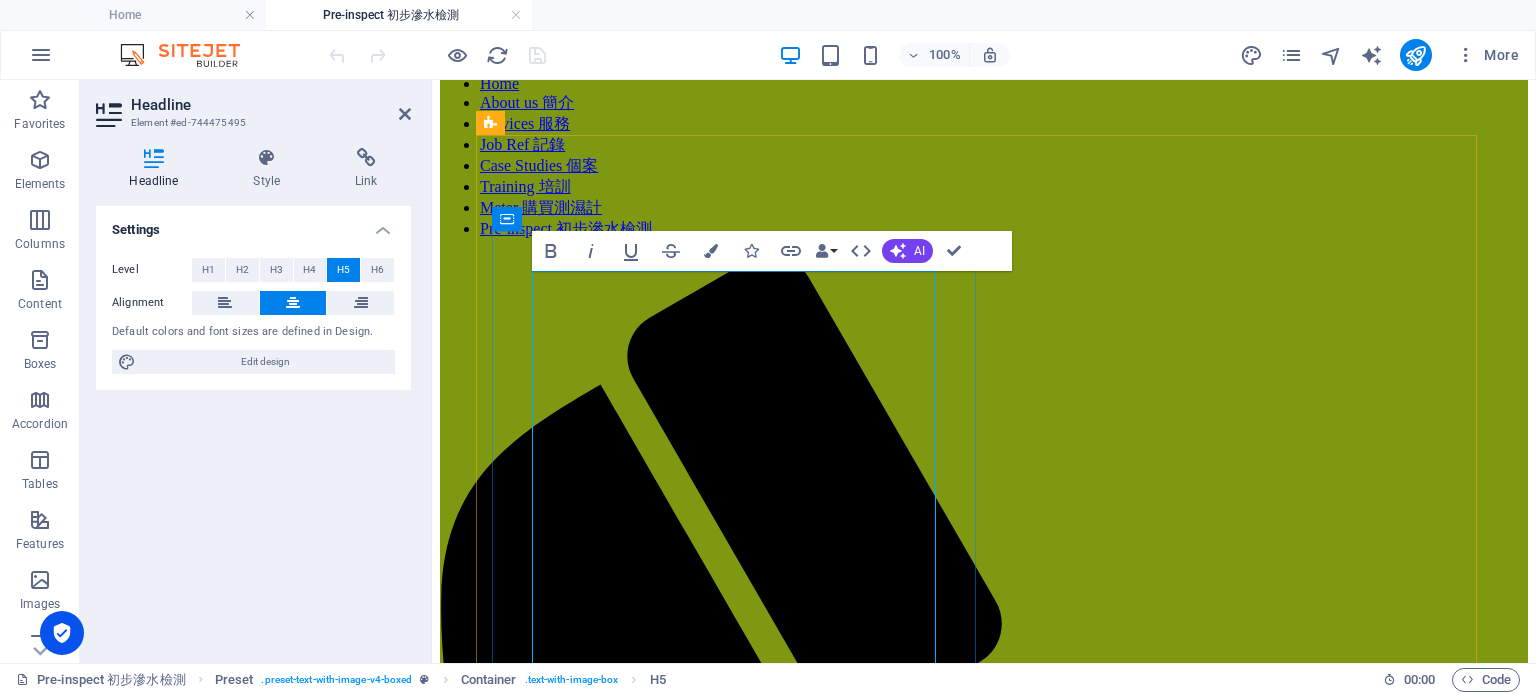 click on "<服務C>  二手樓滲漏狀況檢測(<500sf)-包紅外線及濕度計連電子記錄$1,800; *‌檢測範圍: 浴室面積<40sf" at bounding box center (983, 1812) 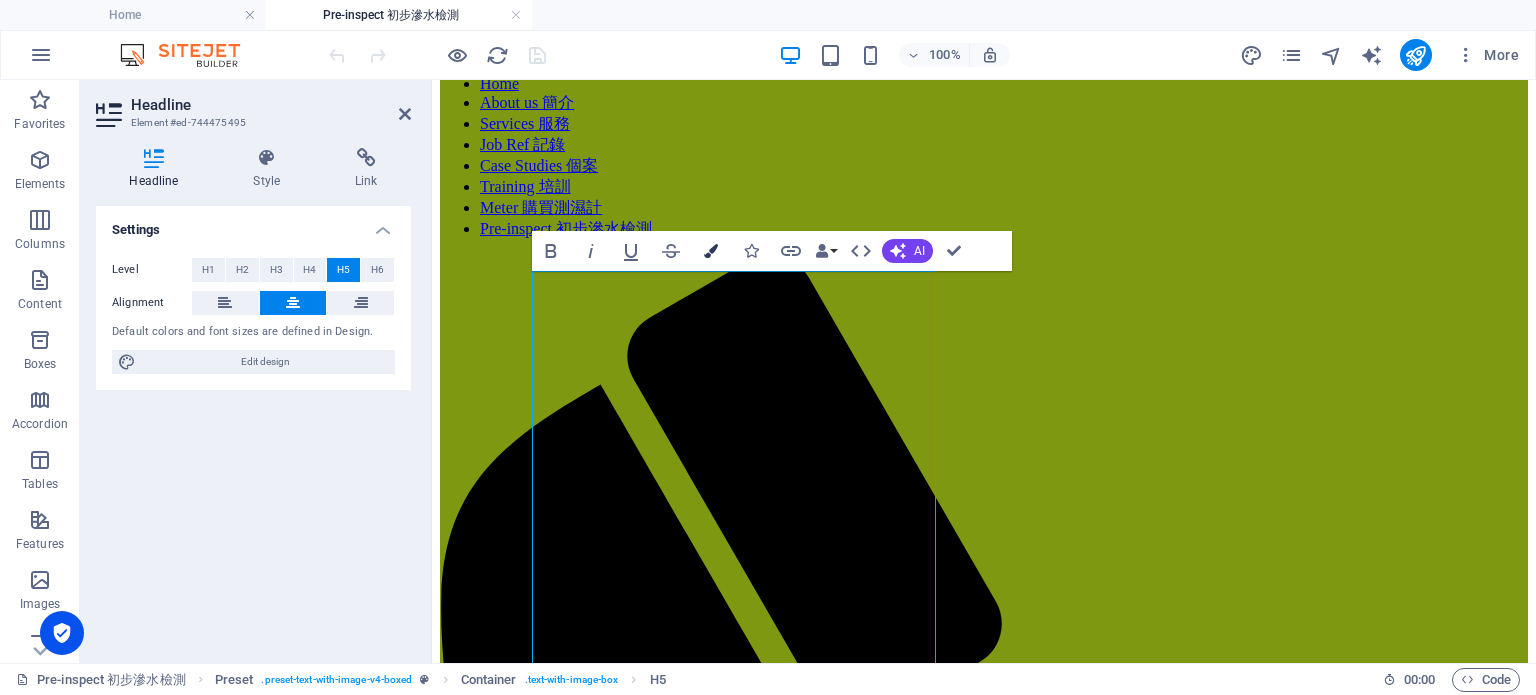 click at bounding box center [711, 251] 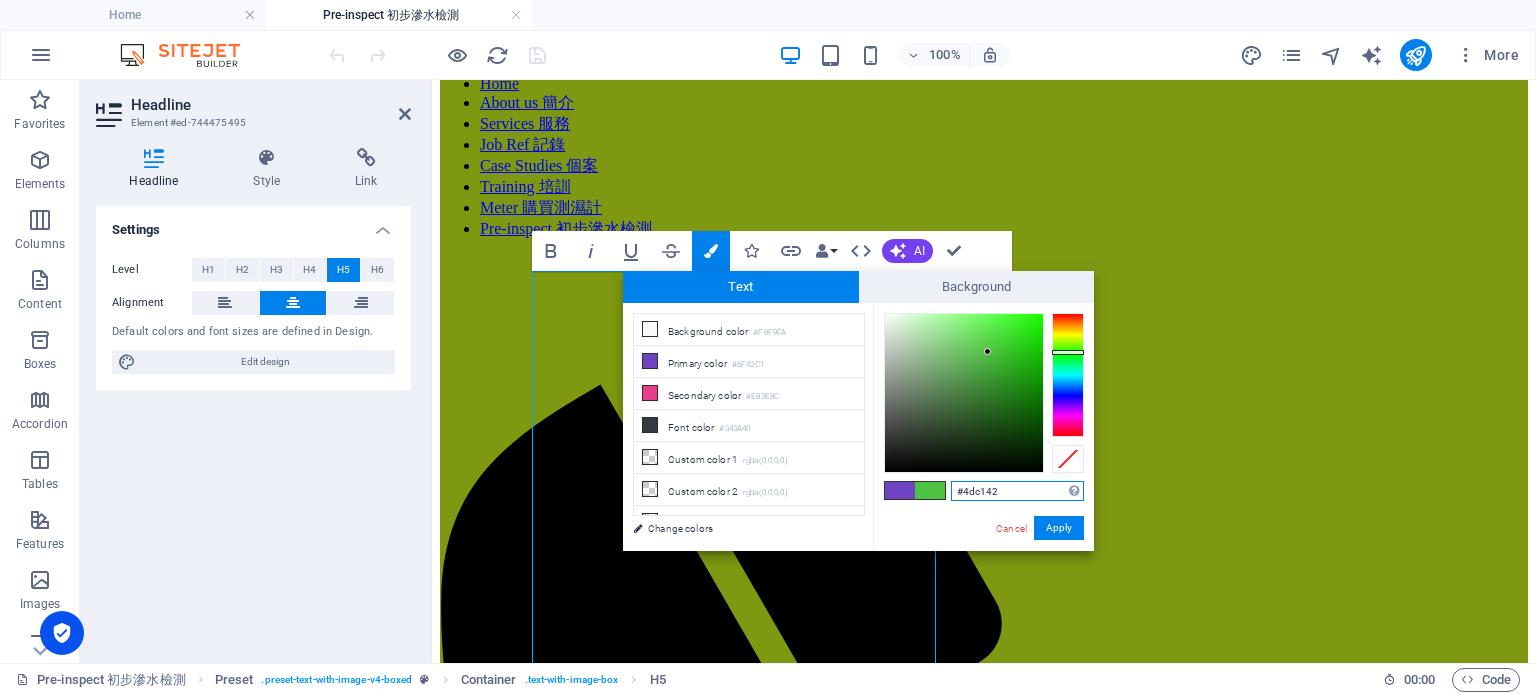 click at bounding box center (1068, 375) 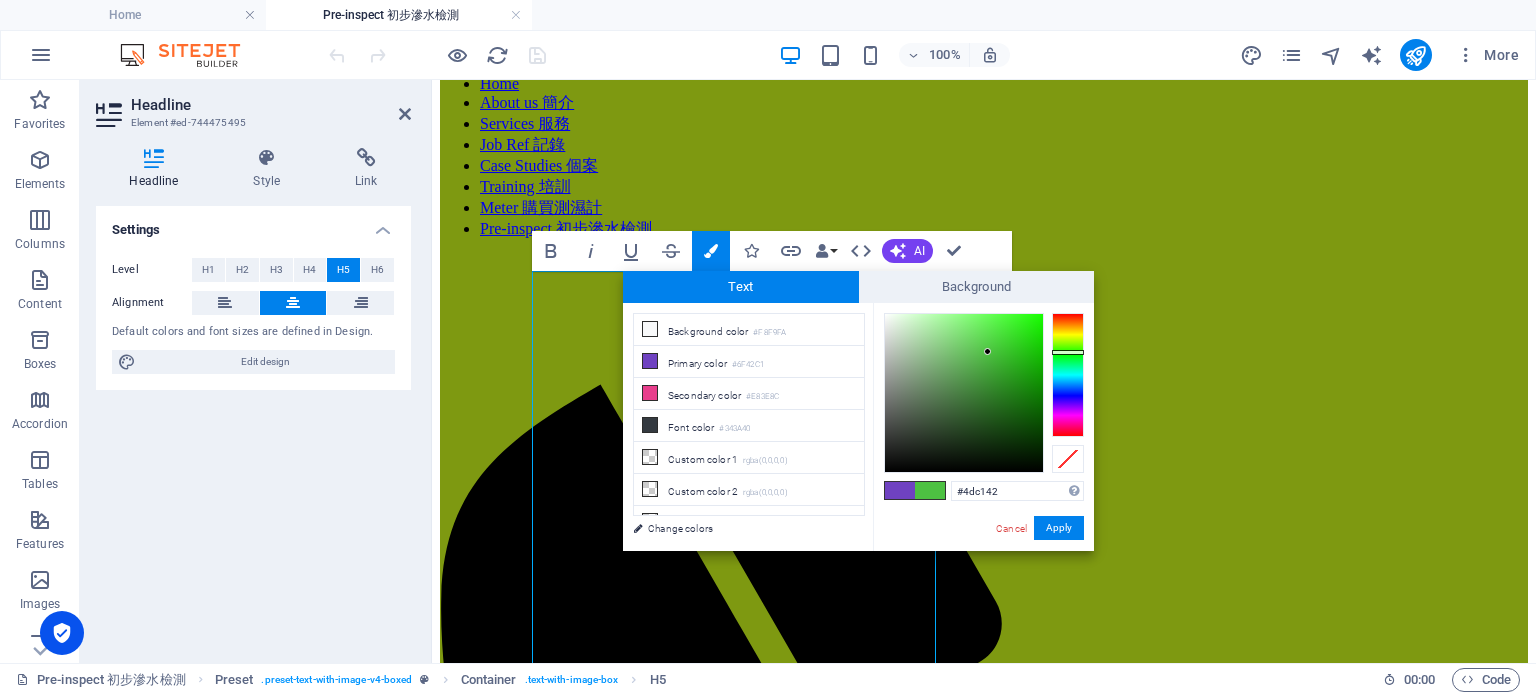 click at bounding box center (930, 490) 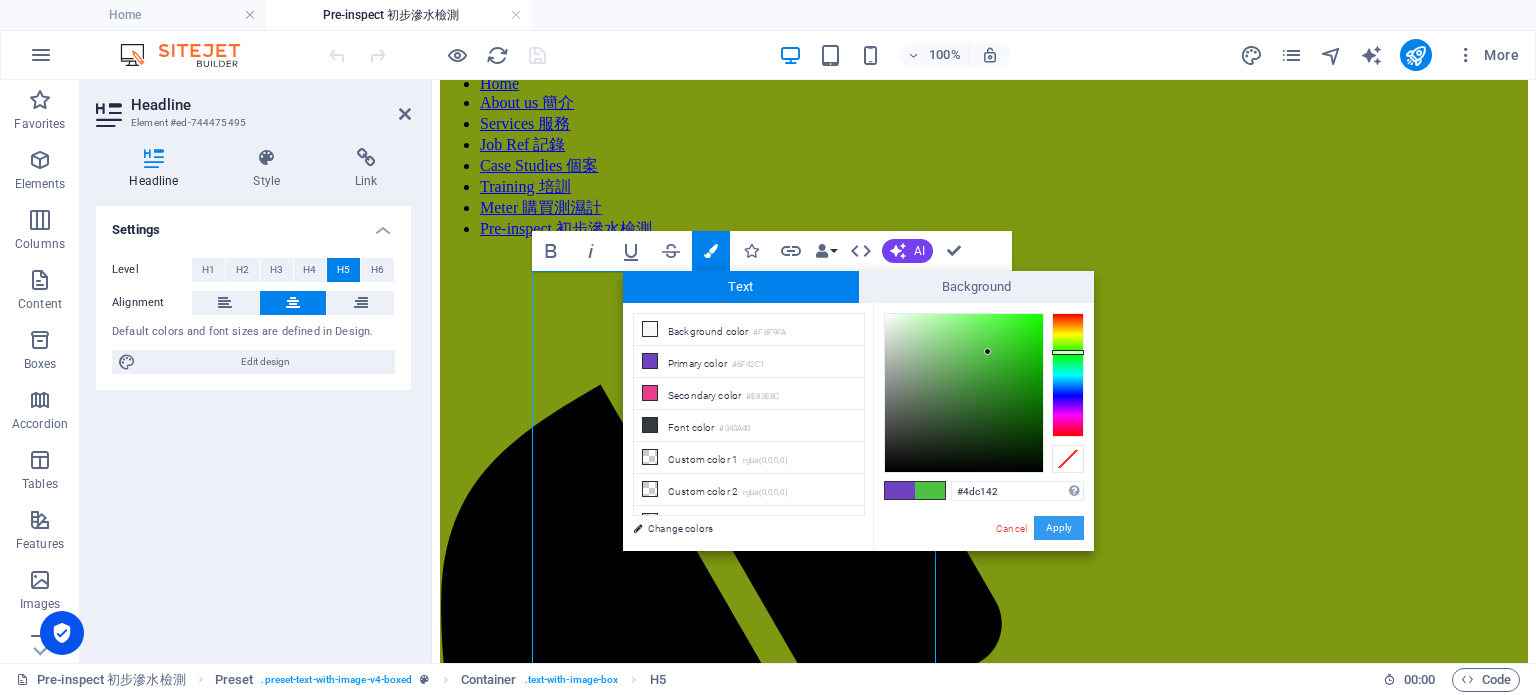 click on "Apply" at bounding box center (1059, 528) 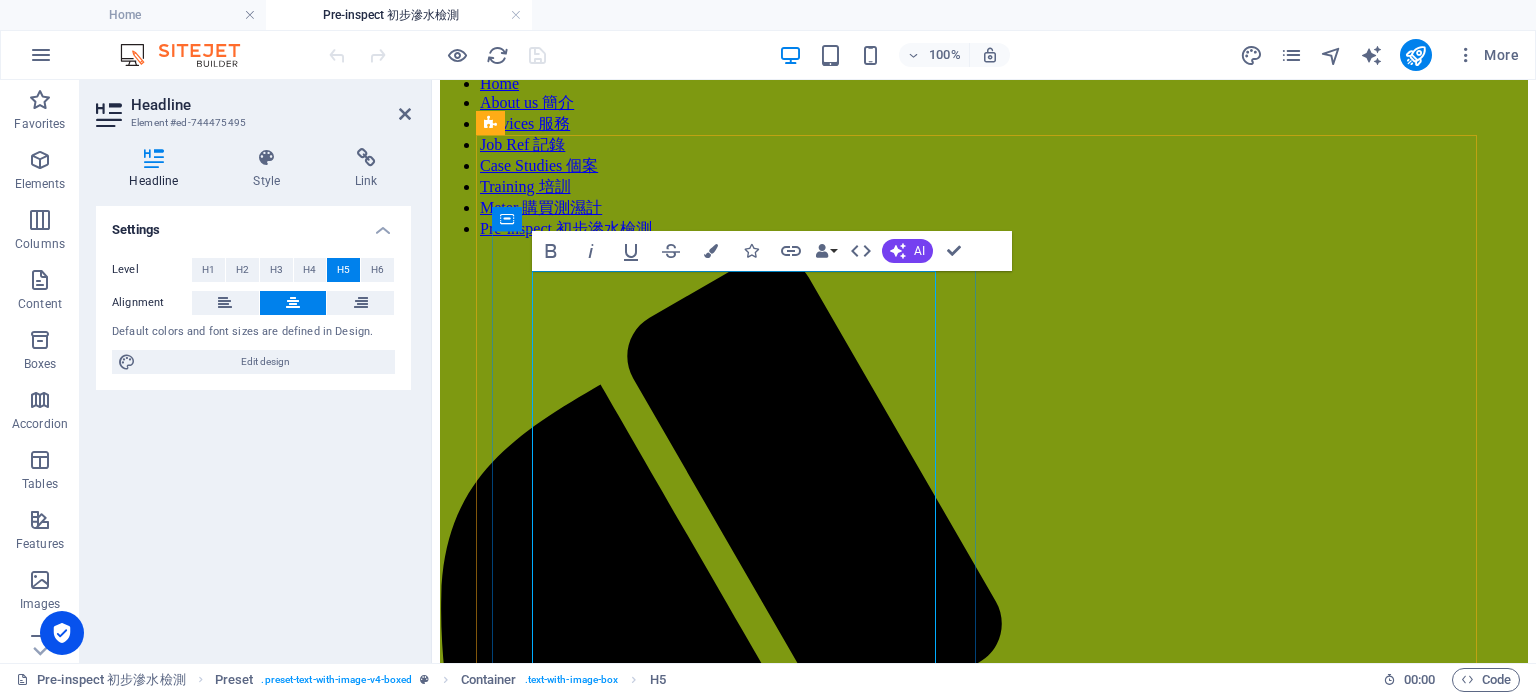 click on "*‌檢測範圍: 浴室面積<40sf" at bounding box center (984, 1838) 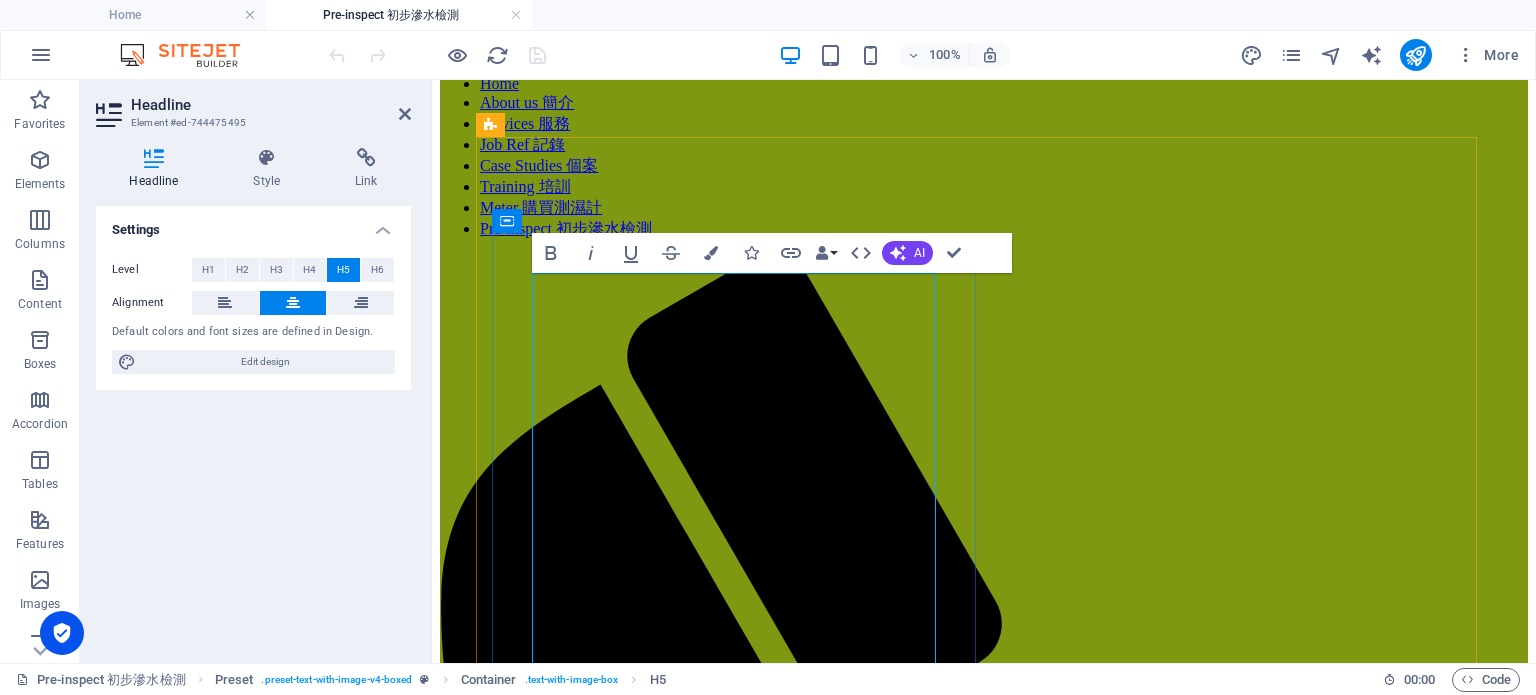 scroll, scrollTop: 100, scrollLeft: 0, axis: vertical 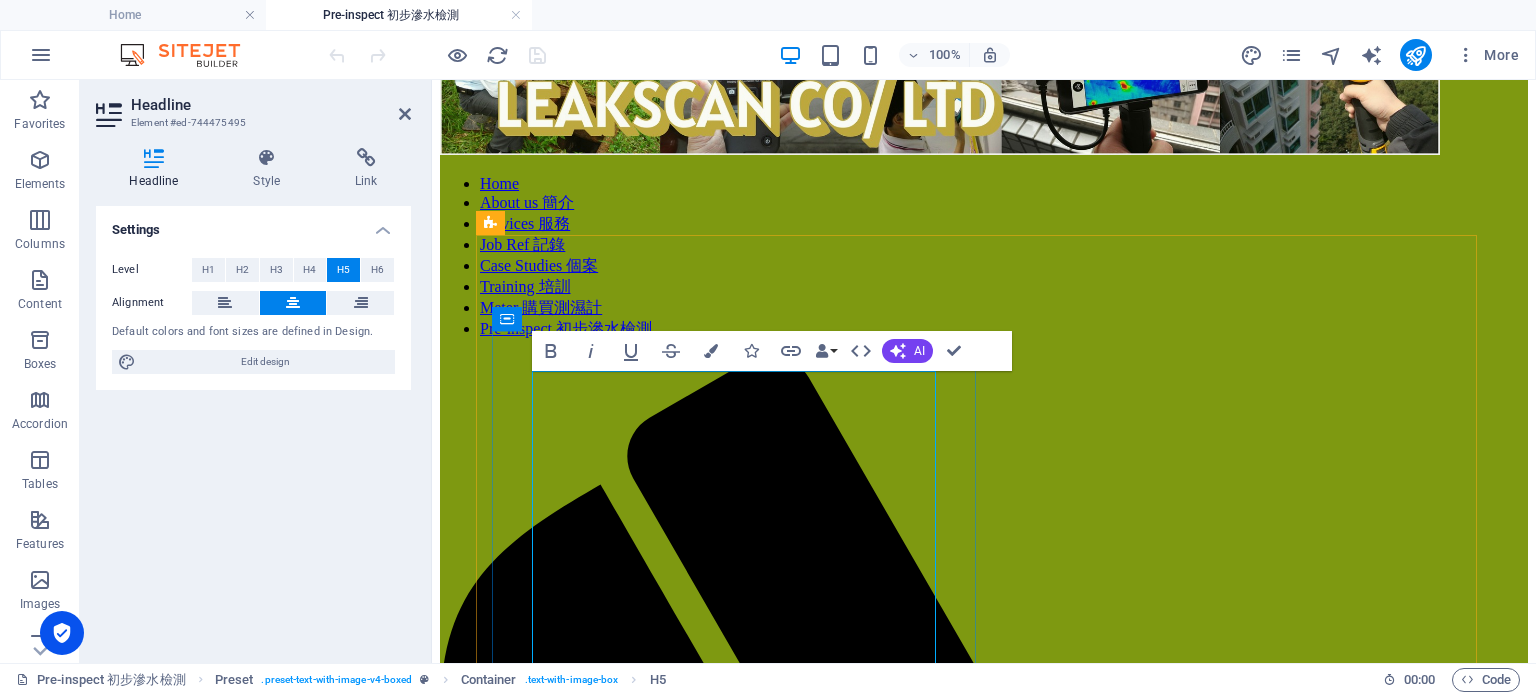 click on "<服務A> * 初步檢測服務-包紅外線及濕度計連電子記錄 $1,800;# <服務B>* 來去水測試服務-包食水管現壓測試, 色水測試,紅外線及濕度計連電子記錄 $4,800; <服務C>  二手樓滲漏狀況檢測(<500sf)-包紅外線及濕度計連電子記錄$1,800; *‌檢測範圍: 浴室面積<40sf *鑑於部份個案複雜及測試限制, 本公司並不能保證找到源頭及測試結果 ‌#如30天內聘請做專家報告, 可扣回$1800" at bounding box center [984, 1895] 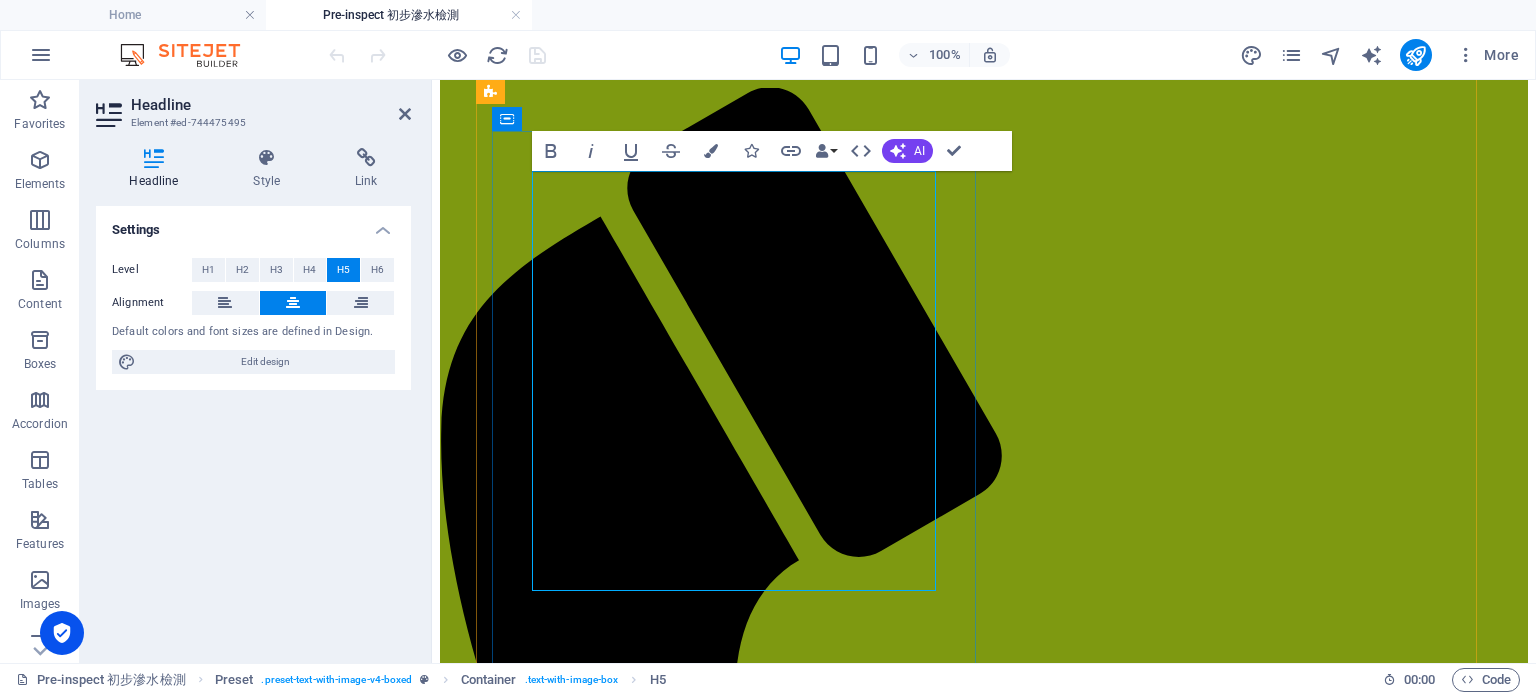 scroll, scrollTop: 400, scrollLeft: 0, axis: vertical 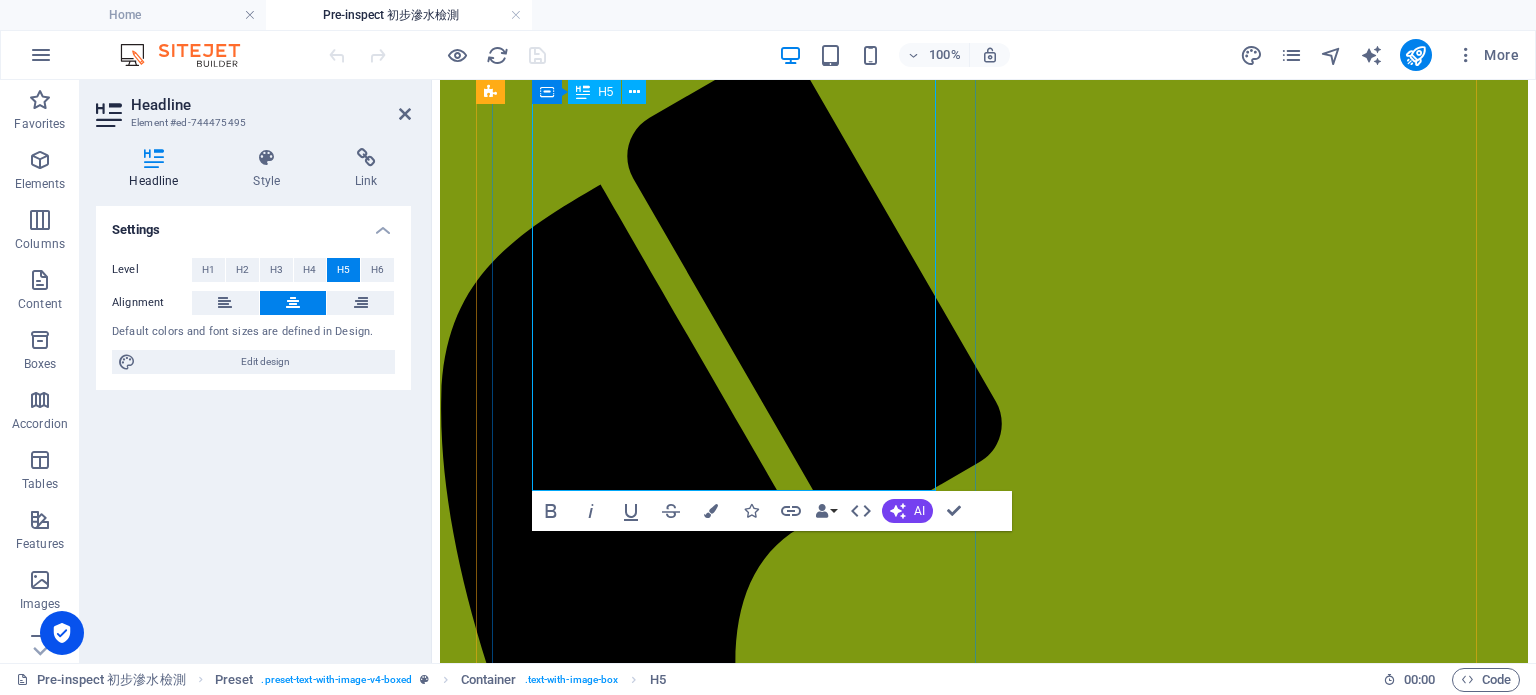 click on "<服務A> * 初步檢測-包紅外線及濕度計連電子記錄 $1,800;# <服務B>* 來去水測試-包食水管現壓測試, 色水測試,紅外線及濕度計連電子記錄 $4,800; <服務C>  二手樓滲漏狀況檢測(<500sf)-包紅外線及濕度計連電子記錄$1,800; *‌檢測範圍: 浴室面積<40sf *鑑於部份個案複雜及測試限制, 本公司並不能保證找到源頭及測試結果 ‌#如30天內聘請做專家報告, 可扣回$1800" at bounding box center [984, 1595] 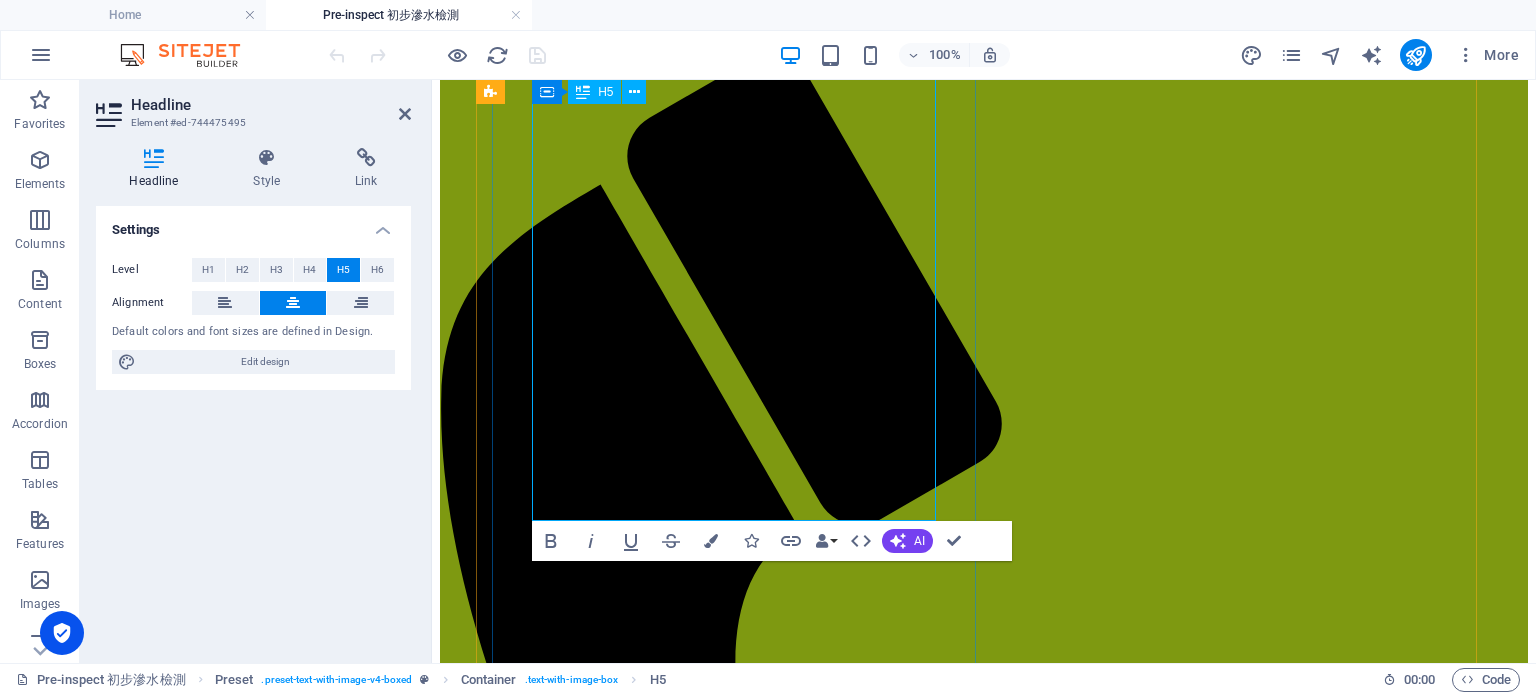 drag, startPoint x: 622, startPoint y: 380, endPoint x: 909, endPoint y: 515, distance: 317.16556 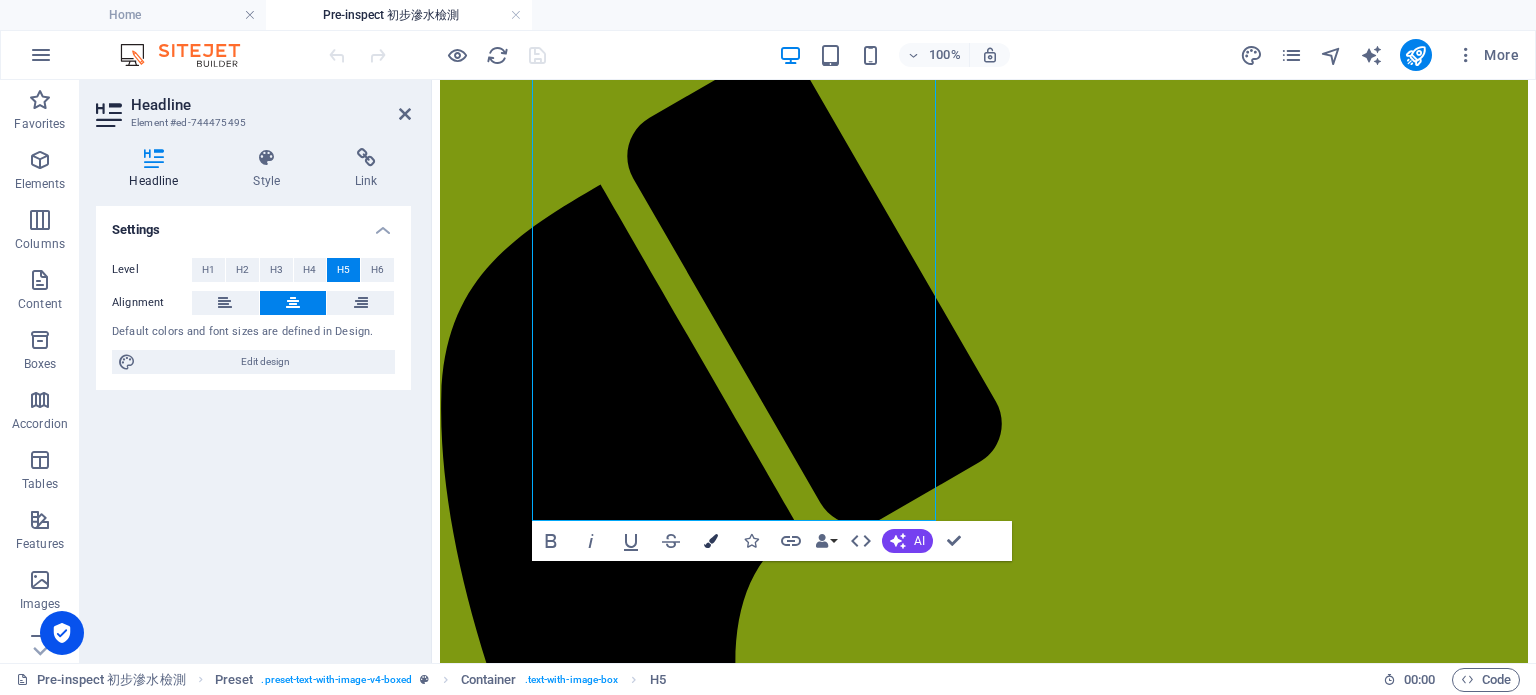 click at bounding box center [711, 541] 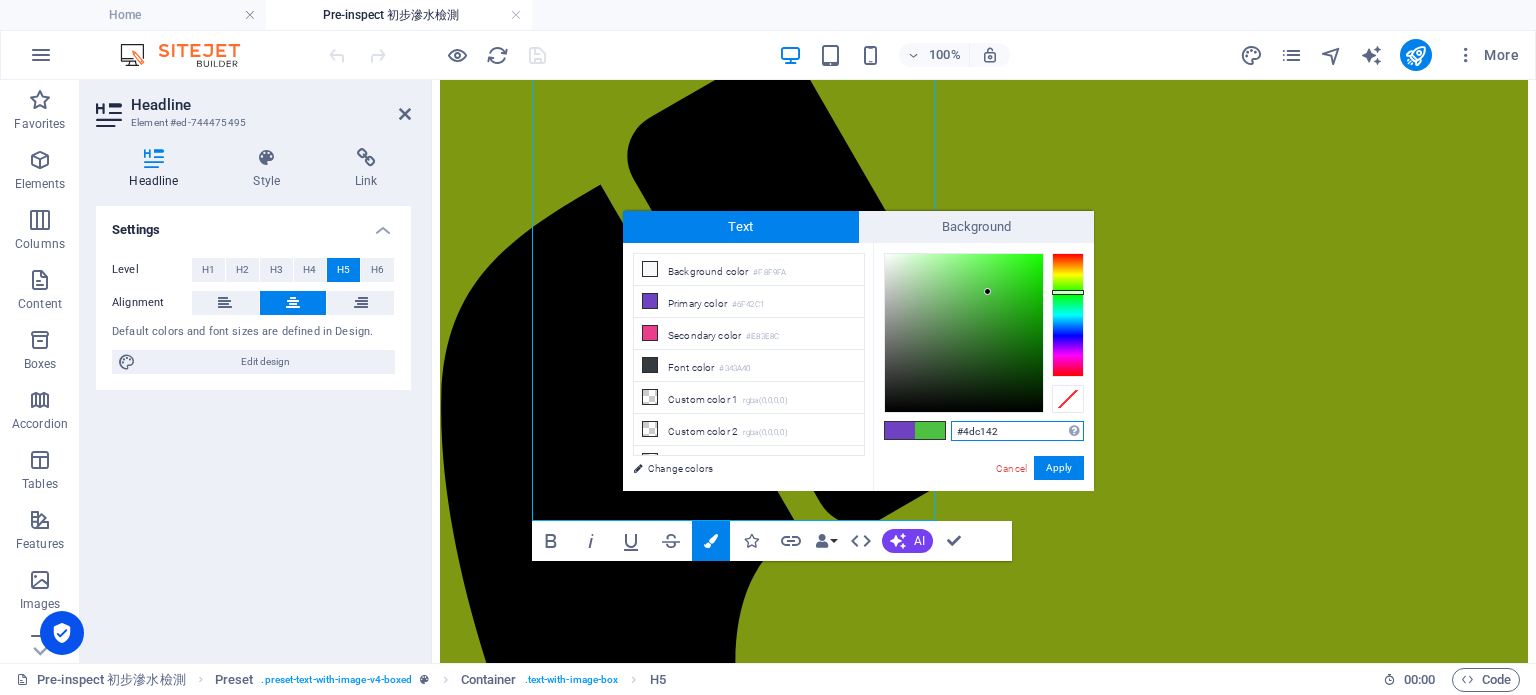 type on "#126d0a" 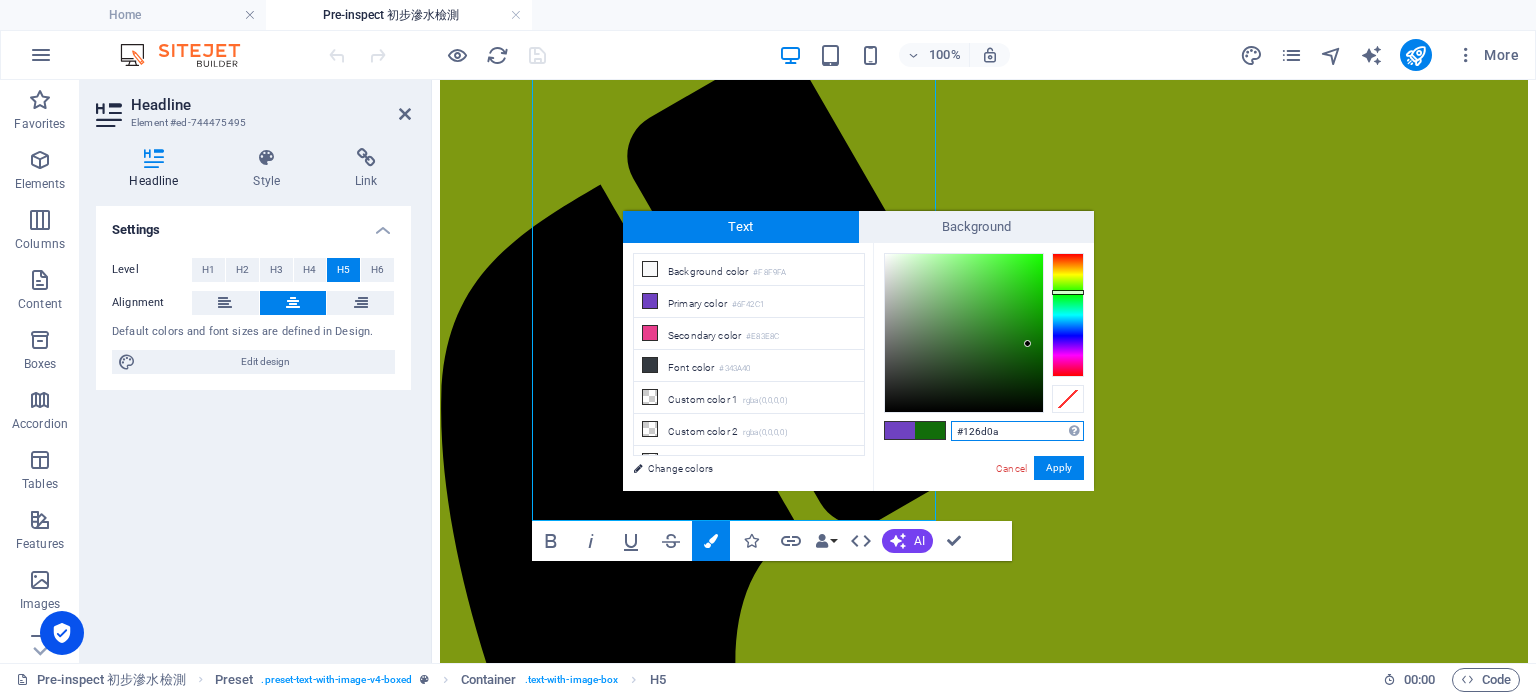 click at bounding box center (964, 333) 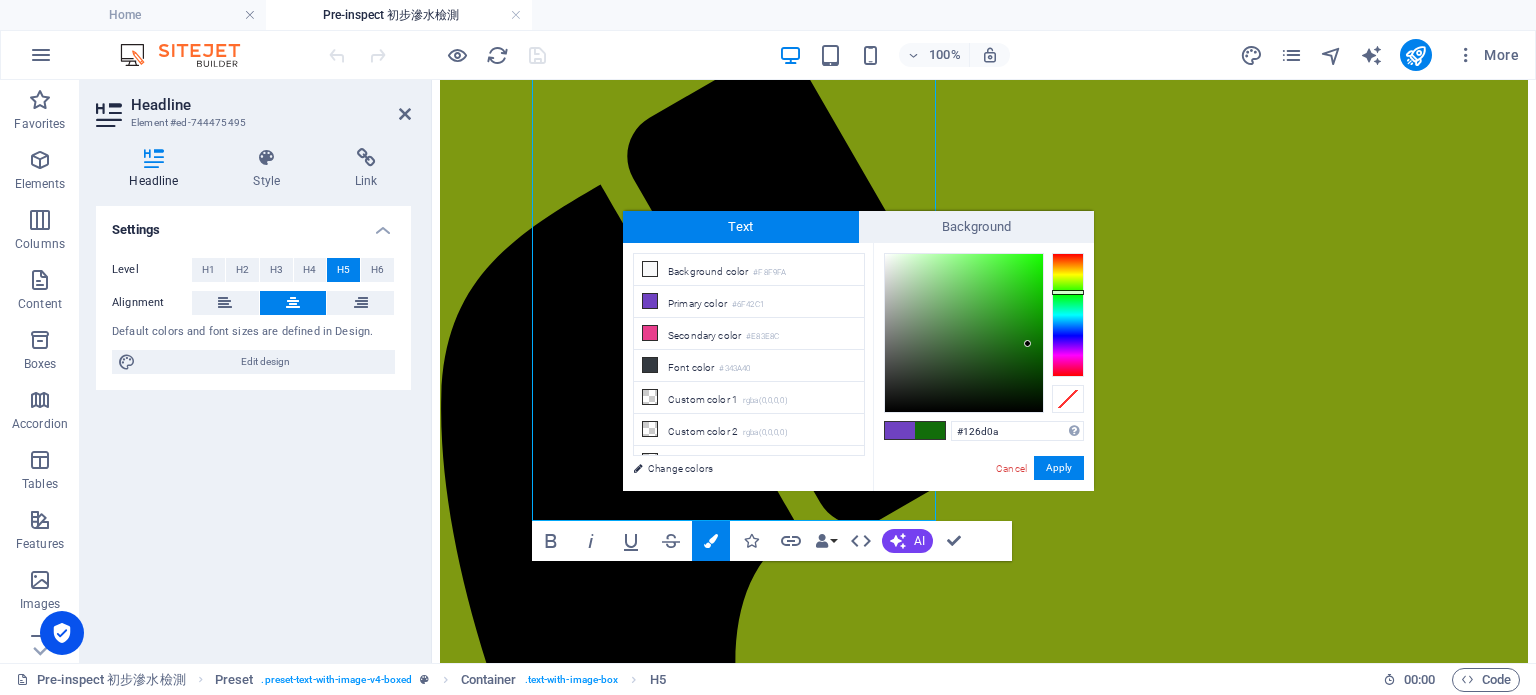 click at bounding box center (930, 430) 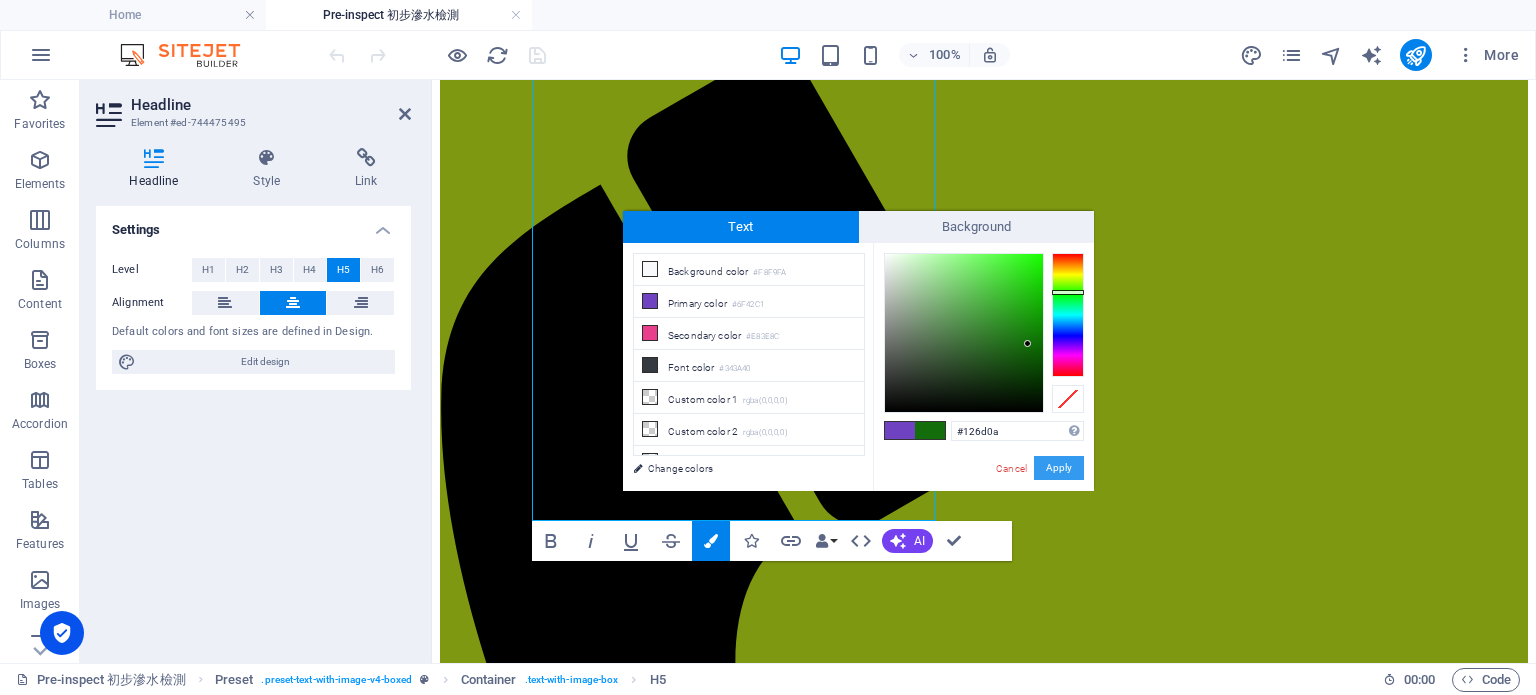 click on "Apply" at bounding box center [1059, 468] 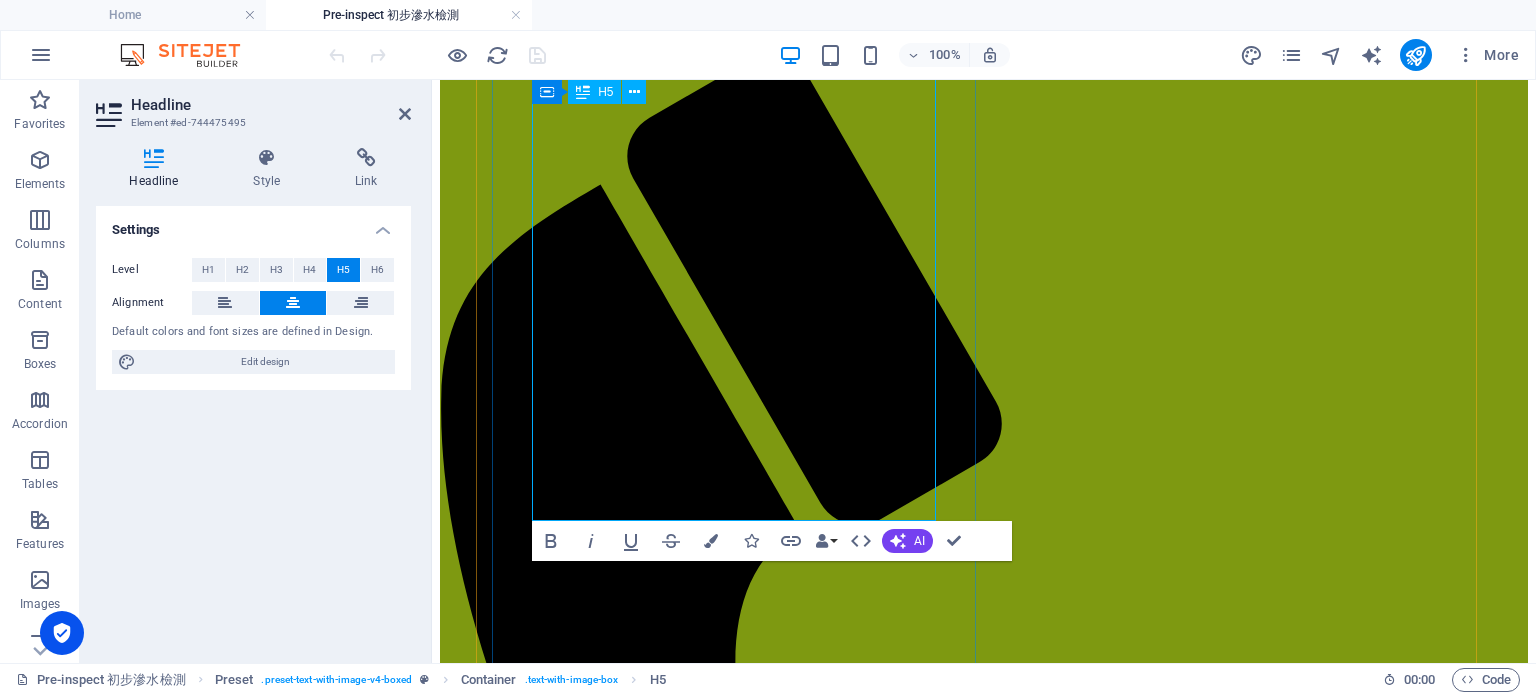 click on "<服務A> * 初步檢測-包紅外線及濕度計連電子記錄 $1,800;# <服務B>* 來去水測試-包食水管現壓測試, 色水測試,紅外線及濕度計連電子記錄 $4,800; <服務C>  二手樓滲漏狀況檢測(<500sf)-包紅外線及濕度計連電子記錄$1,800; *‌檢測範圍: 浴室面積<40sf *鑑於部份個案複雜及測試限制, 本公司並不能保證找到源頭及測試結果; 到場檢測前收取費用 ‌#如30天內聘請做專家報告, 可扣回$1800" at bounding box center (984, 1595) 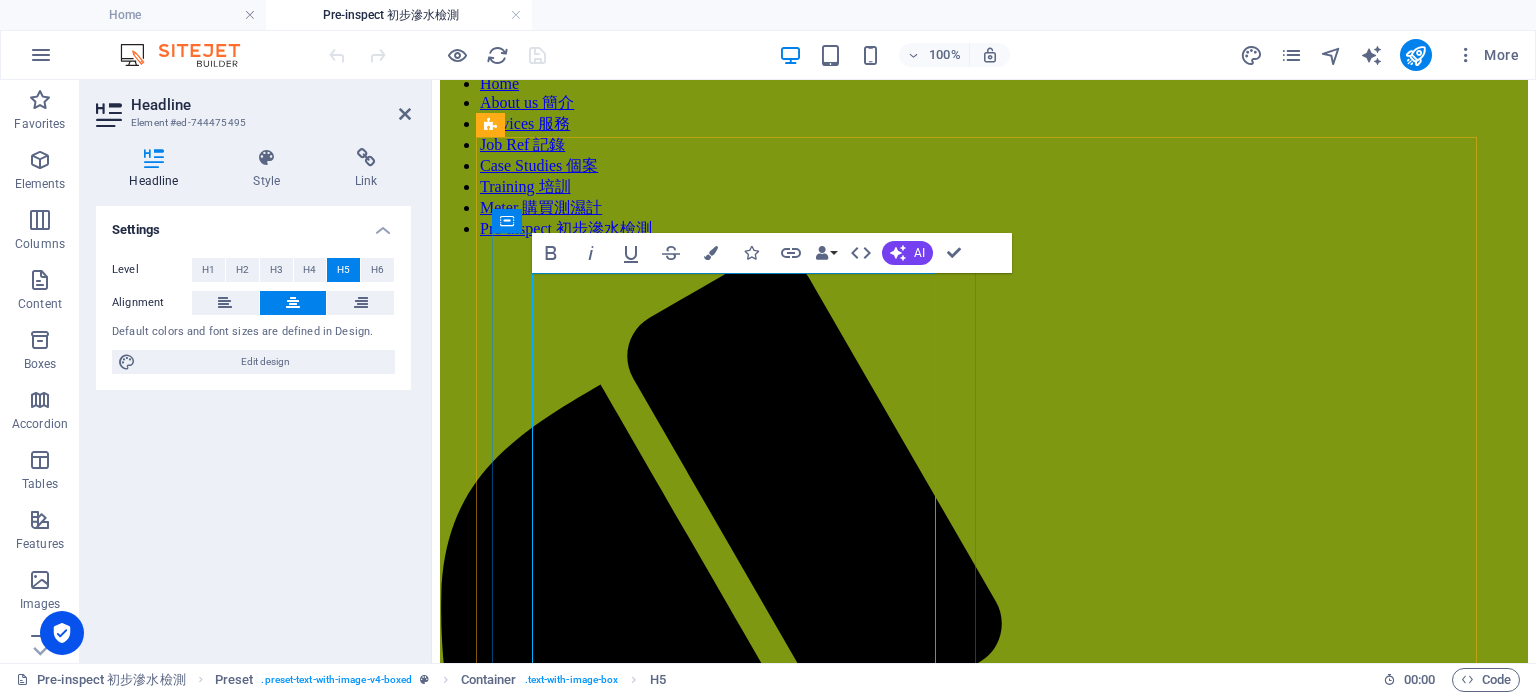 scroll, scrollTop: 100, scrollLeft: 0, axis: vertical 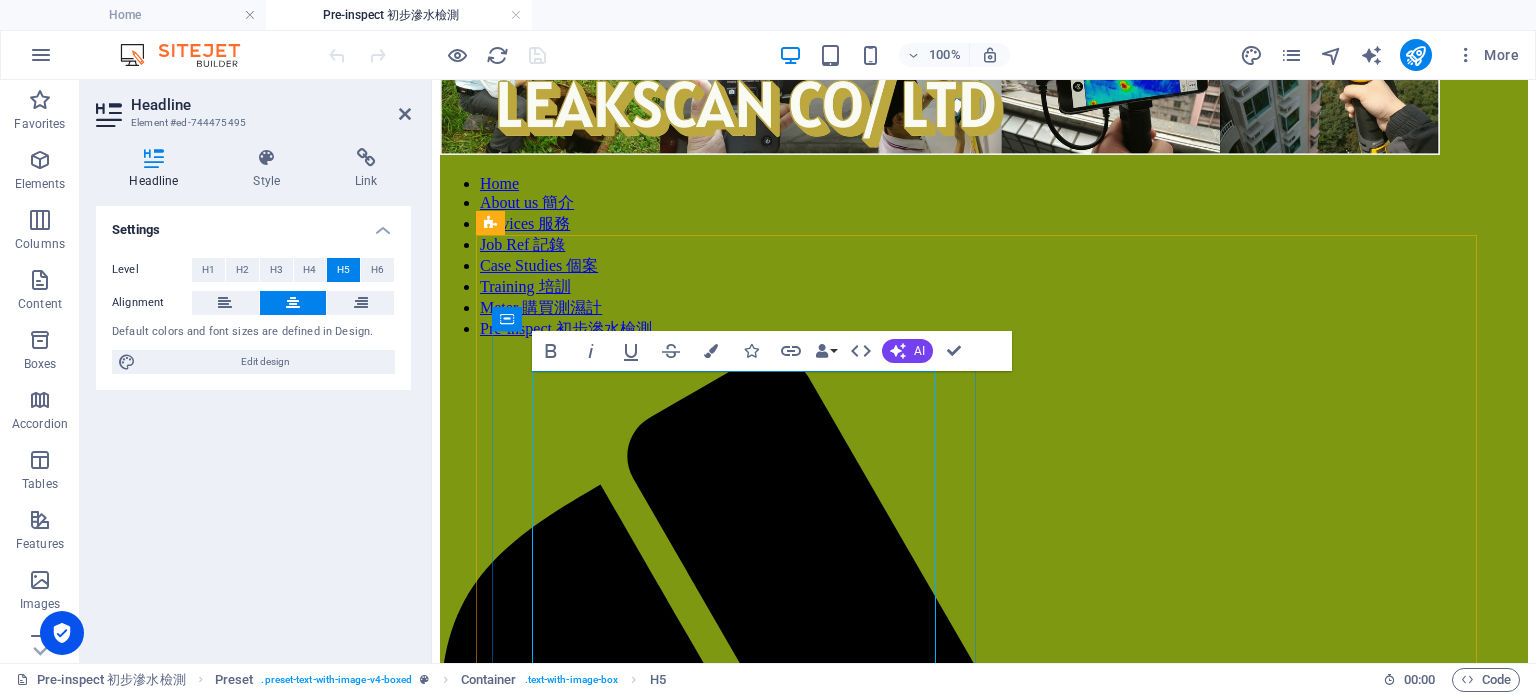 drag, startPoint x: 783, startPoint y: 569, endPoint x: 676, endPoint y: 558, distance: 107.563934 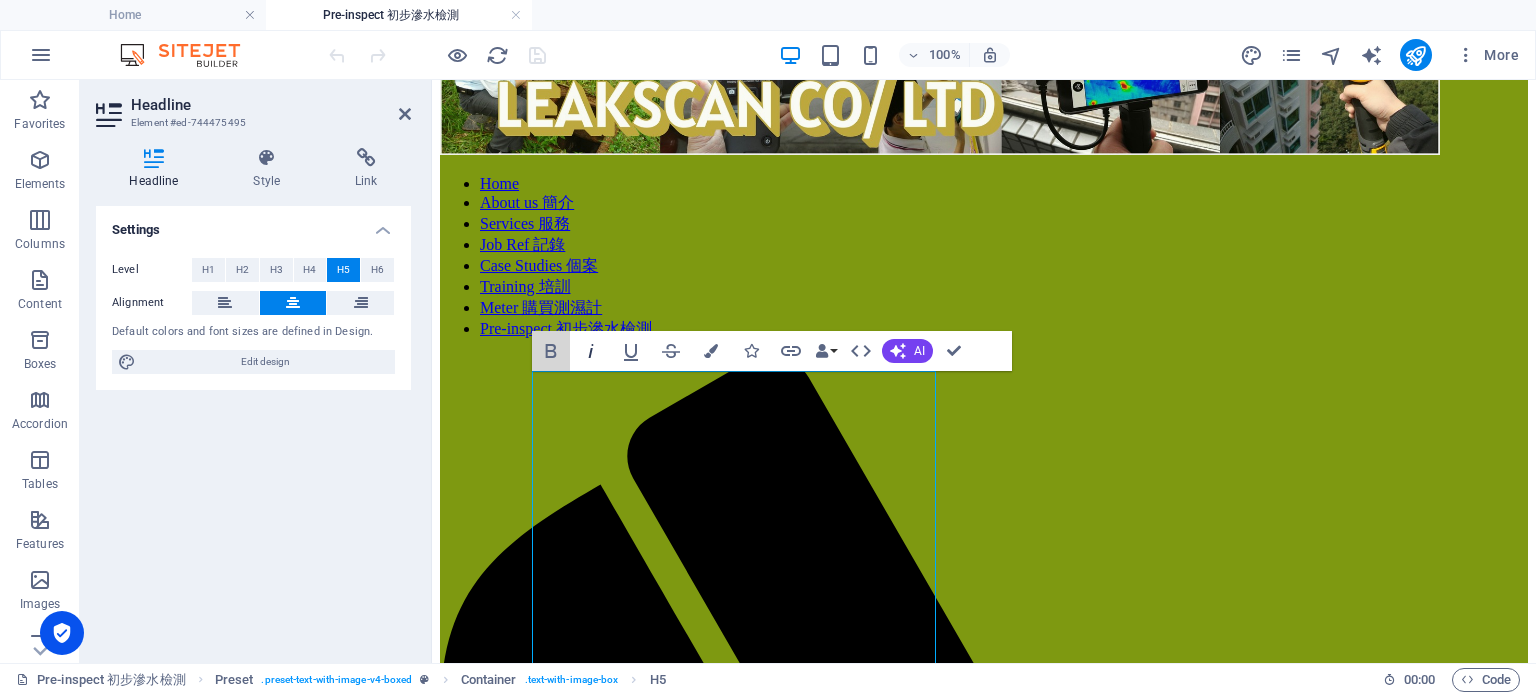 drag, startPoint x: 552, startPoint y: 351, endPoint x: 593, endPoint y: 348, distance: 41.109608 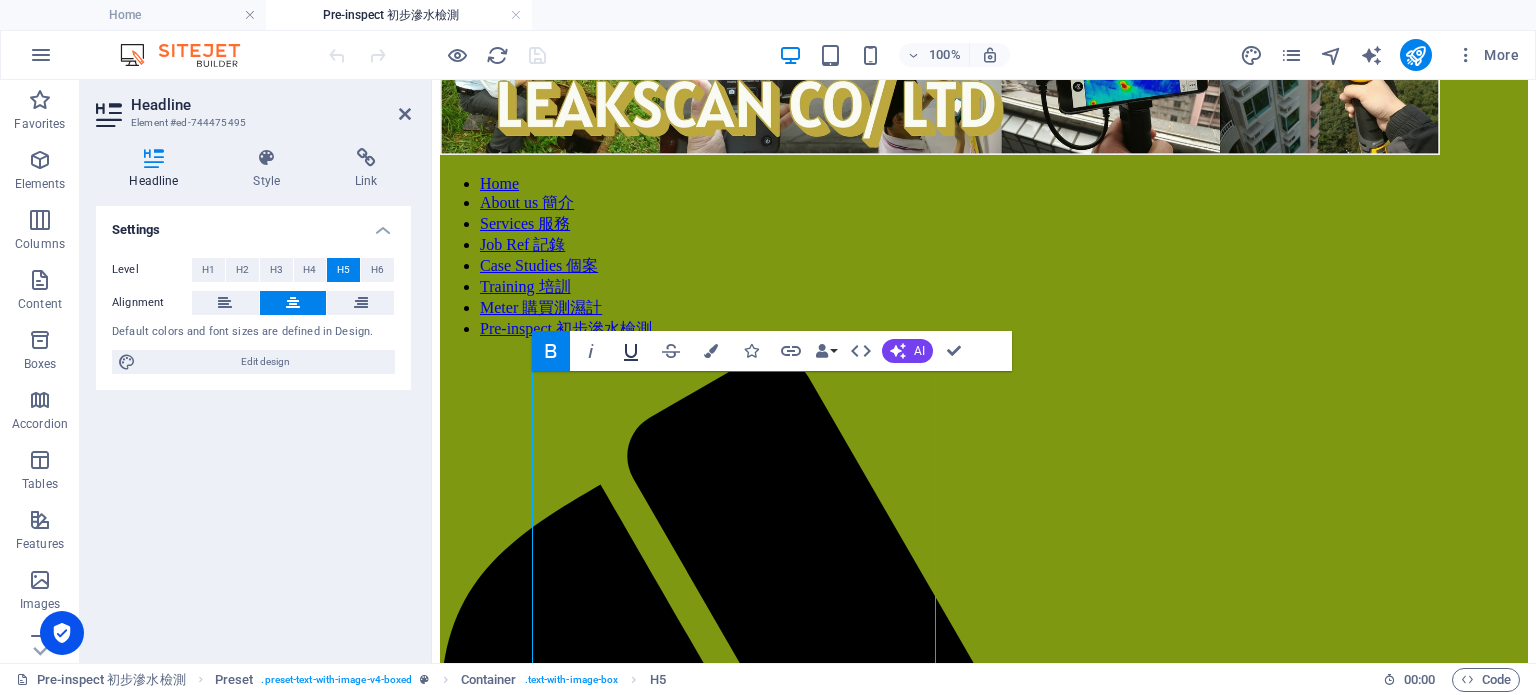click 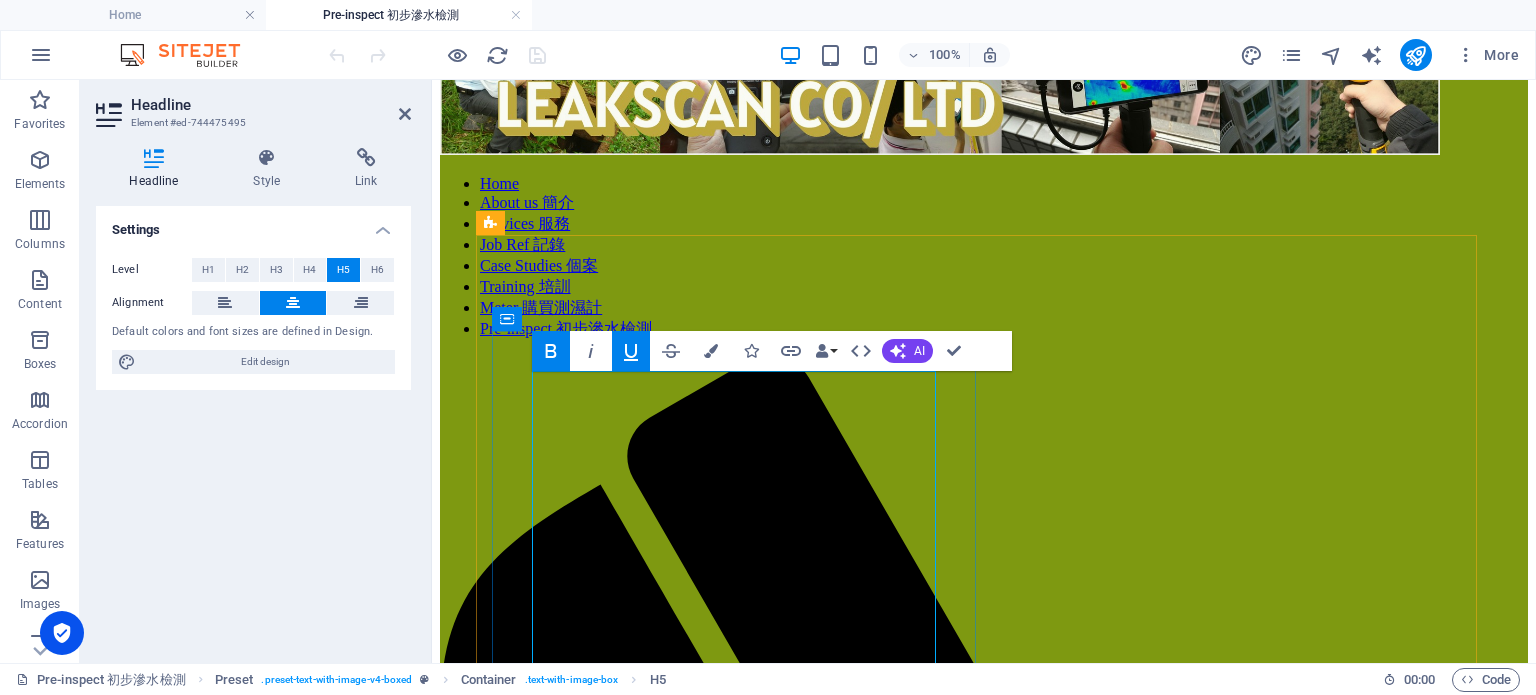 click on "<服務A> * 初步檢測-包紅外線及濕度計連電子記錄 $1,800;# <服務B>* 來去水測試-包食水管現壓測試, 色水測試,紅外線及濕度計連電子記錄 $4,800; <服務C>  二手樓滲漏狀況檢測(<500sf)-包紅外線及濕度計連電子記錄$1,800; *‌檢測範圍: 浴室面積<40sf *鑑於部份個案複雜及測試限制, 本公司並不能保證找到源頭及測試結果; 到場檢測前收取費用 ‌#如30天內聘請做專家報告, 可扣回$1800" at bounding box center (984, 1895) 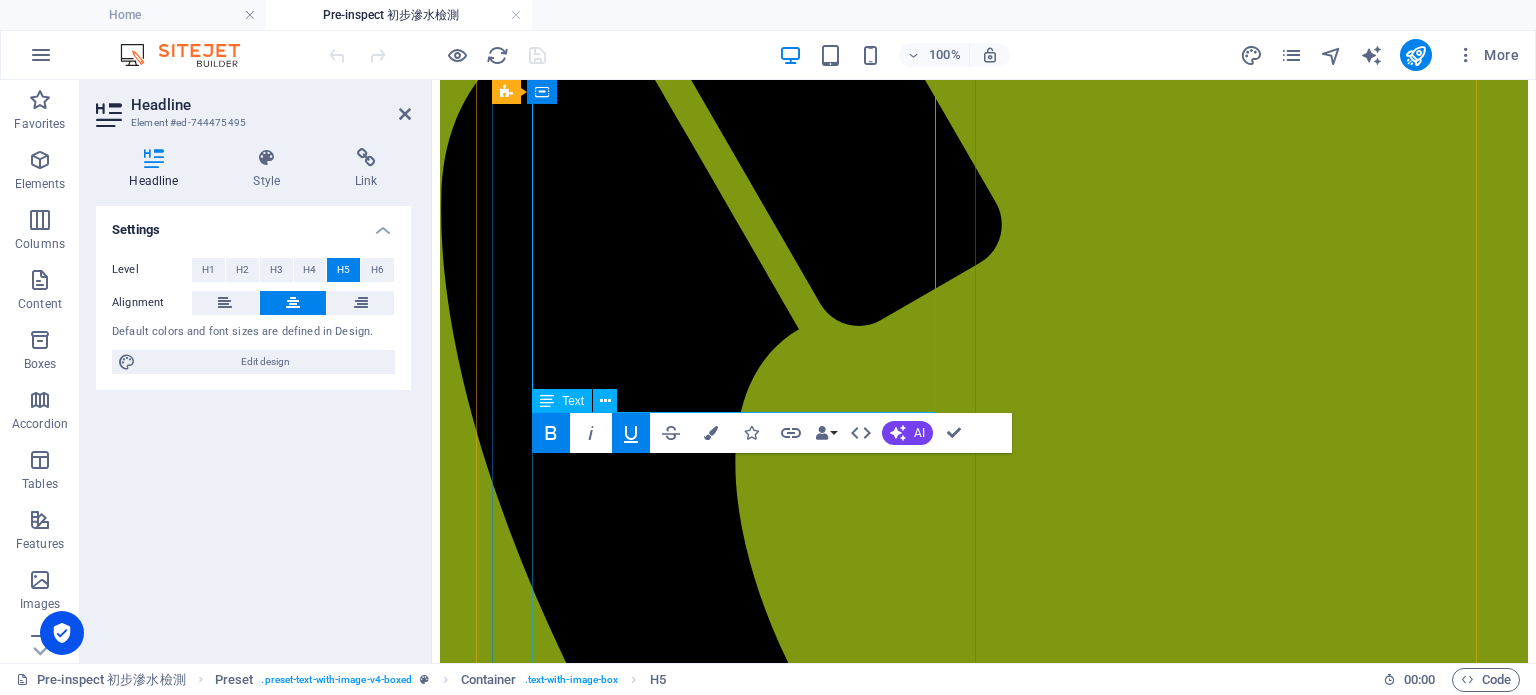 scroll, scrollTop: 600, scrollLeft: 0, axis: vertical 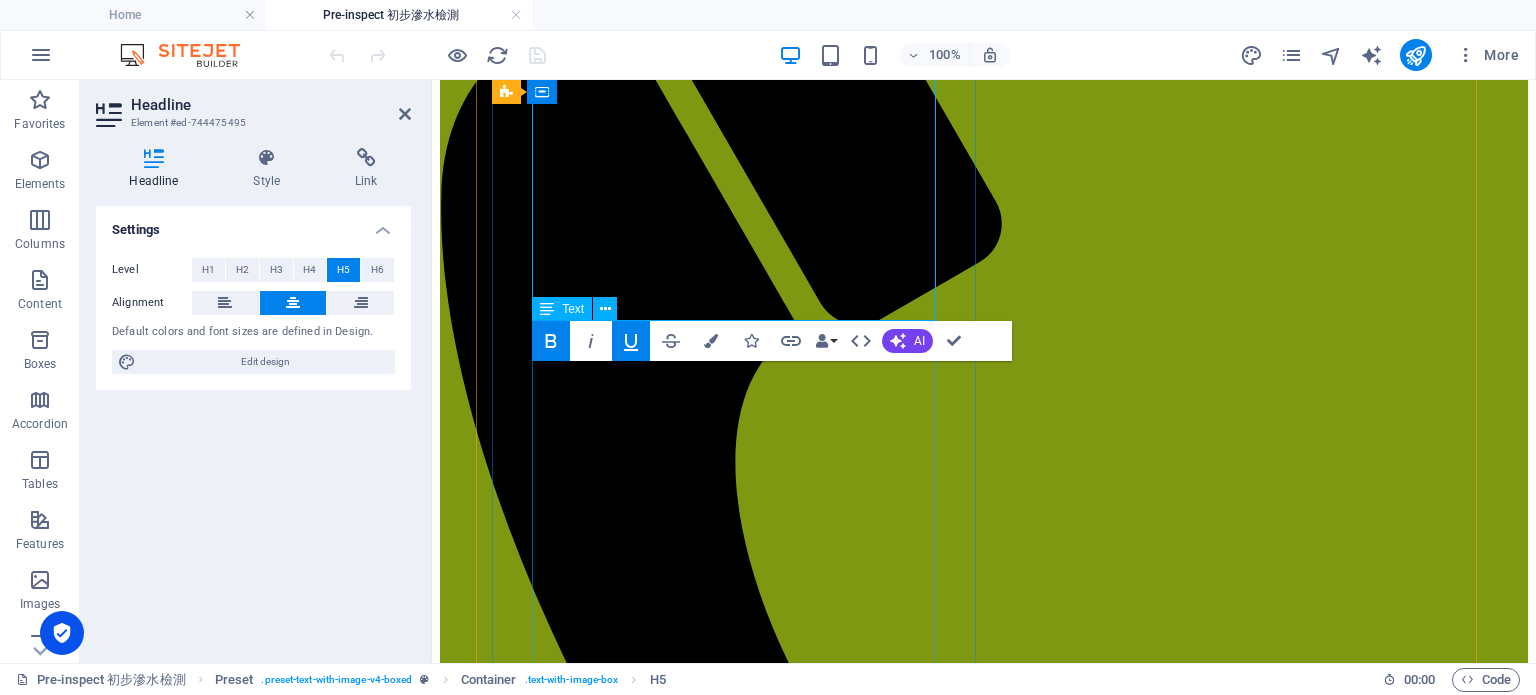 click on "包括電子檢測記錄 (5天內whatsapp傳送)" at bounding box center (984, 1727) 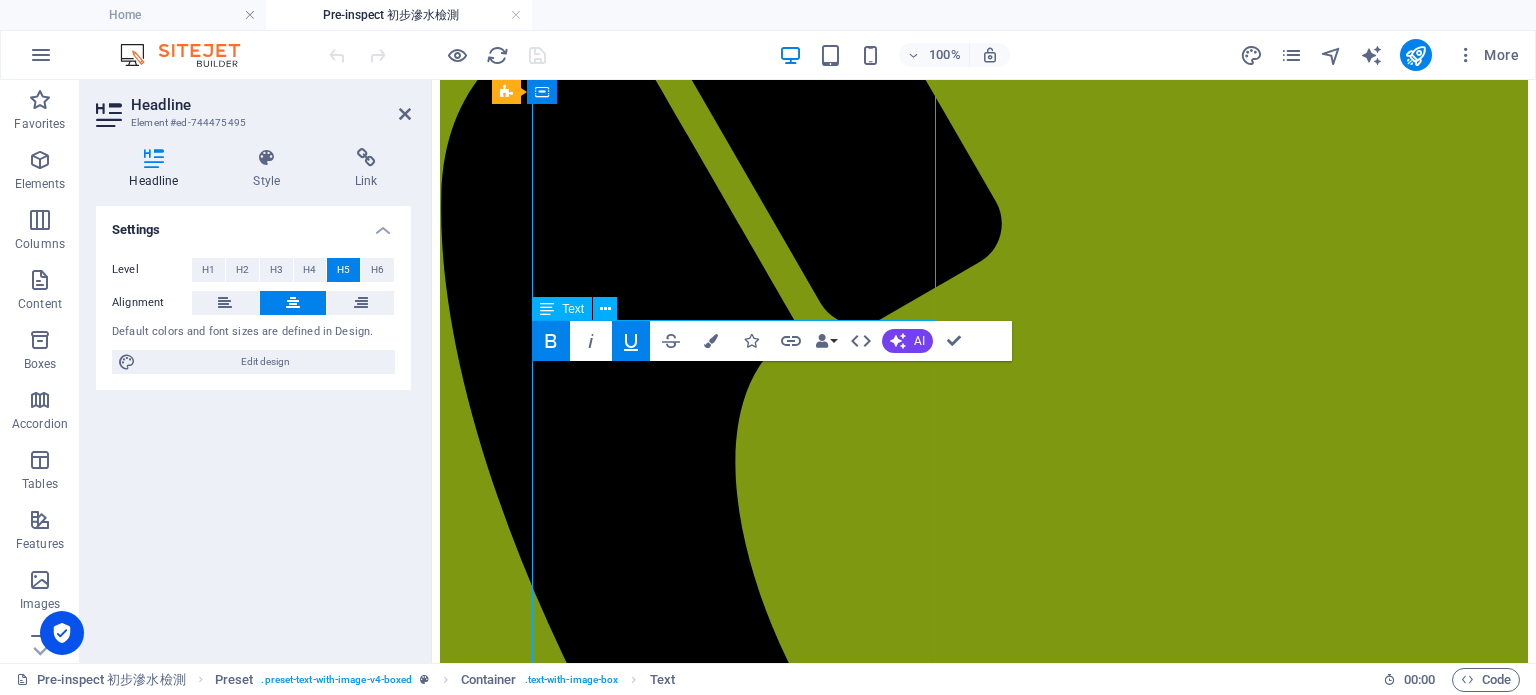 click on "包括電子檢測記錄 (5天內whatsapp傳送)" at bounding box center (984, 1727) 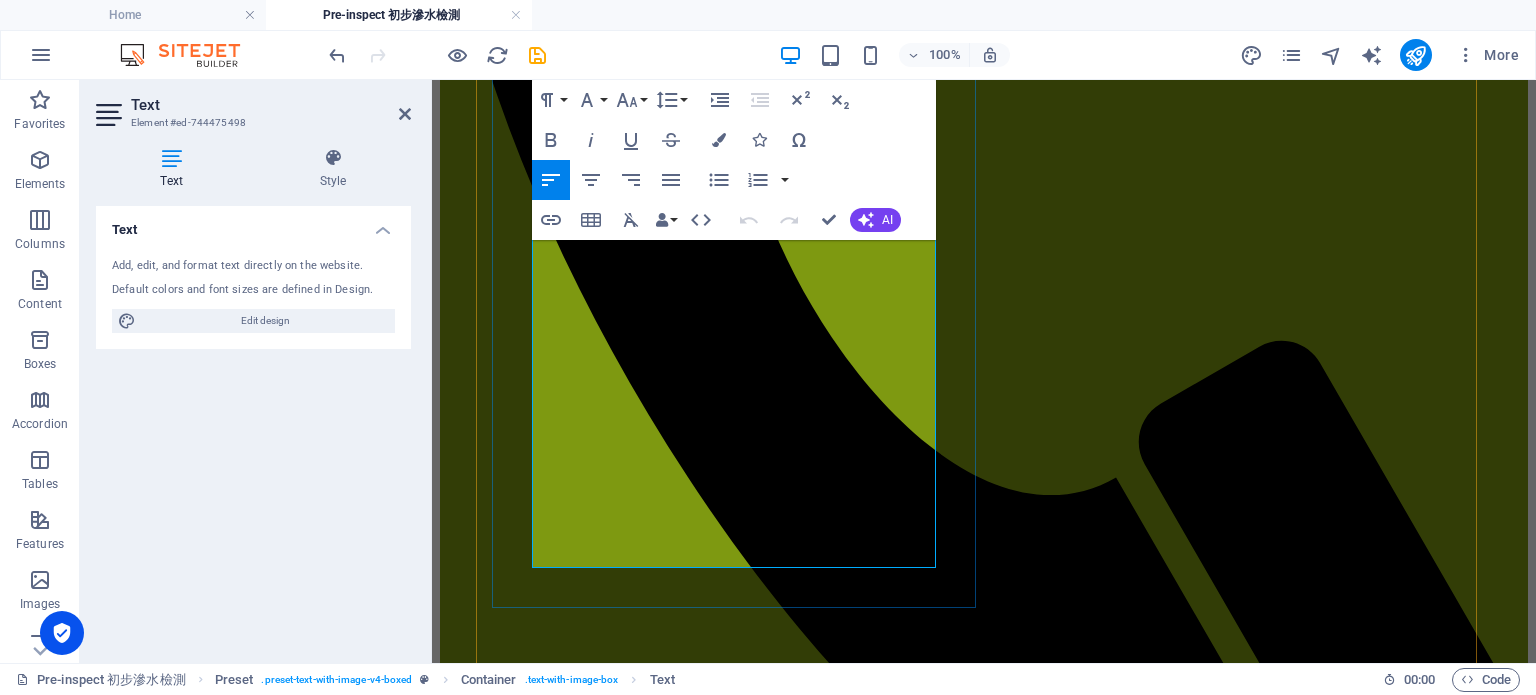 scroll, scrollTop: 1100, scrollLeft: 0, axis: vertical 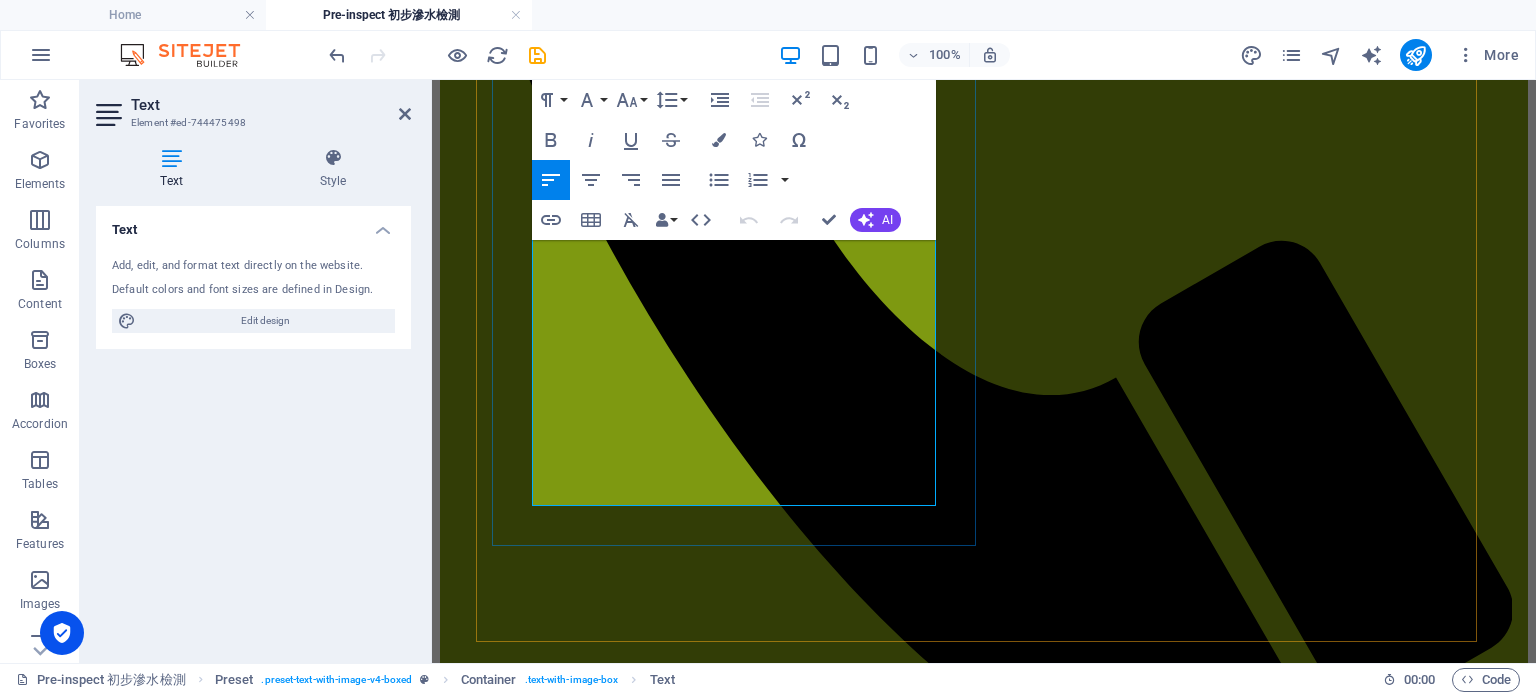 click on "*上述價格只供參考，以服務確認時為準" at bounding box center (984, 1464) 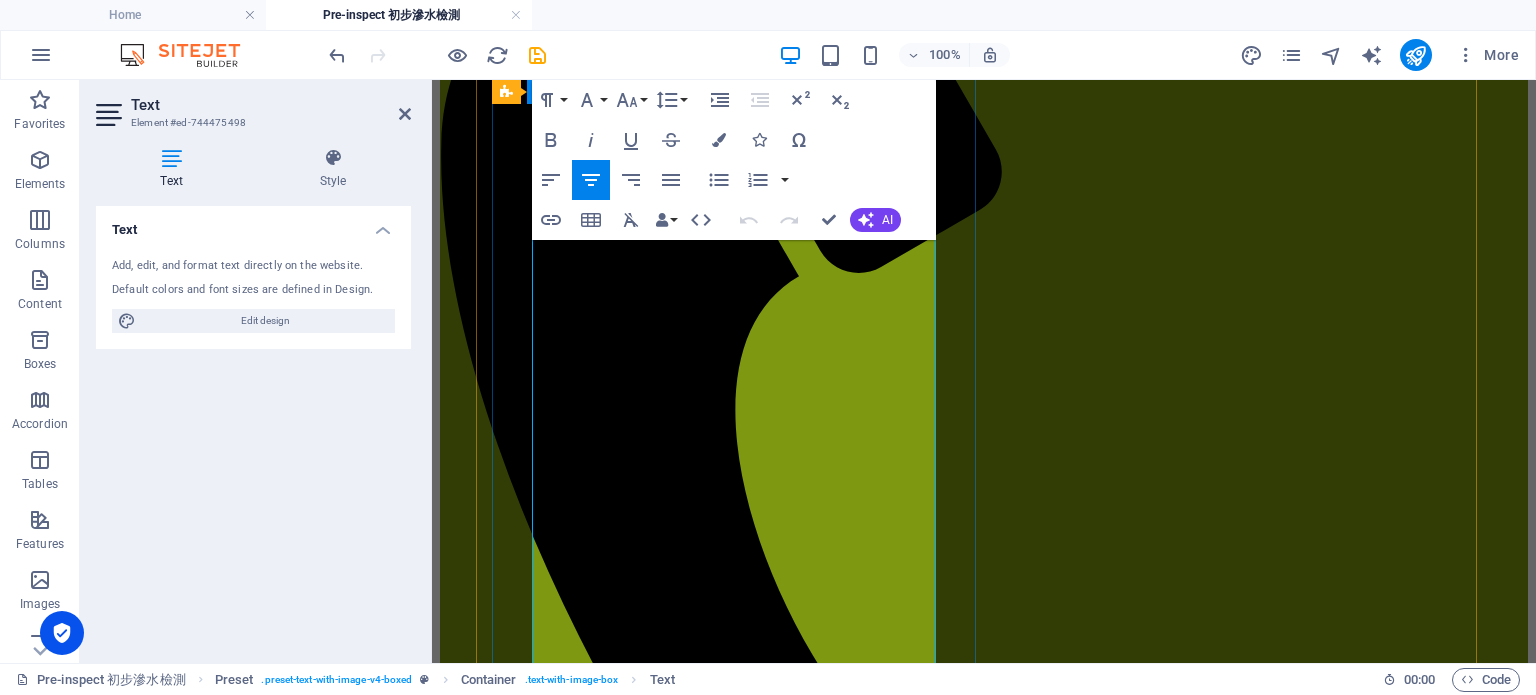 scroll, scrollTop: 500, scrollLeft: 0, axis: vertical 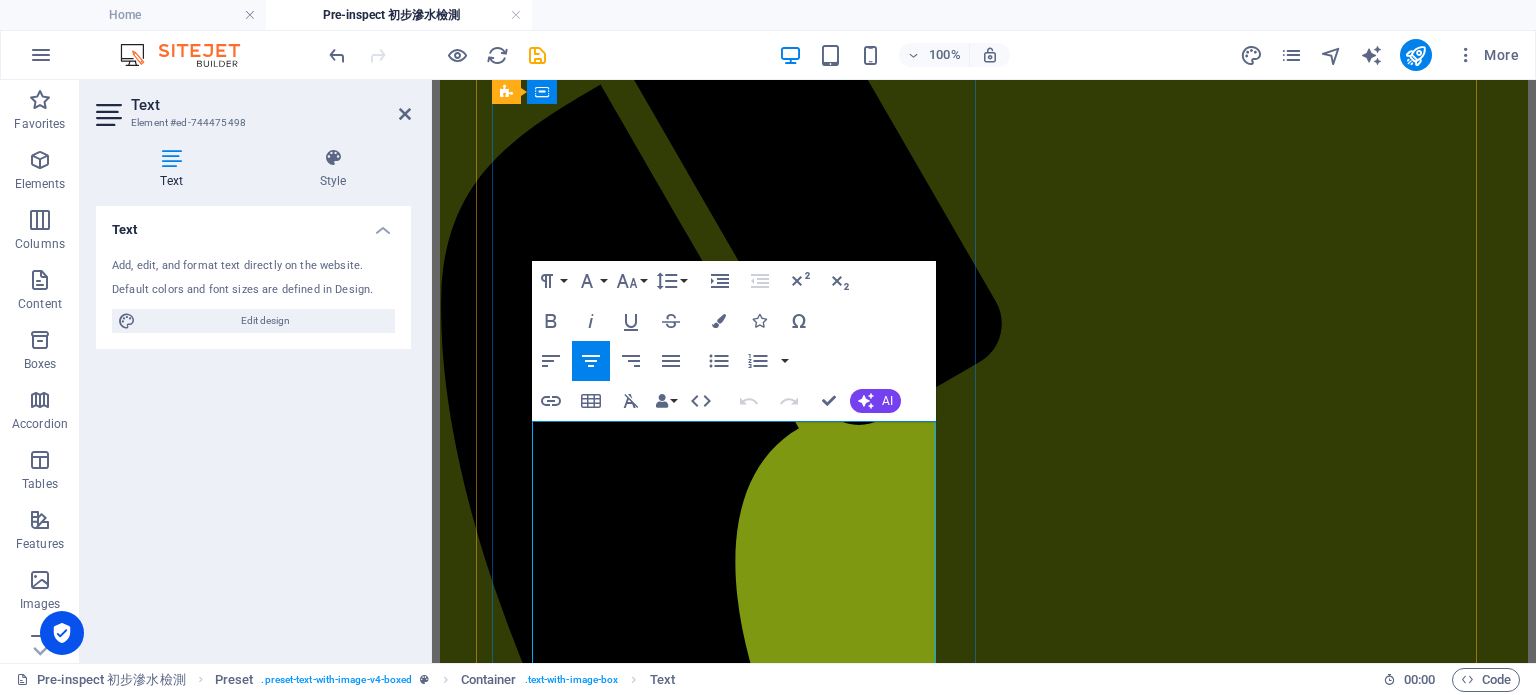 drag, startPoint x: 781, startPoint y: 545, endPoint x: 903, endPoint y: 542, distance: 122.03688 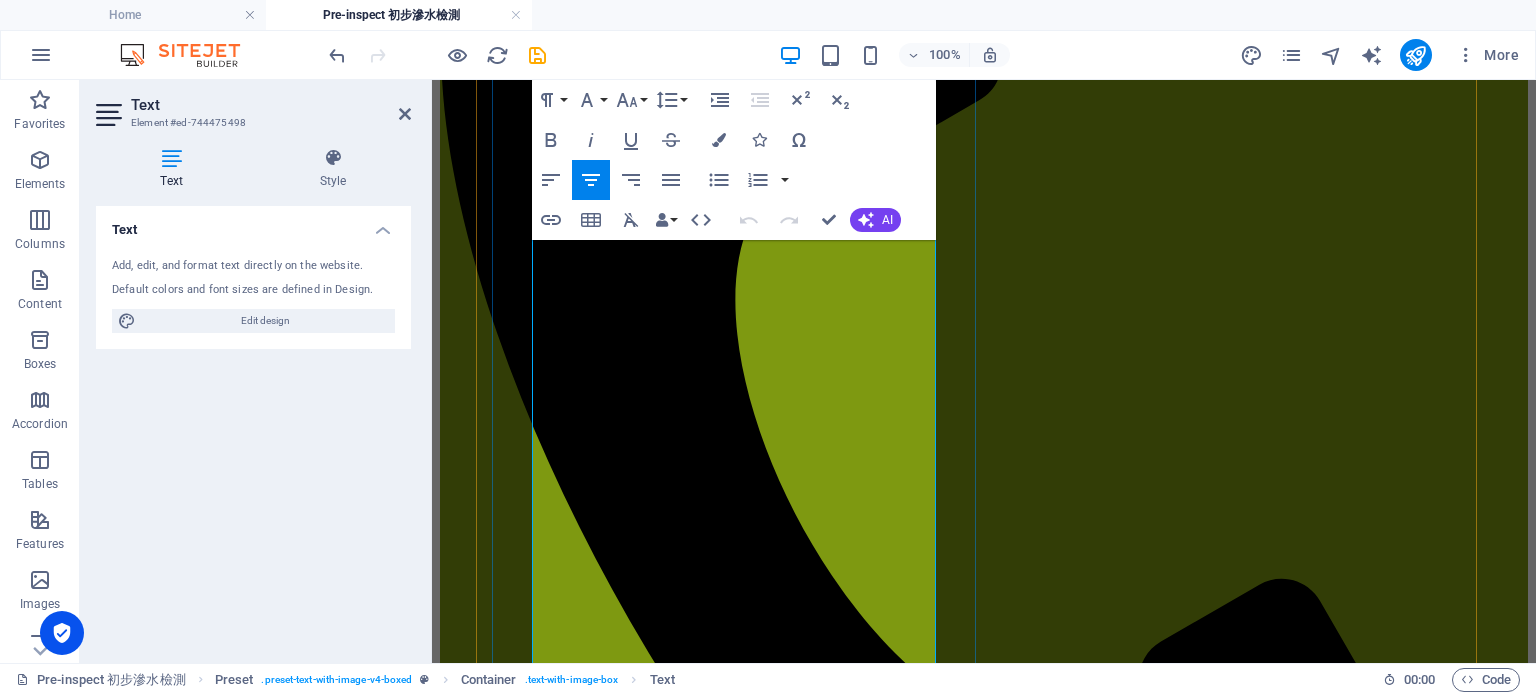 scroll, scrollTop: 800, scrollLeft: 0, axis: vertical 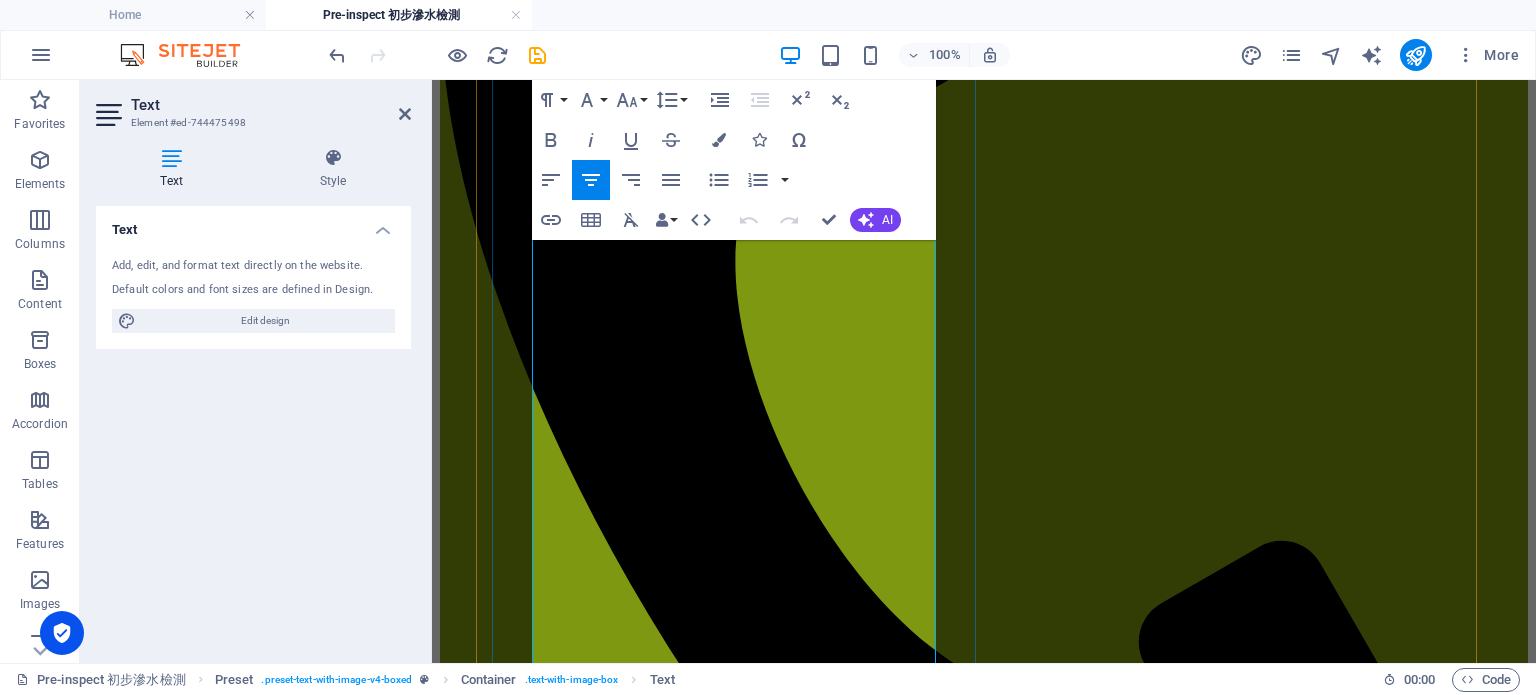 click on "工程/ 建築大學學位/ 測量師;及建造業議會CIC/ 訓練局CITA 防水證書/ HKWLI建築物漏水檢測及防水證書;及" at bounding box center (984, 1615) 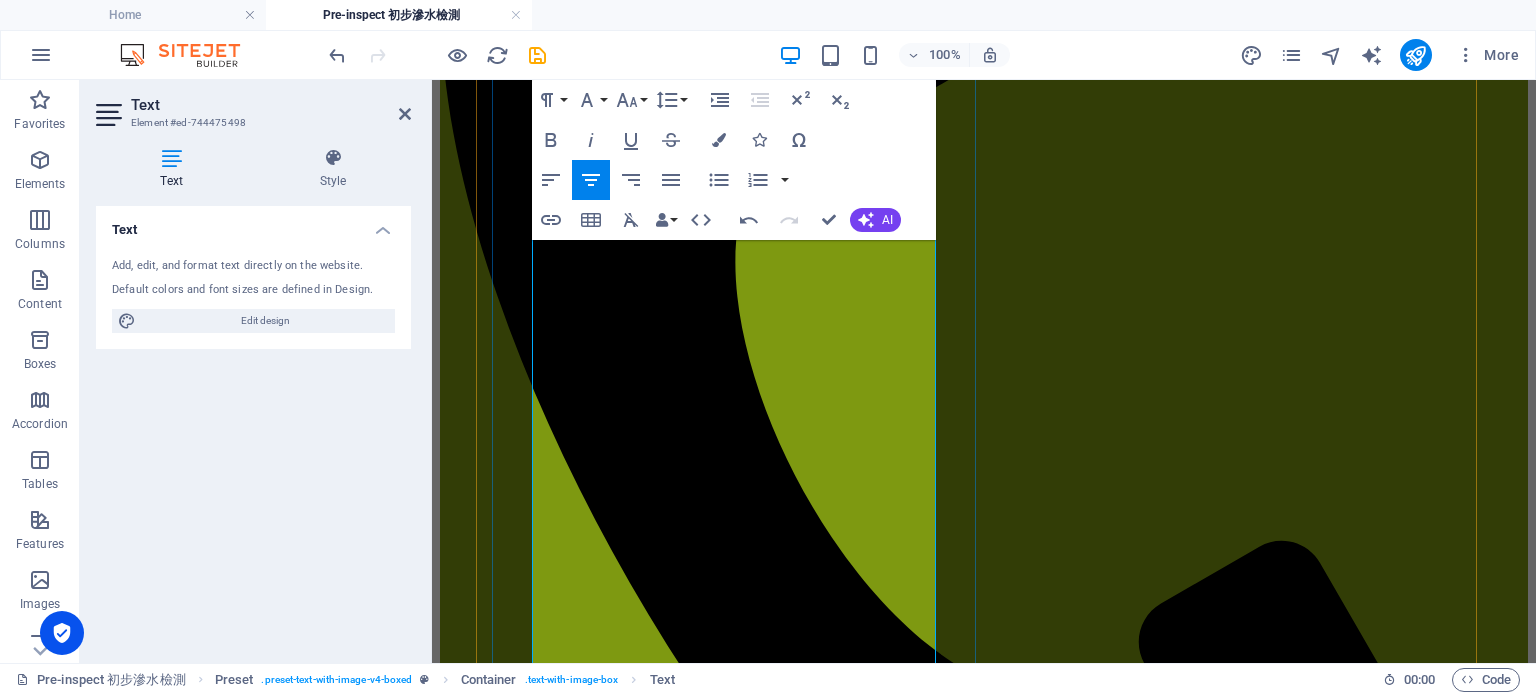 click on "工程/ 建築大學學位;及建造業議會CIC/ 訓練局CITA 防水證書/ HKWLI建築物漏水檢測及防水證書;及" at bounding box center [984, 1615] 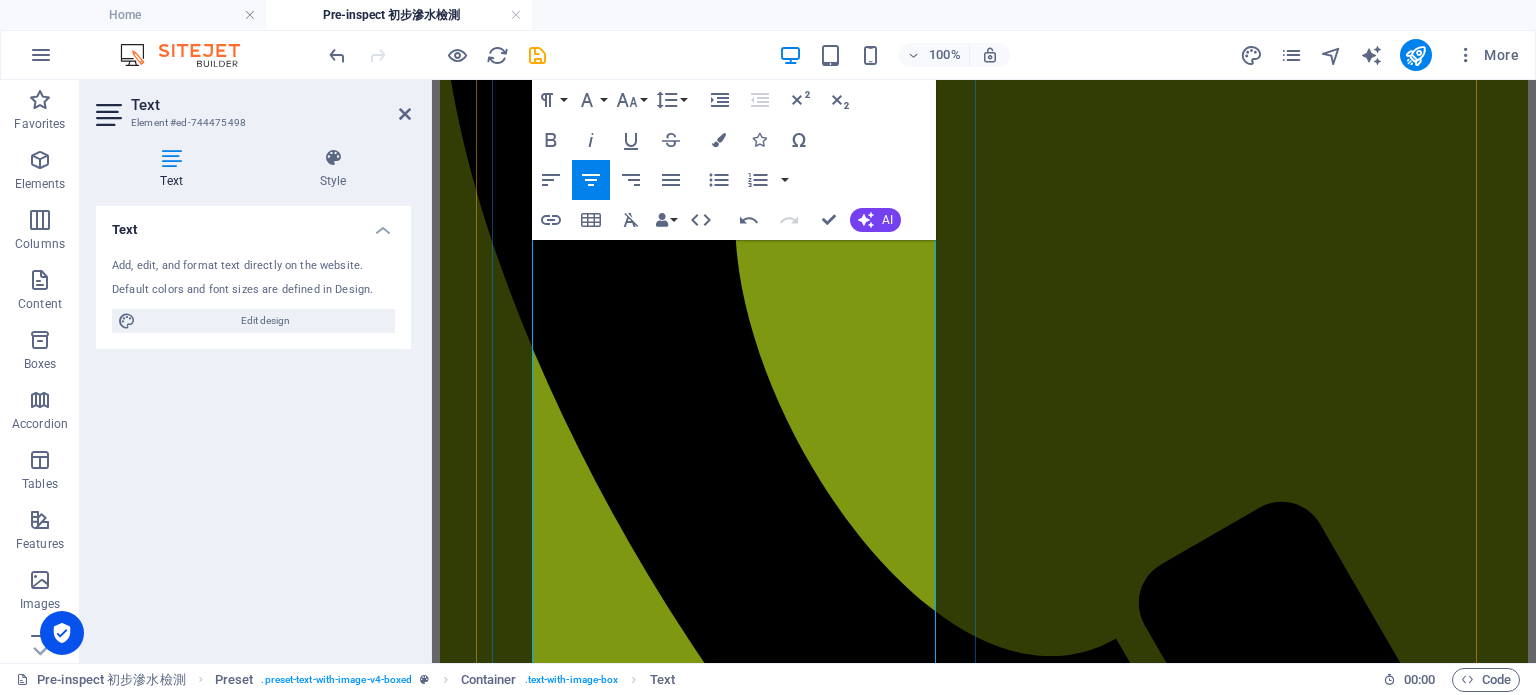 scroll, scrollTop: 900, scrollLeft: 0, axis: vertical 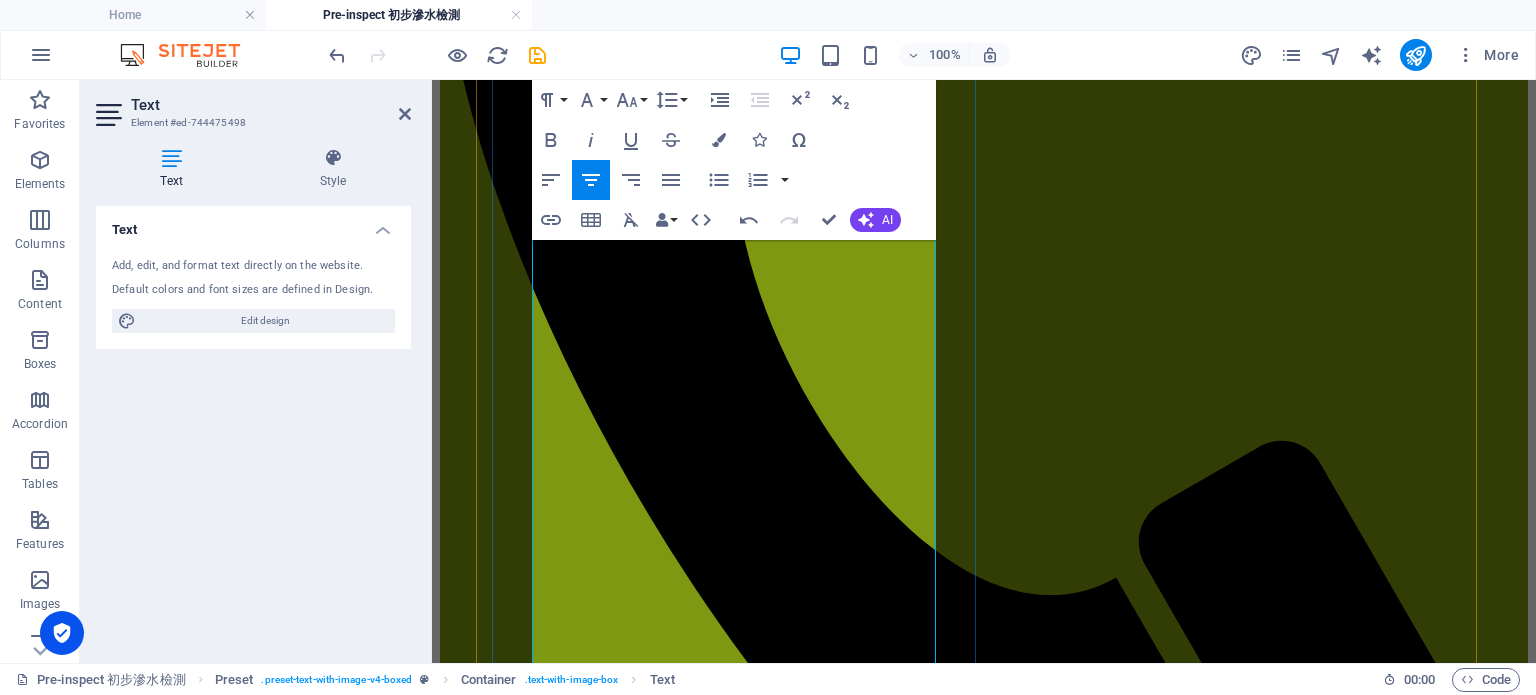 drag, startPoint x: 606, startPoint y: 459, endPoint x: 728, endPoint y: 461, distance: 122.016396 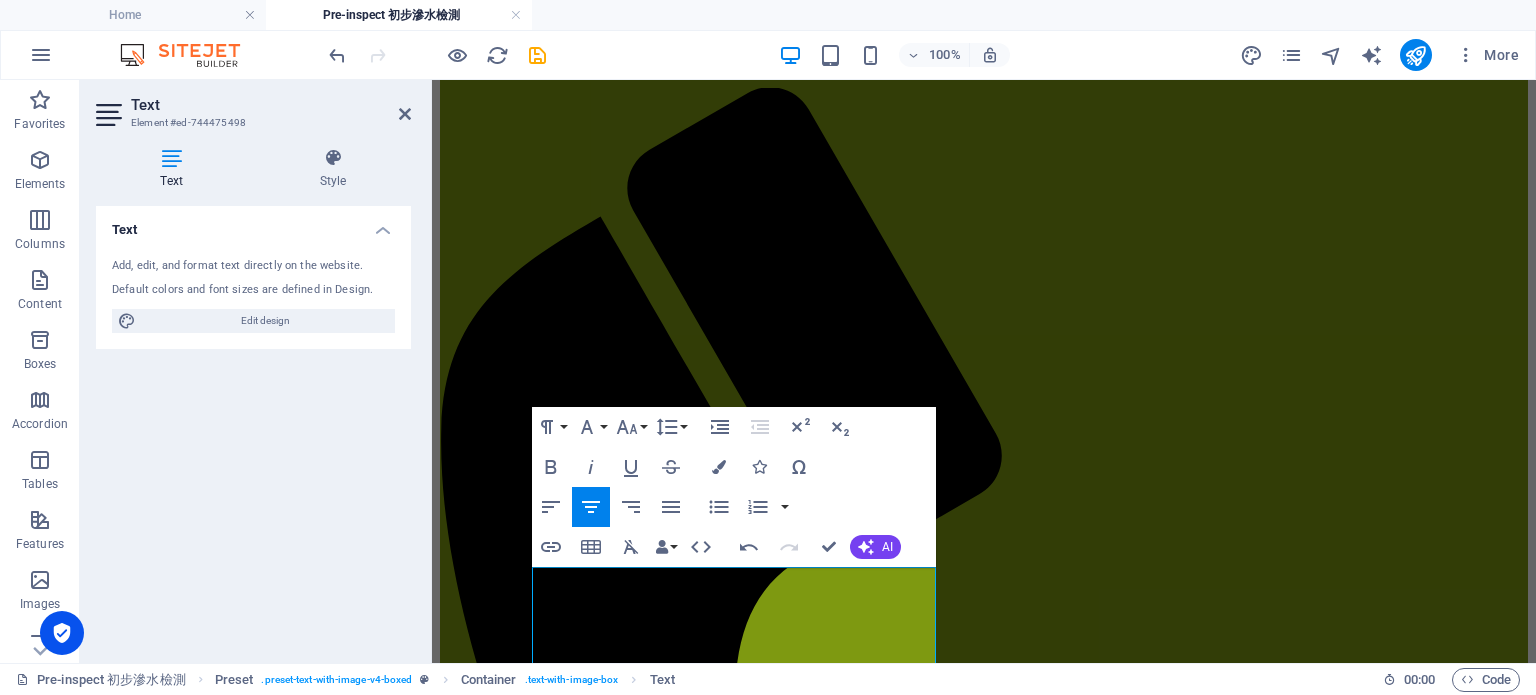 scroll, scrollTop: 400, scrollLeft: 0, axis: vertical 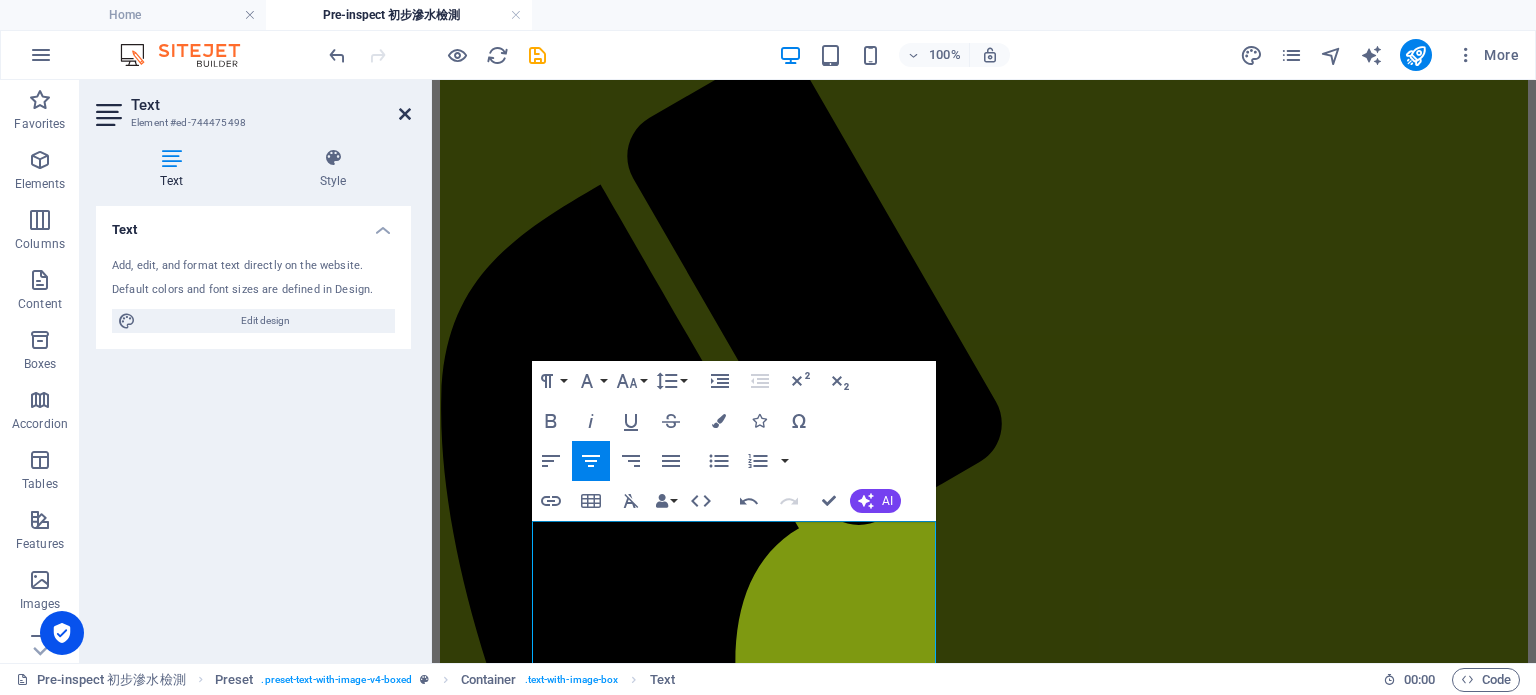 click at bounding box center [405, 114] 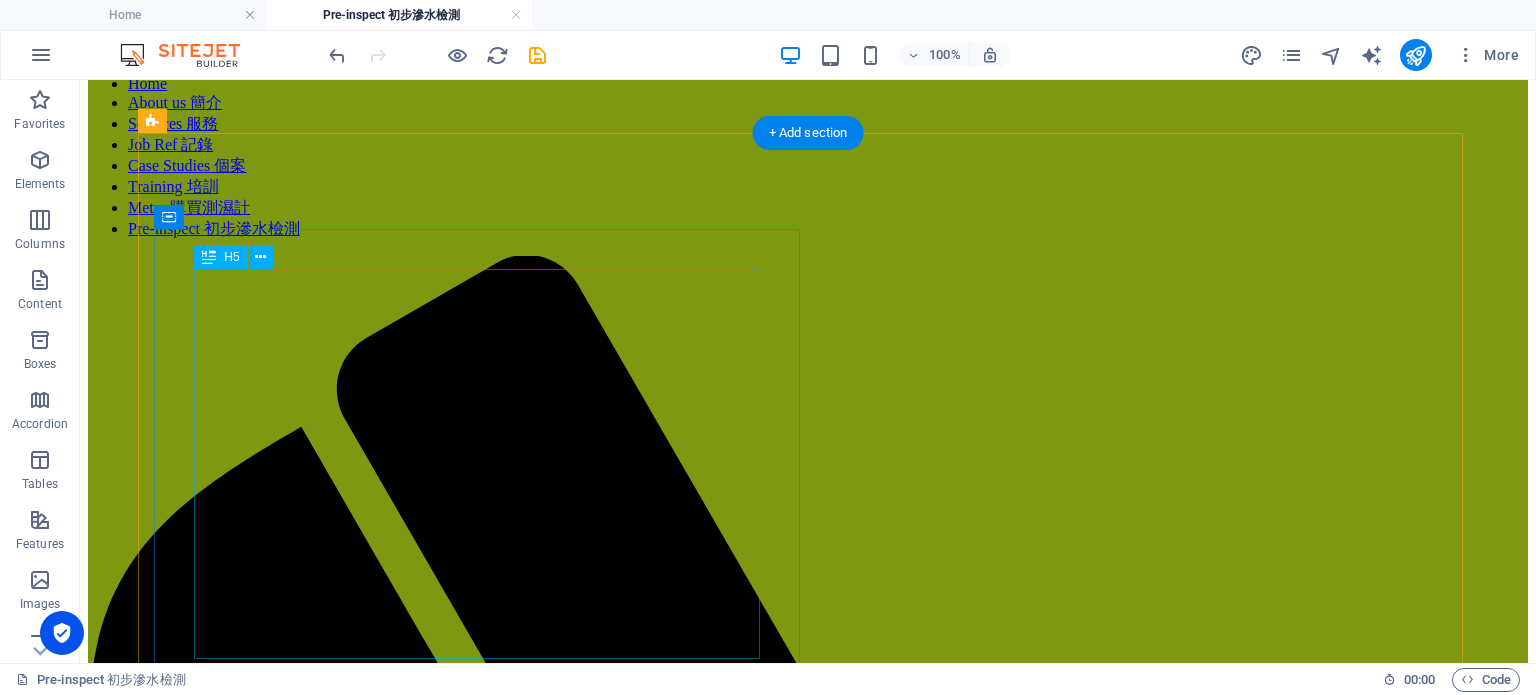 scroll, scrollTop: 300, scrollLeft: 0, axis: vertical 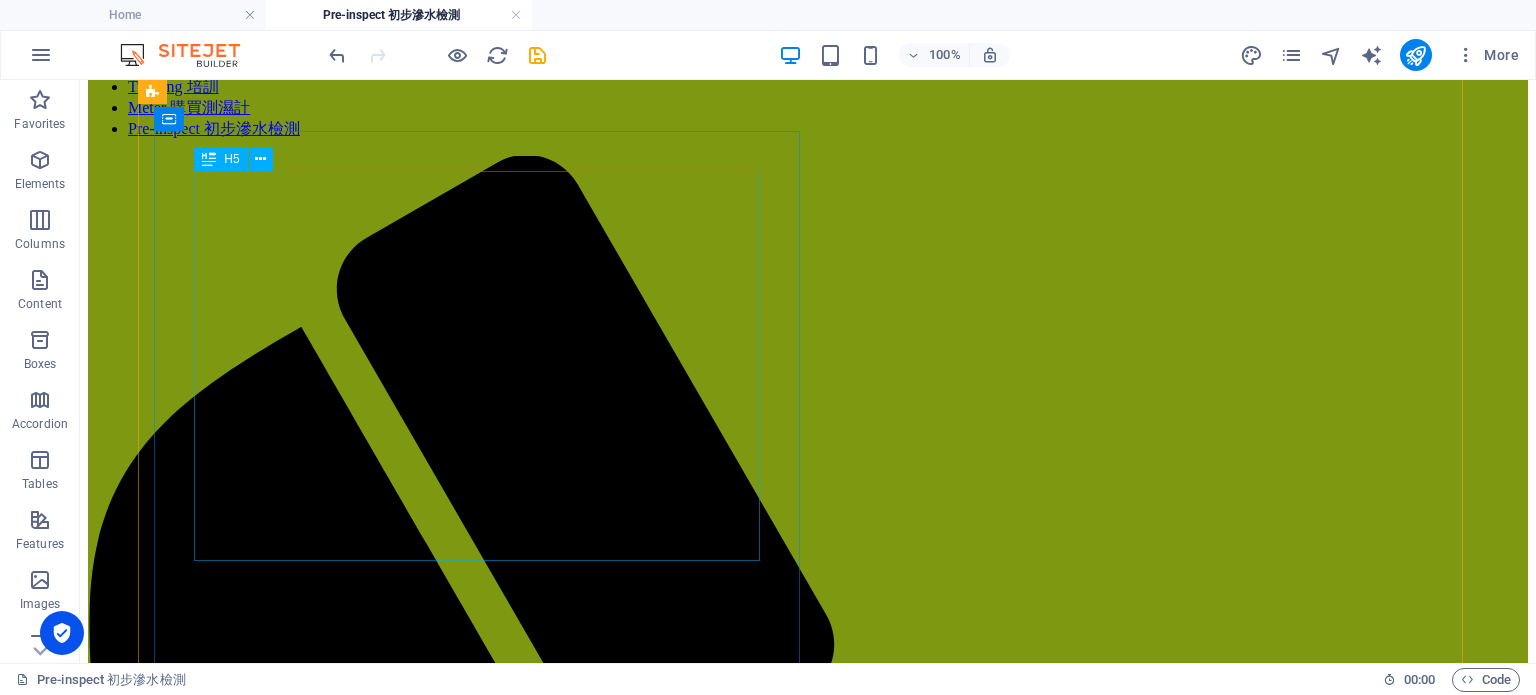 click on "<服務A> * 初步檢測-包紅外線及濕度計連電子記錄 $1,800;# <服務B>* 來去水測試-包食水管現壓測試, 色水測試,紅外線及濕度計連電子記錄 $4,800; <服務C>  二手樓滲漏狀況檢測(<500sf)-包紅外線及濕度計連電子記錄$1,800; *檢測範圍: 浴室面積<40sf *鑑於部份個案複雜及測試限制, 本公司並不能保證找到源頭及測試結果; 到場檢測前收取費用 #如30天內聘請做專家報告, 可扣回$1800" at bounding box center [808, 2162] 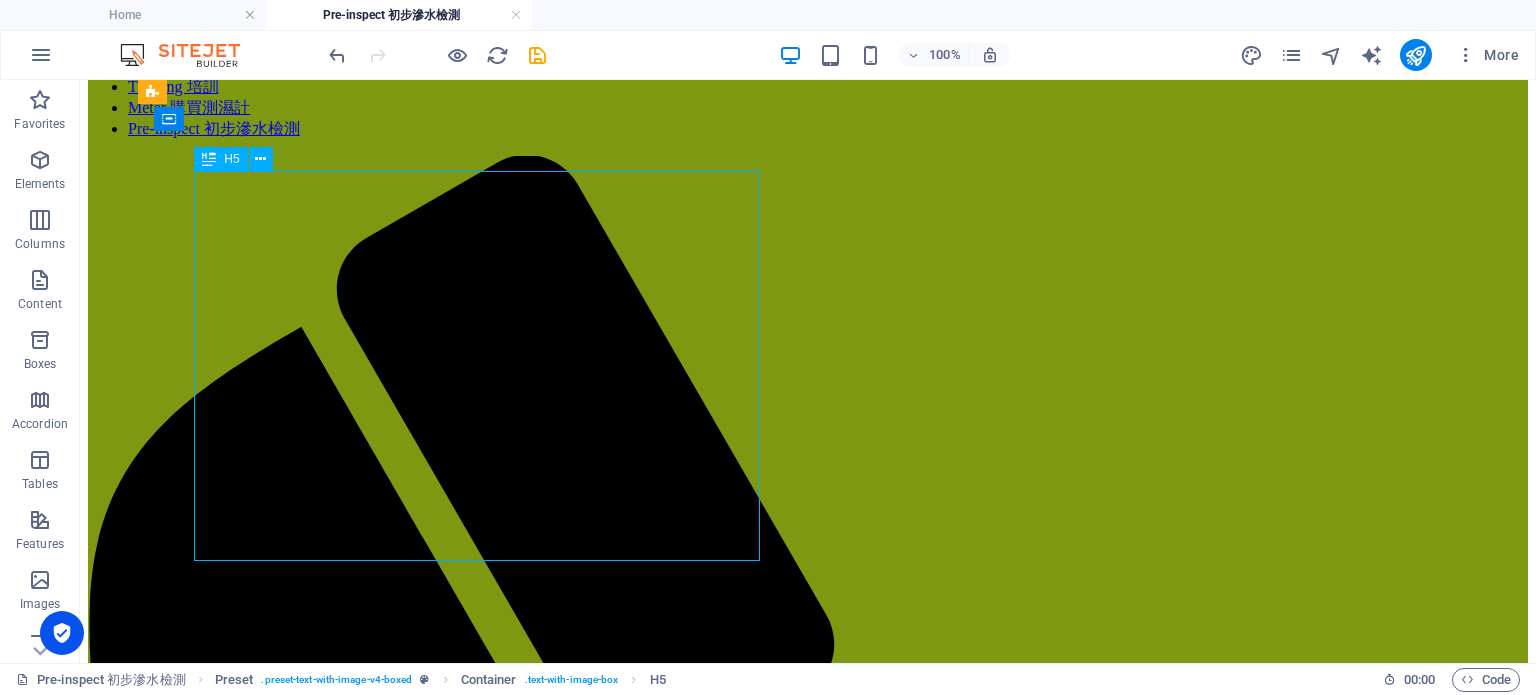 click on "<服務A> * 初步檢測-包紅外線及濕度計連電子記錄 $1,800;# <服務B>* 來去水測試-包食水管現壓測試, 色水測試,紅外線及濕度計連電子記錄 $4,800; <服務C>  二手樓滲漏狀況檢測(<500sf)-包紅外線及濕度計連電子記錄$1,800; *檢測範圍: 浴室面積<40sf *鑑於部份個案複雜及測試限制, 本公司並不能保證找到源頭及測試結果; 到場檢測前收取費用 #如30天內聘請做專家報告, 可扣回$1800" at bounding box center [808, 2162] 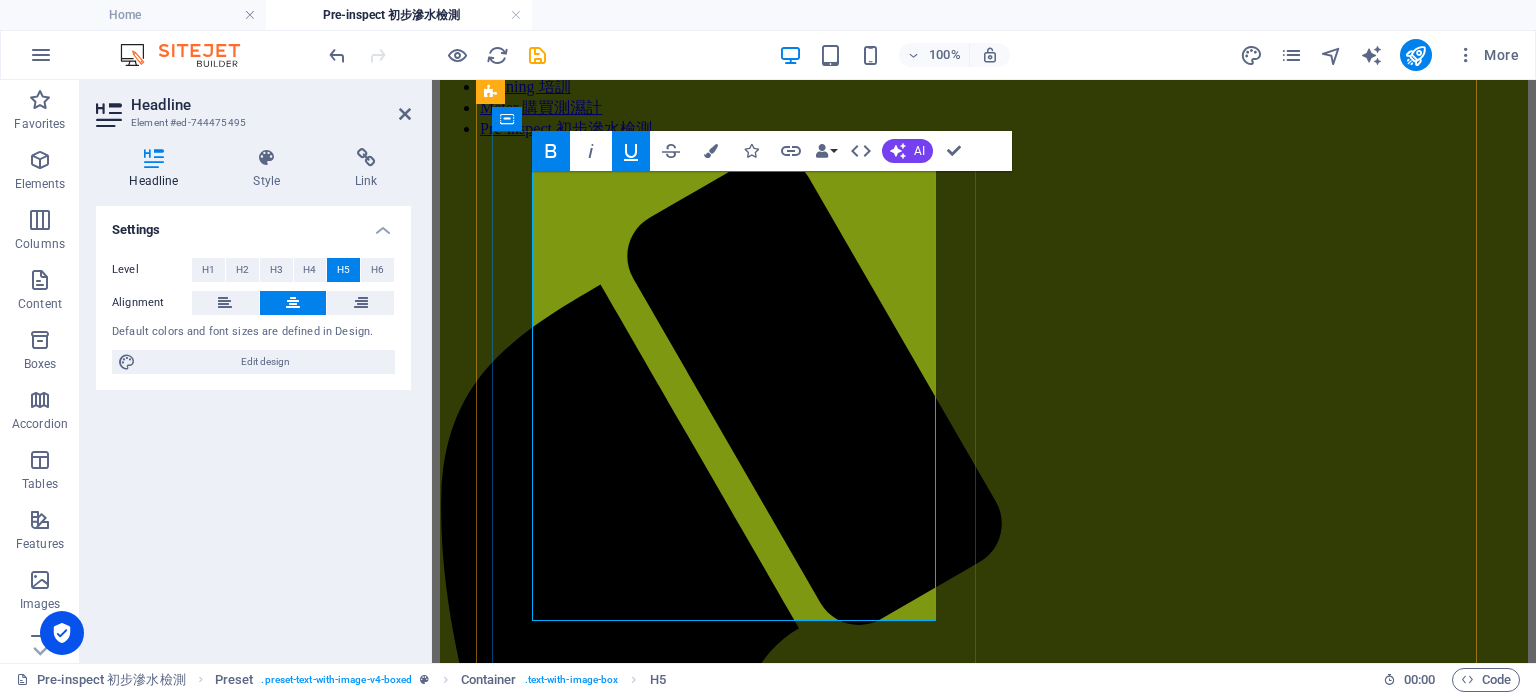 click on "<服務A> * 初步檢測-包紅外線及濕度計連電子記錄 $1,800;# <服務B>* 來去水測試-包食水管現壓測試, 色水測試,紅外線及濕度計連電子記錄 $4,800; <服務C>  二手樓滲漏狀況檢測(<500sf)-包紅外線及濕度計連電子記錄$1,800; *檢測範圍: 浴室面積<40sf *鑑於部份個案複雜及測試限制, 本公司並不能保證找到源頭及測試結果; 到場檢測前收取費用 #如30天內聘請做專家報告, 可扣回$1800" at bounding box center [984, 1695] 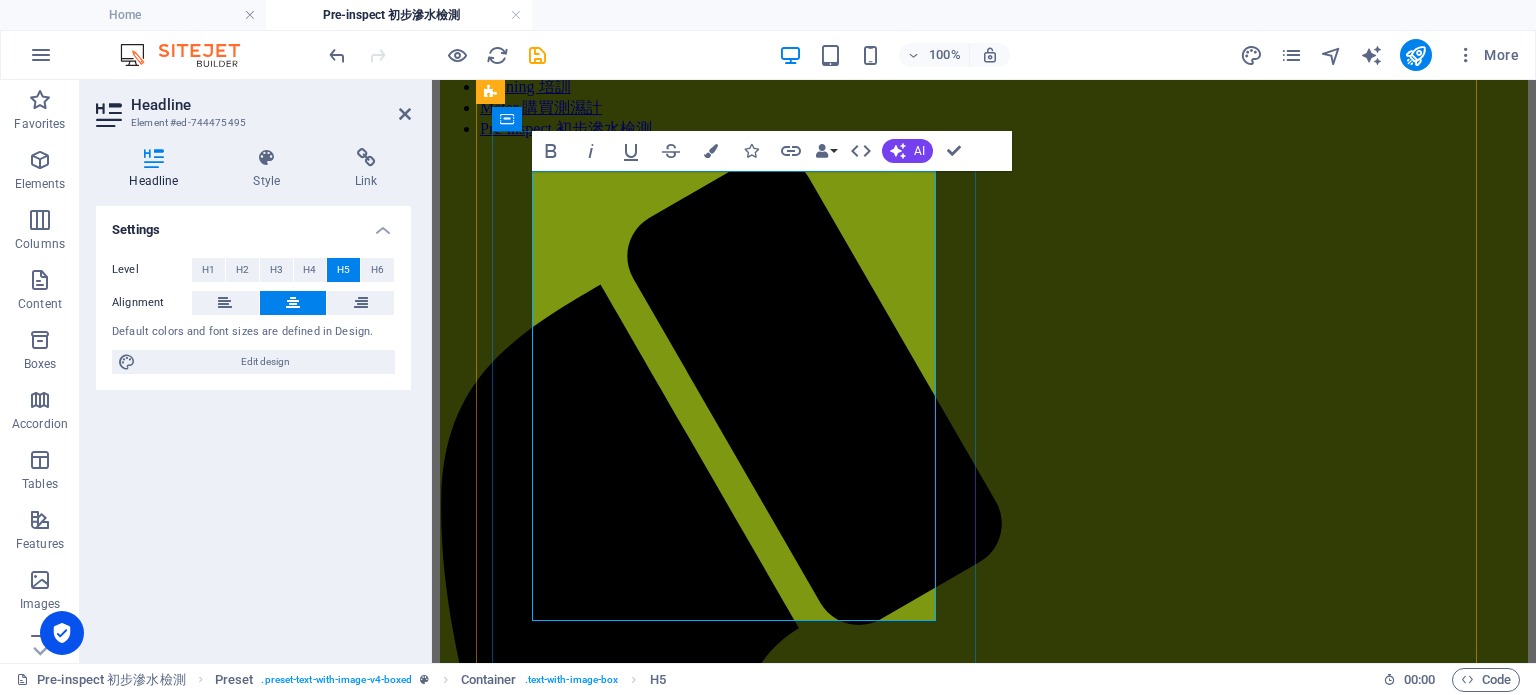 click on "<服務A> * 初步檢測-包紅外線及濕度計連電子記錄 $1,800;# <服務B>* 來去水測試-包食水管現壓測試, 色水測試,紅外線及濕度計連電子記錄 $4,800; <服務C>  二手樓滲漏狀況檢測(<500sf)-包紅外線及濕度計連電子記錄$1,800; *檢測範圍: 浴室面積<40sf *鑑於部份個案複雜及測試限制, 本公司並不能保證找到源頭及測試結果; 到場檢測前收取費用 #如30天內聘請做專家報告, 可扣回$1800" at bounding box center [984, 1695] 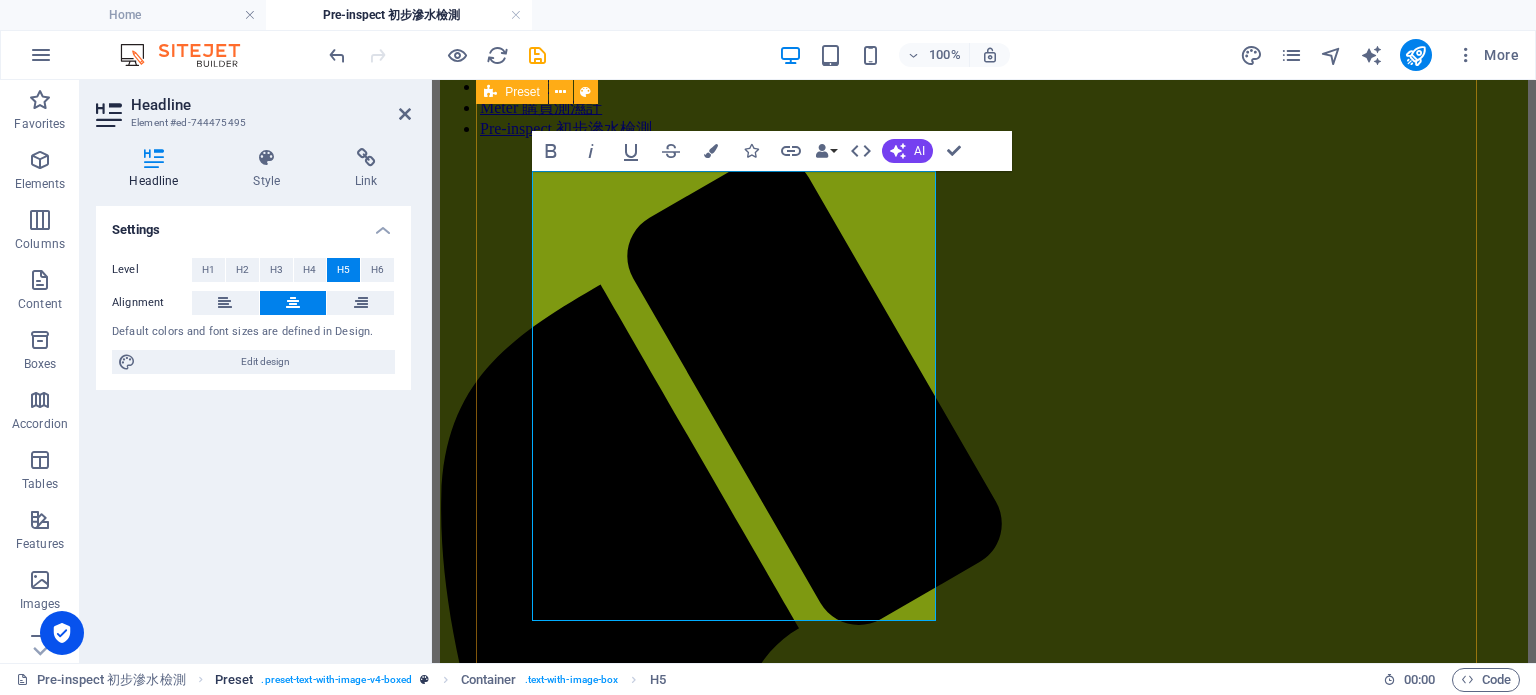 type 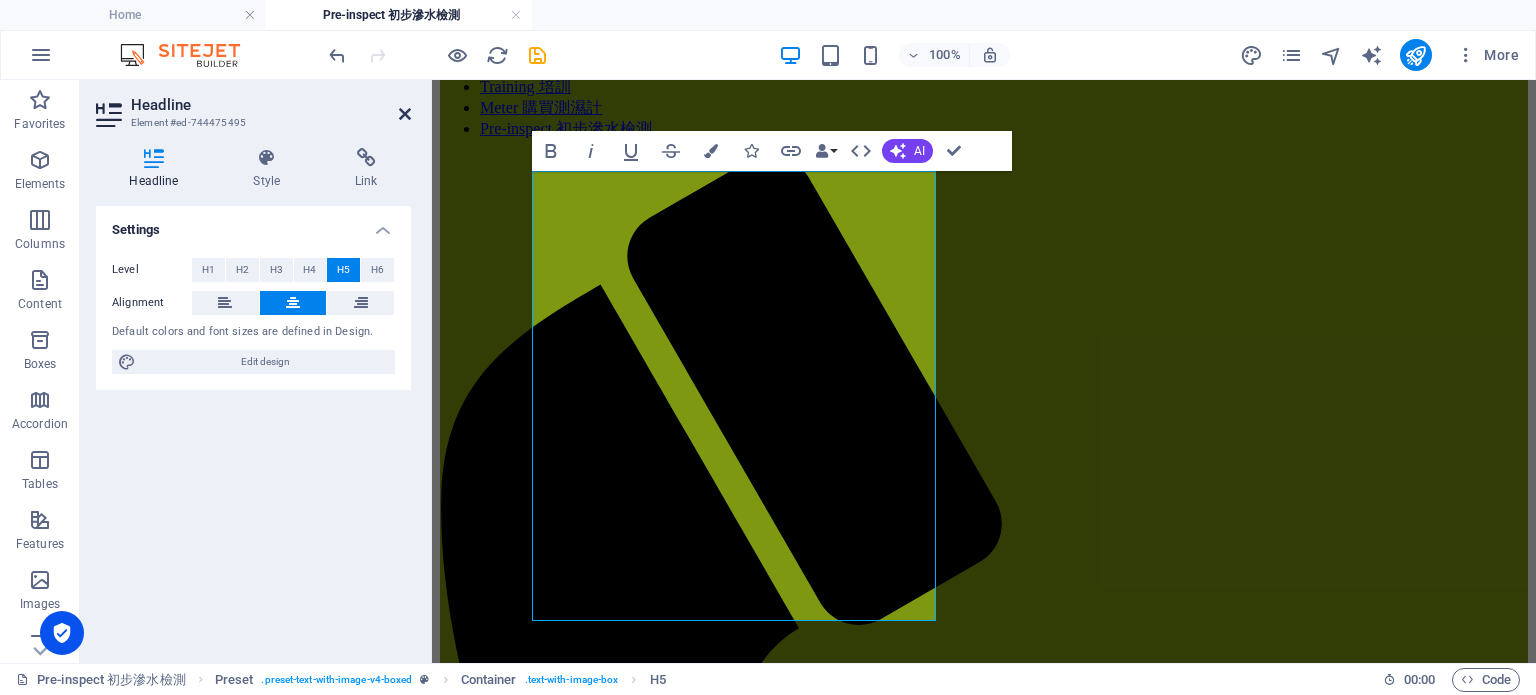 drag, startPoint x: 405, startPoint y: 114, endPoint x: 320, endPoint y: 23, distance: 124.52309 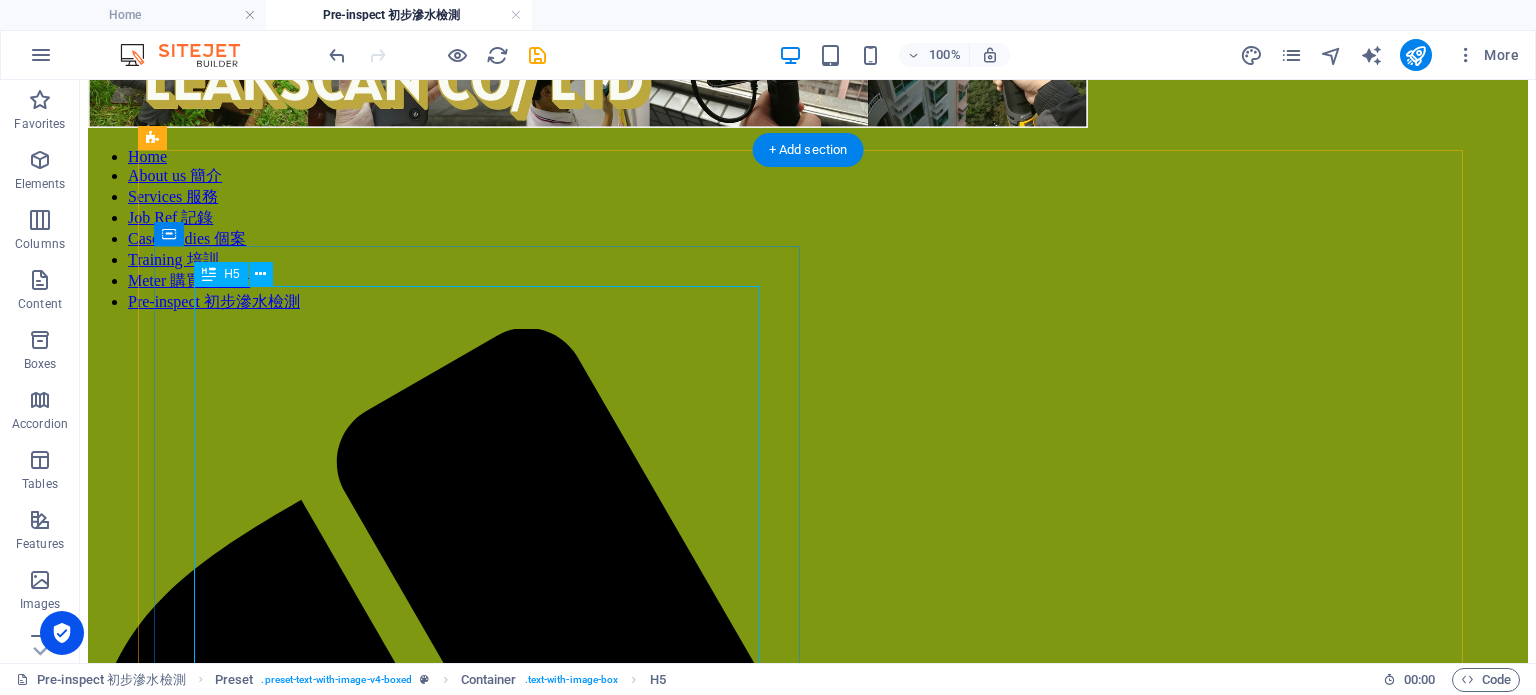 scroll, scrollTop: 100, scrollLeft: 0, axis: vertical 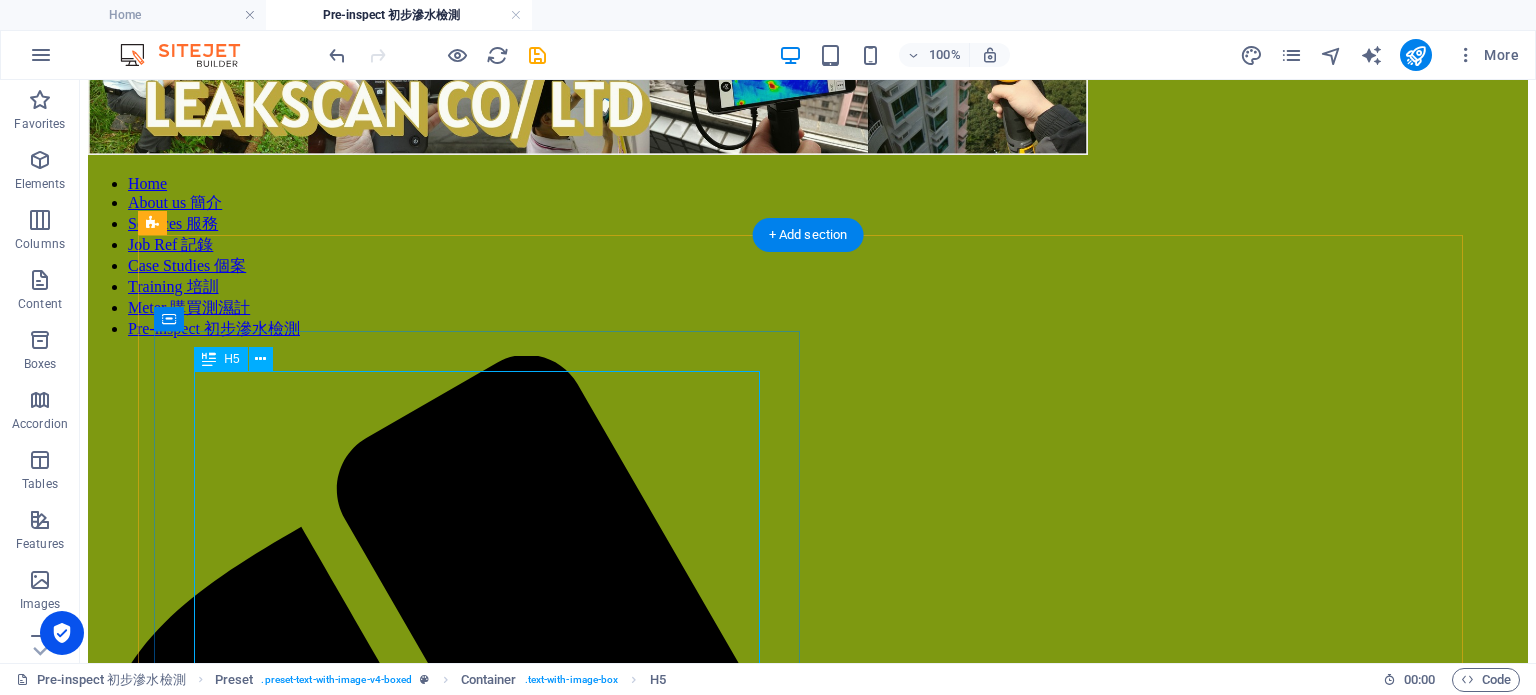 click on "<服務A> * 初步檢測-包紅外線及濕度計連電子記錄 $1,800;# <服務B>* 來去水測試-包食水管現壓測試, 色水測試,紅外線及濕度計連電子記錄 $4,800; <服務C>  二手樓滲漏狀況檢測(<500sf)-包紅外線及濕度計連電子記錄$1,800; *檢測範圍: 浴室面積<40sf *鑑於部份個案複雜及測試限制, 本公司並不能保證找到源頭及測試結果; 職員到場檢測前收取費用 #如30天內聘請做專家報告, 可扣回$1800" at bounding box center [808, 2362] 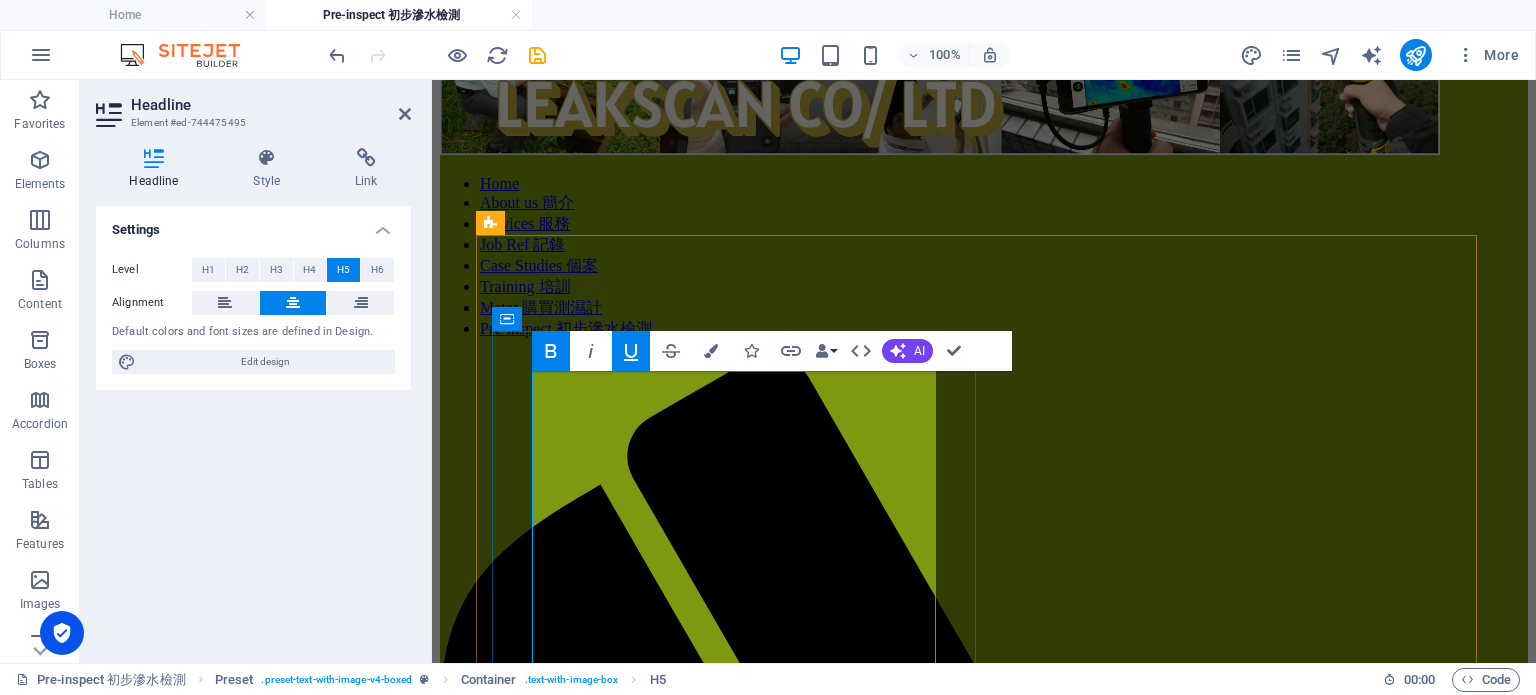 click on "<服務A> * 初步檢測-包紅外線及濕度計連電子記錄 $1,800;# <服務B>* 來去水測試-包食水管現壓測試, 色水測試,紅外線及濕度計連電子記錄 $4,800; <服務C>  二手樓滲漏狀況檢測(<500sf)-包紅外線及濕度計連電子記錄$1,800; *檢測範圍: 浴室面積<40sf *鑑於部份個案複雜及測試限制, 本公司並不能保證找到源頭及測試結果; 職員到場檢測前收取費用 #如30天內聘請做專家報告, 可扣回$1800" at bounding box center [984, 1895] 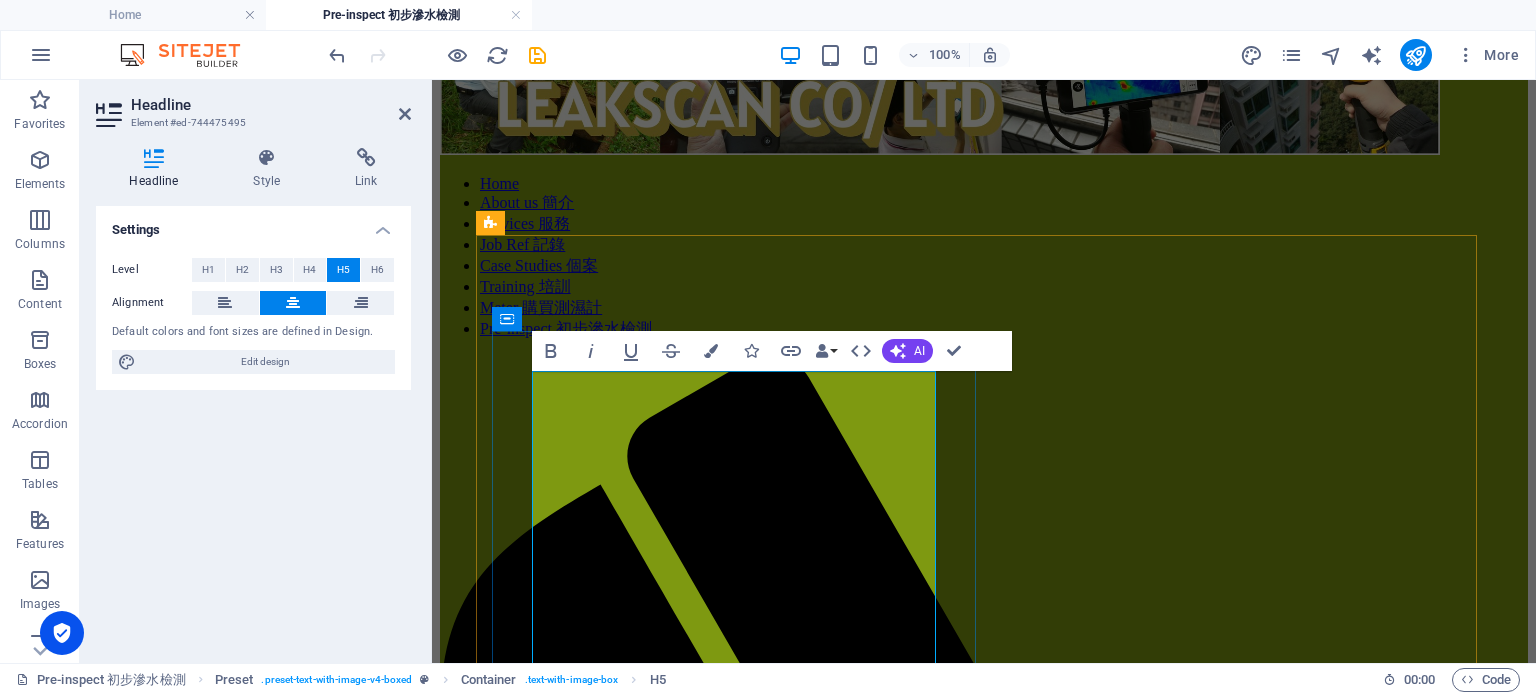 click on "<服務A> * 初步檢測-包紅外線及濕度計連電子記錄 $1,800;# <服務B>* 來去水測試-包食水管現壓測試, 色水測試,紅外線及濕度計連電子記錄 $4,800; <服務C>  二手樓滲漏狀況檢測(<500sf)-包紅外線及濕度計連電子記錄$1,800; *檢測範圍: 浴室面積<40sf *鑑於部份個案複雜及測試限制, 本公司並不能保證找到源頭及測試結果; 職員到場檢測前收取費用 #如30天內聘請做專家報告, 可扣回$1800" at bounding box center [984, 1895] 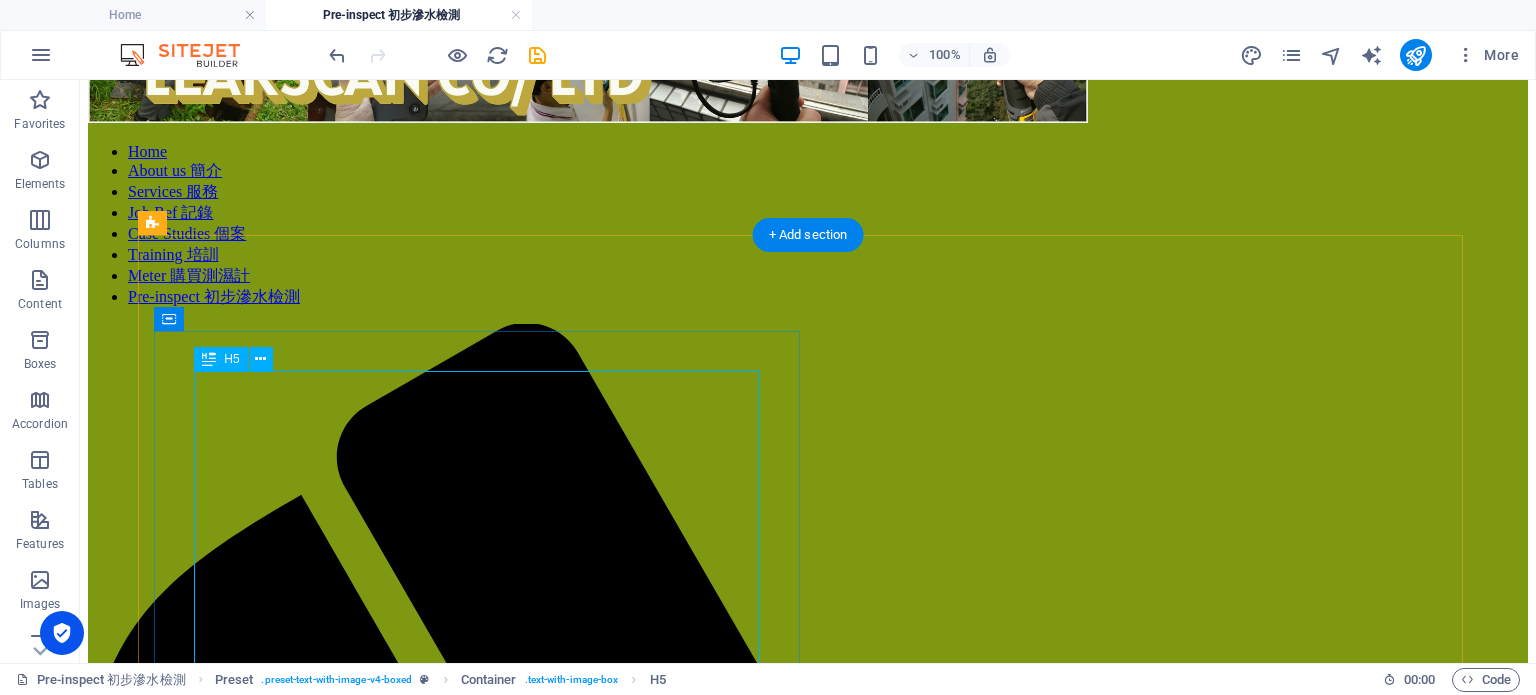 scroll, scrollTop: 100, scrollLeft: 0, axis: vertical 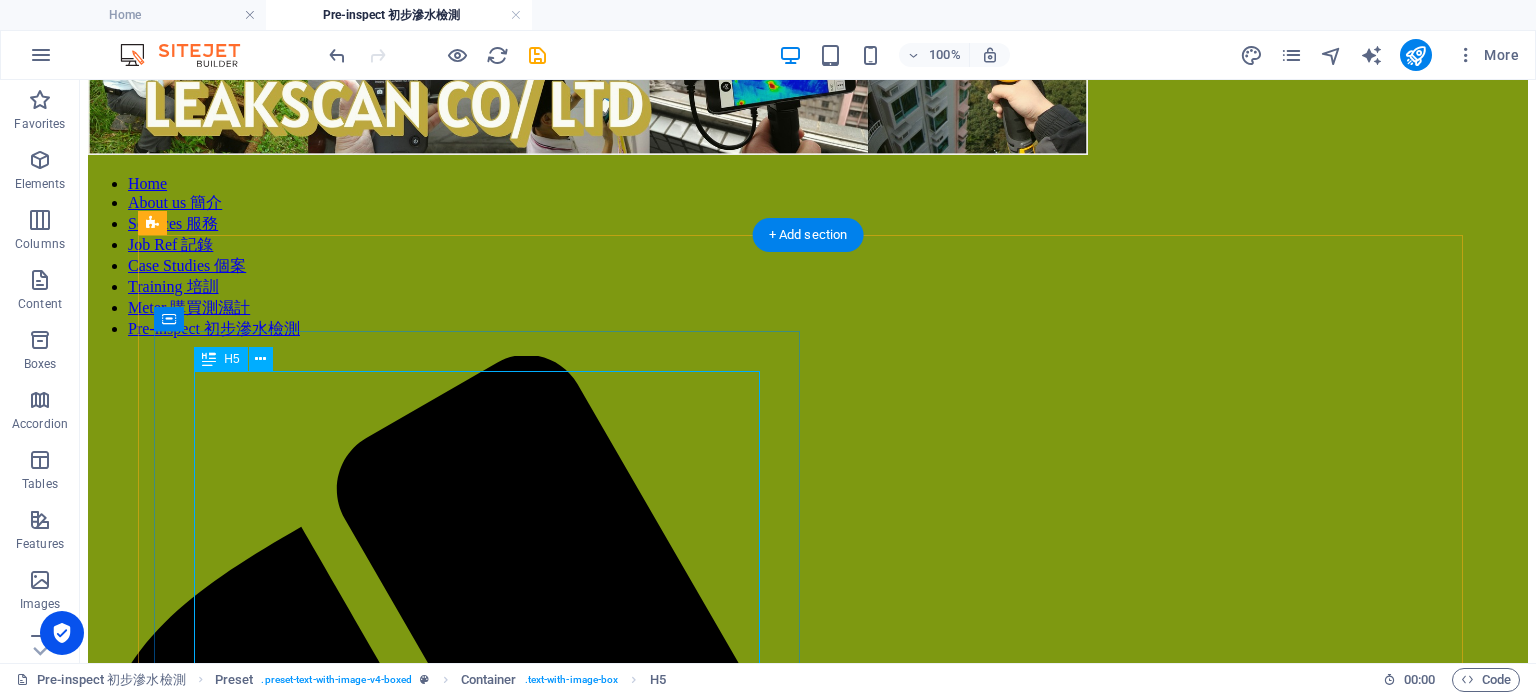 click on "<服務A> * 初步檢測-包紅外線及濕度計連電子記錄 $1,800;# <服務B>* 來去水測試-包食水管現壓測試, 色水測試,紅外線及濕度計連電子記錄 $4,800; <服務C>  二手樓滲漏狀況檢測(<500sf)-包紅外線及濕度計連電子記錄$1,800; *檢測範圍: 浴室面積<40sf *鑑於部份個案複雜及測試限制, 本公司並不能保證找到源頭及測試結果; 職員到場檢測前收取費用 #如30天內聘請做專家報告, 可扣回$1800" at bounding box center (808, 2362) 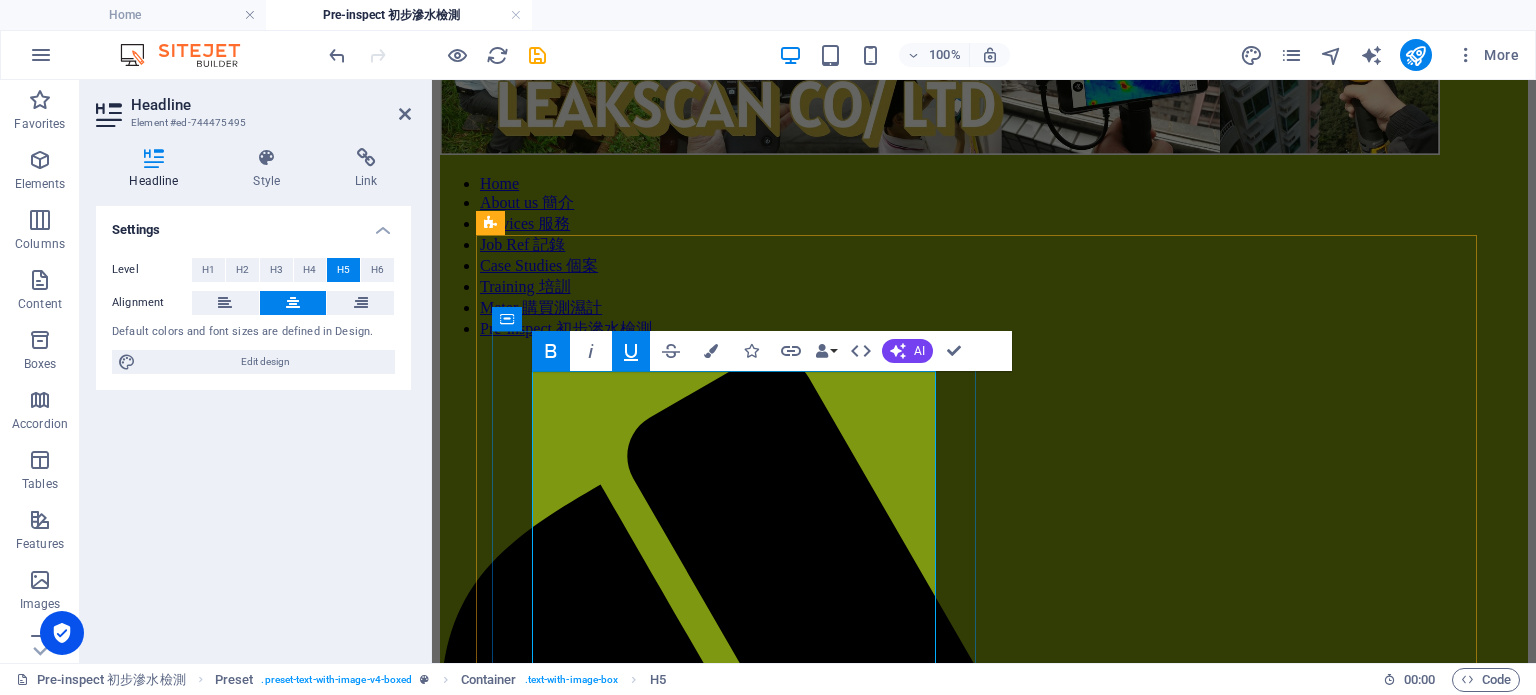 click on "<服務A> * 初步檢測-包紅外線及濕度計連電子記錄 $1,800;# <服務B>* 來去水測試-包食水管現壓測試, 色水測試,紅外線及濕度計連電子記錄 $4,800; <服務C>  二手樓滲漏狀況檢測(<500sf)-包紅外線及濕度計連電子記錄$1,800; *檢測範圍: 浴室面積<40sf *鑑於部份個案複雜及測試限制, 本公司並不能保證找到源頭及測試結果; 職員到場檢測前收取費用 #如30天內聘請做專家報告, 可扣回$1800" at bounding box center (984, 1895) 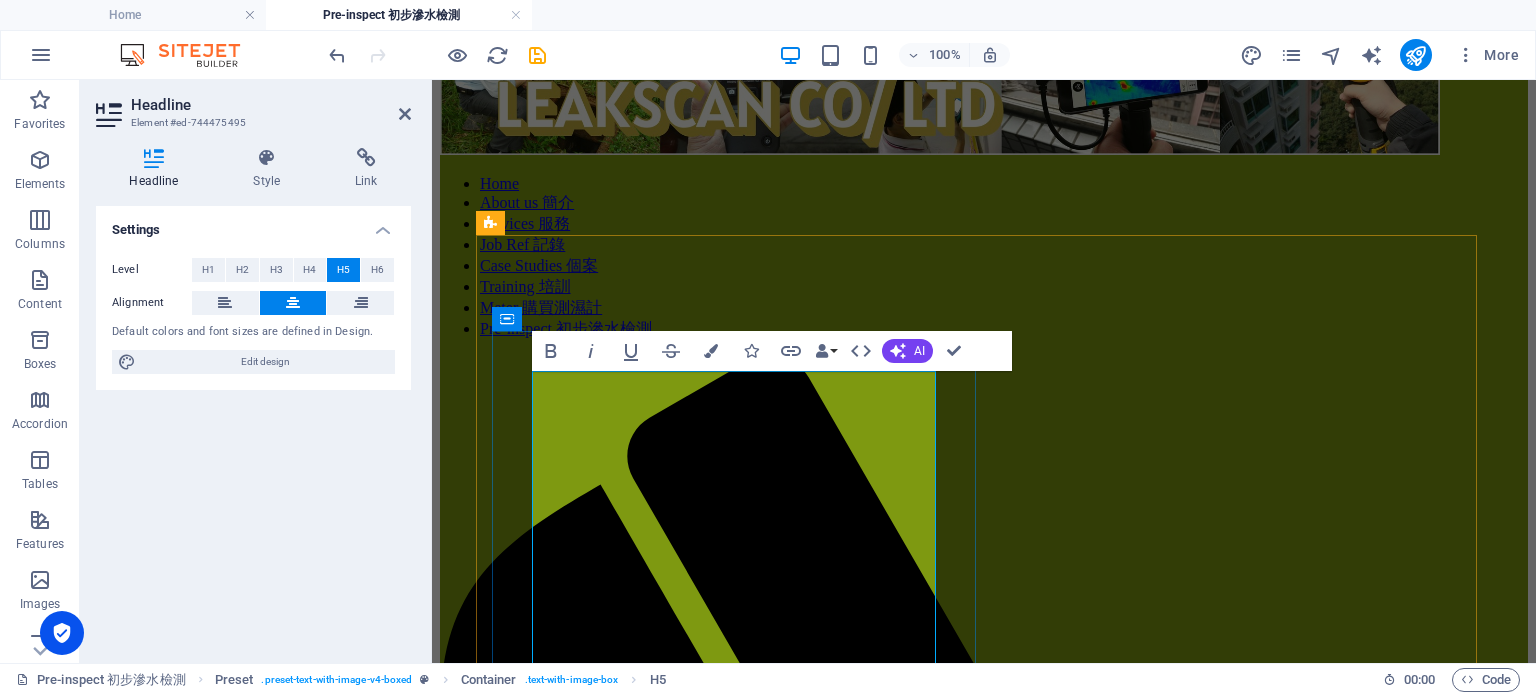 click on "<服務A> * 初步檢測-包紅外線及濕度計連電子記錄 $1,800;# <服務B>* 來去水測試-包食水管現壓測試, 色水測試,紅外線及濕度計連電子記錄 $4,800; <服務C>  二手樓滲漏狀況檢測(<500sf)-包紅外線及濕度計連電子記錄$1,800; *檢測範圍: 浴室面積<40sf *鑑於部份個案複雜及測試限制, 本公司並不能保證找到源頭及測試結果; 職員到場檢測前收取費用 #如30天內聘請做專家報告, 可扣回$1800" at bounding box center (984, 1895) 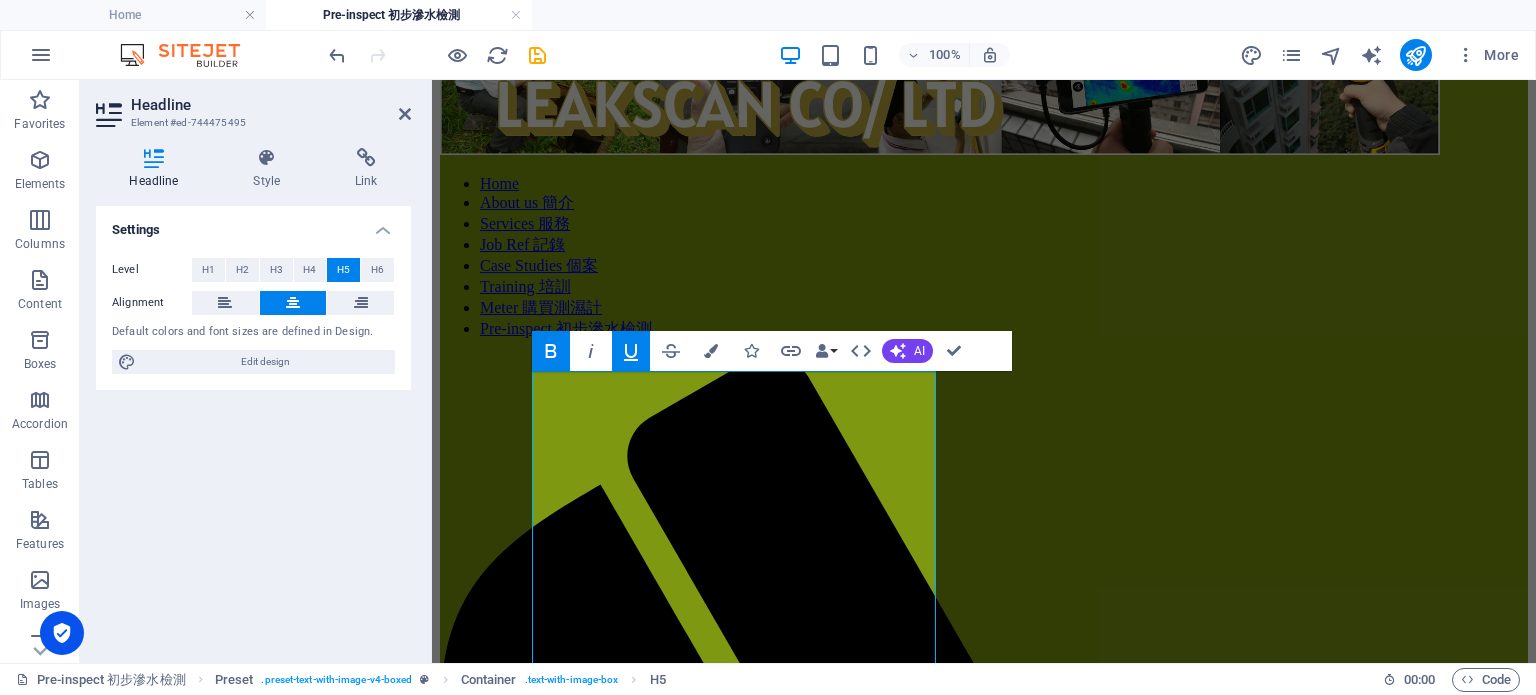 type 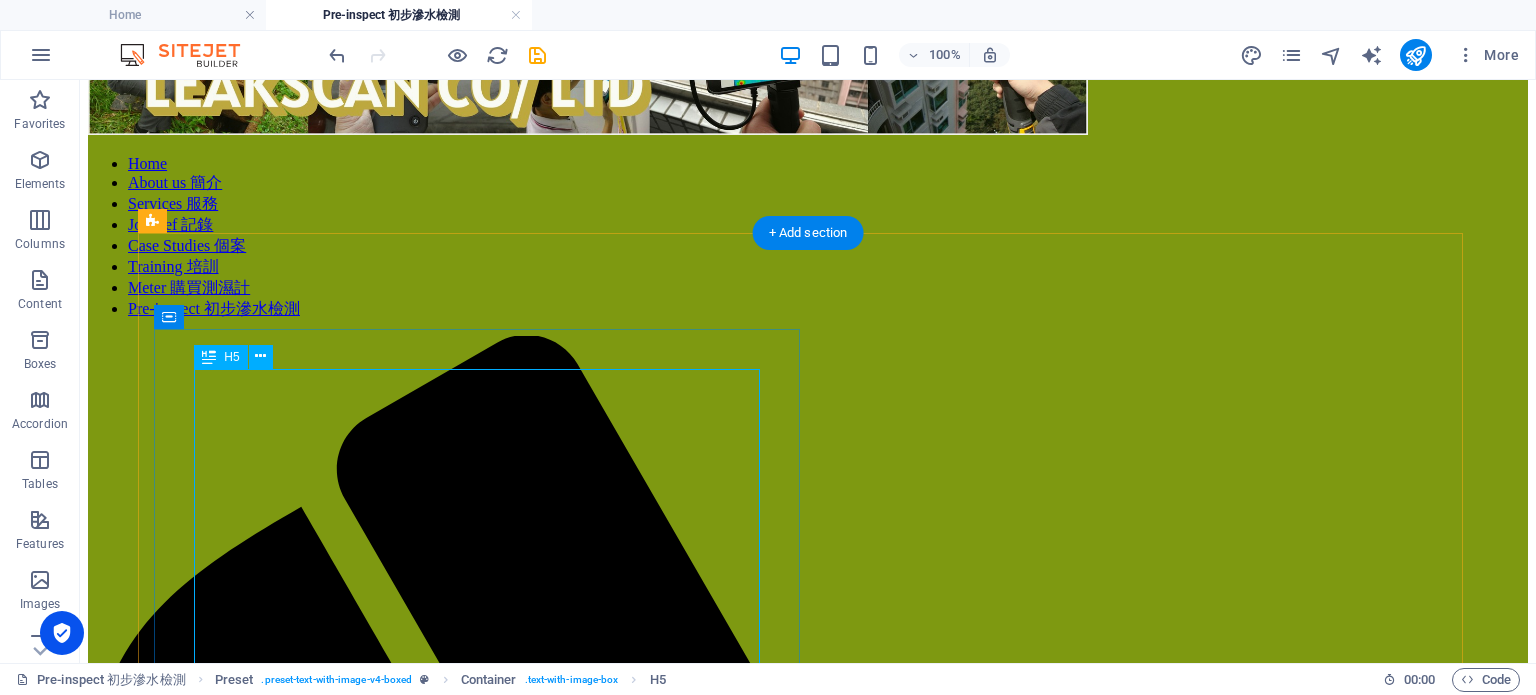 scroll, scrollTop: 100, scrollLeft: 0, axis: vertical 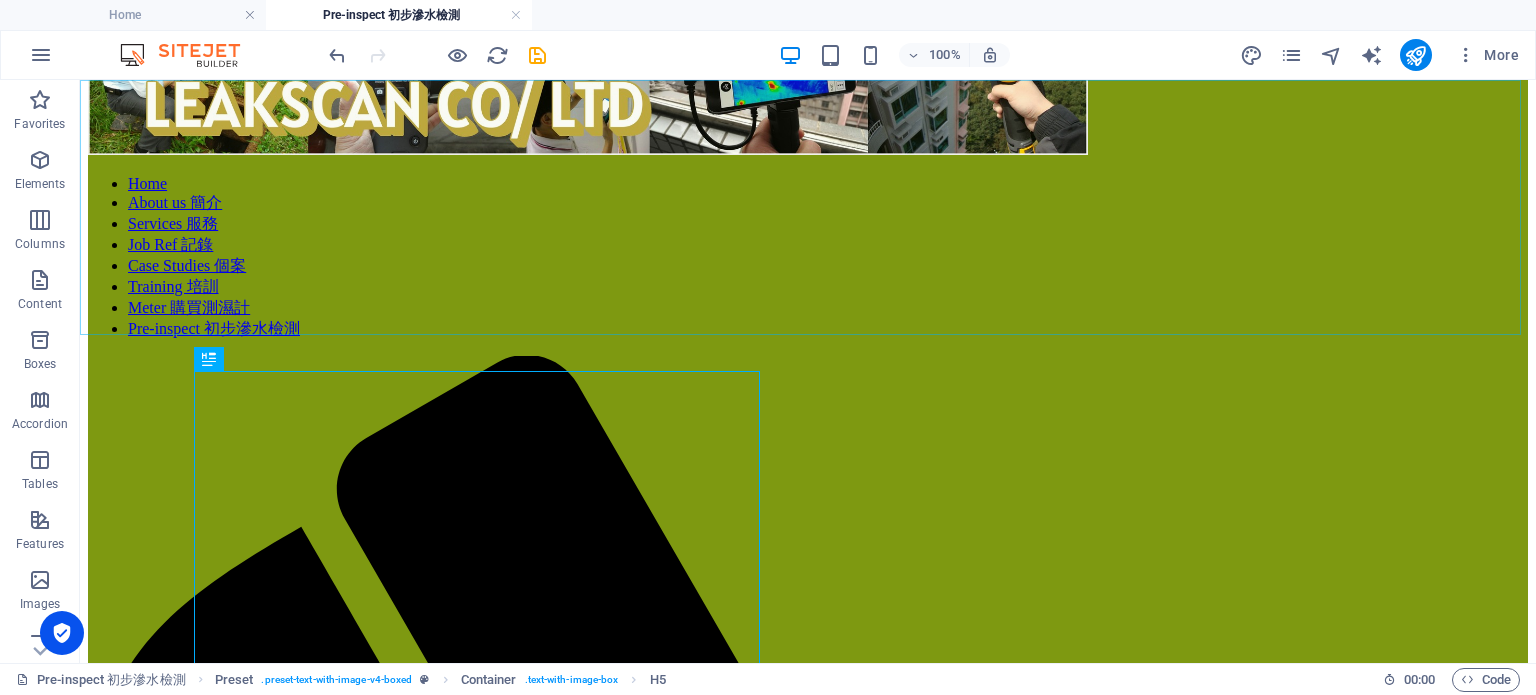 click at bounding box center (808, 73) 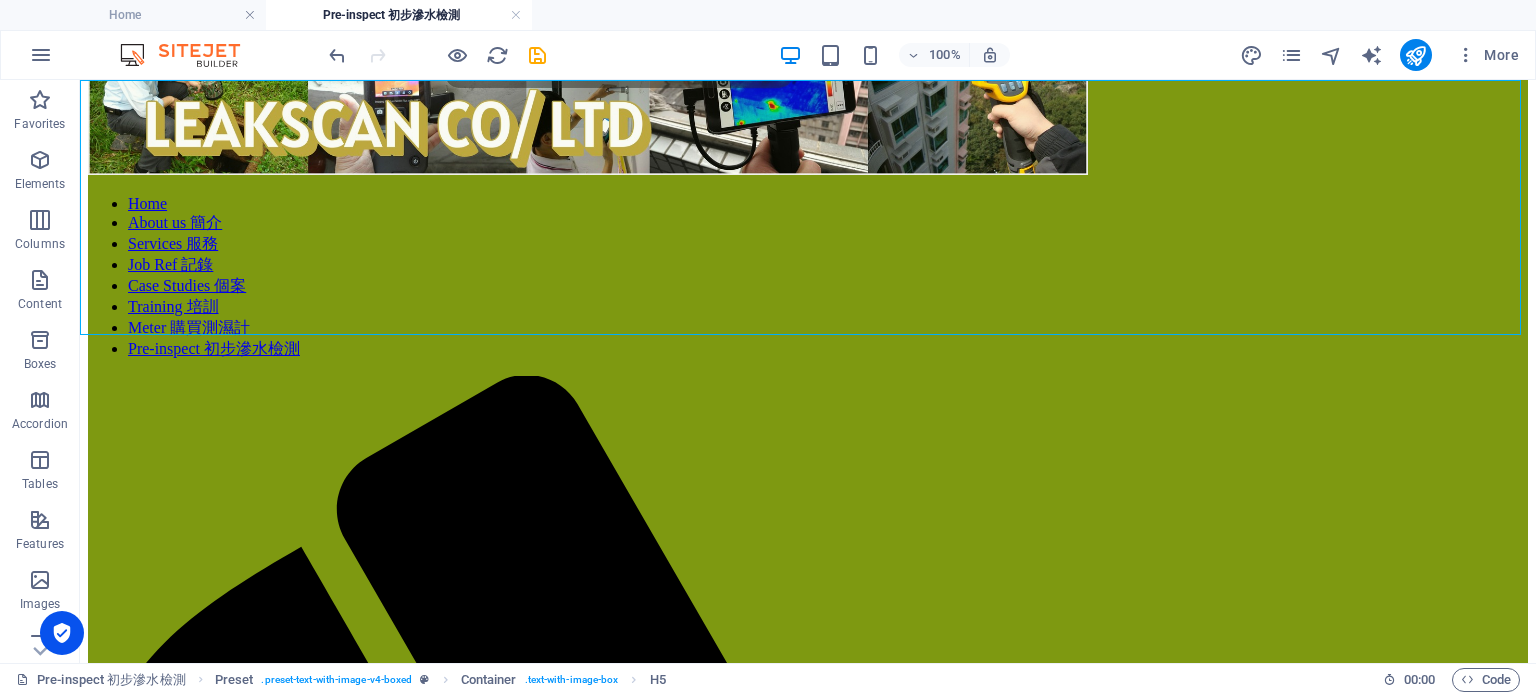 click at bounding box center [808, 93] 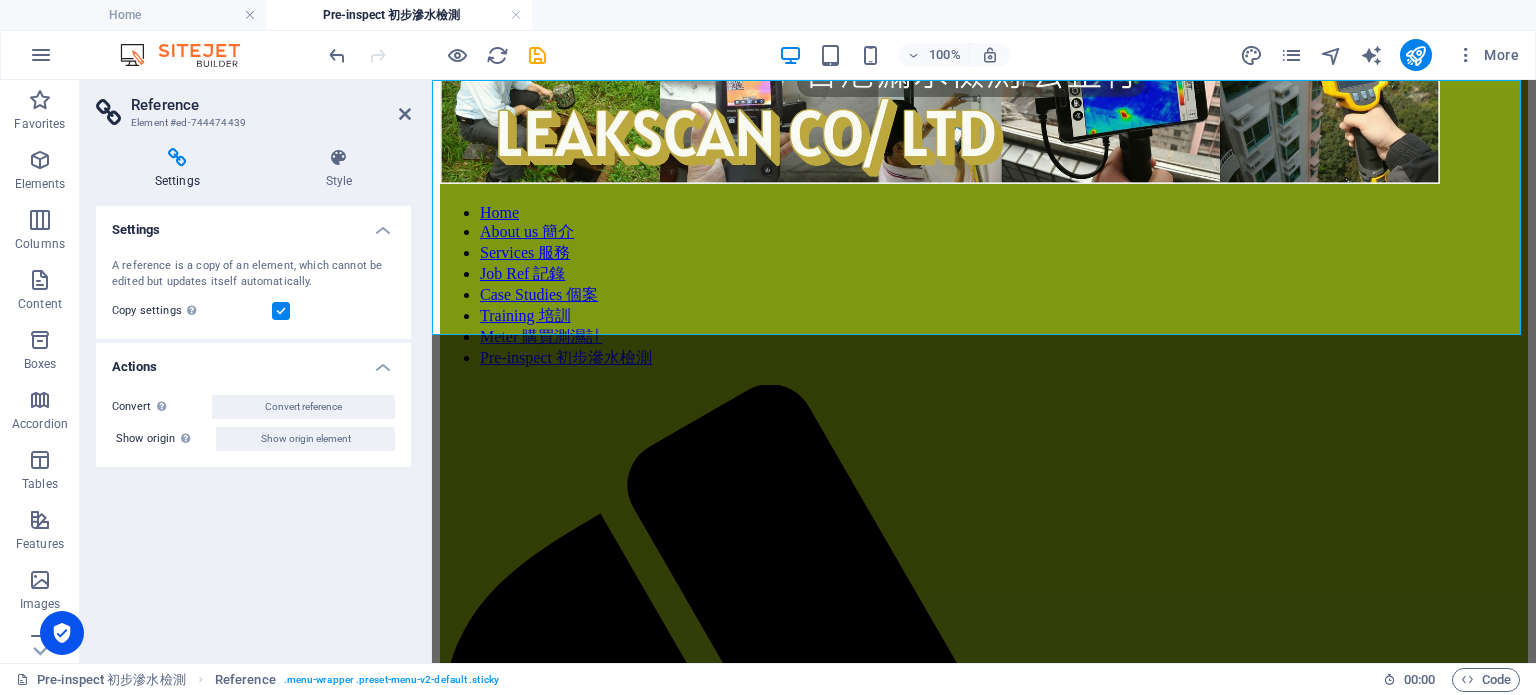 click at bounding box center (984, 102) 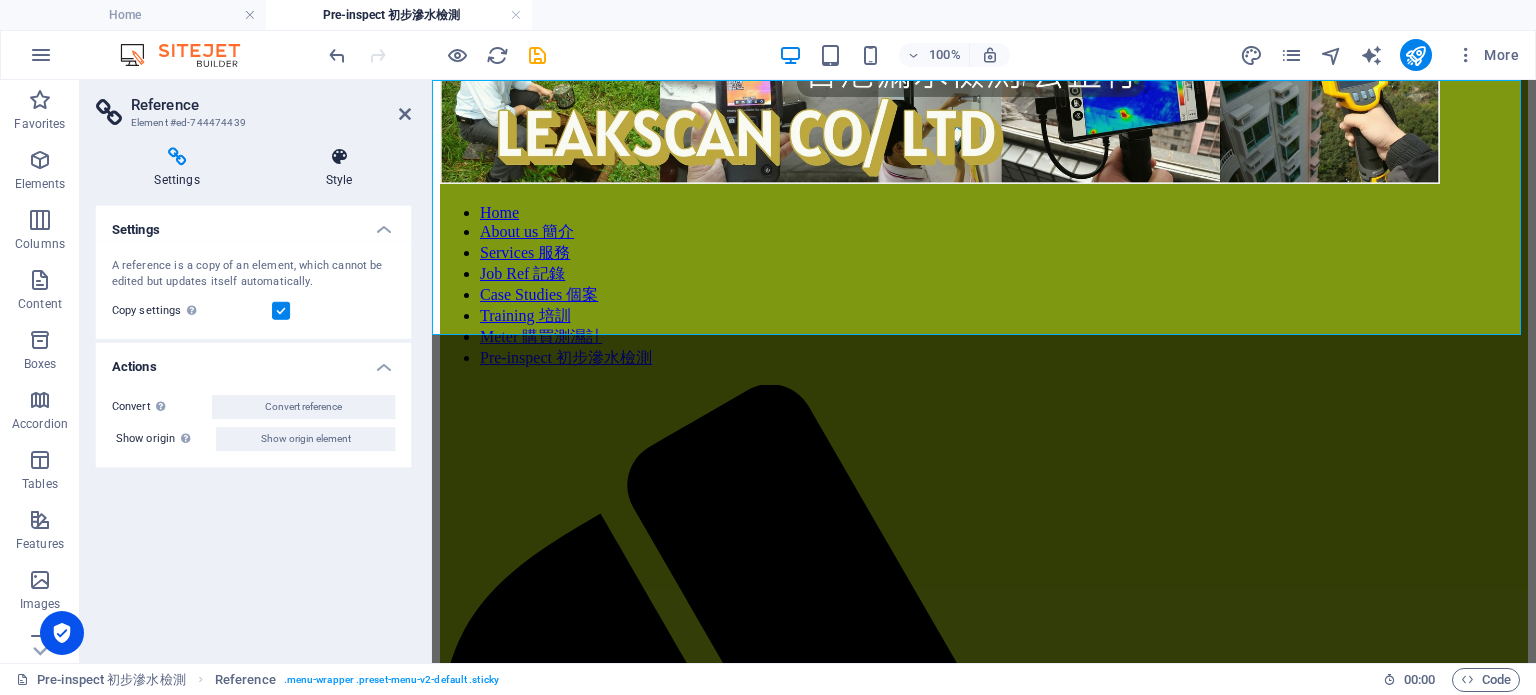 click at bounding box center (339, 158) 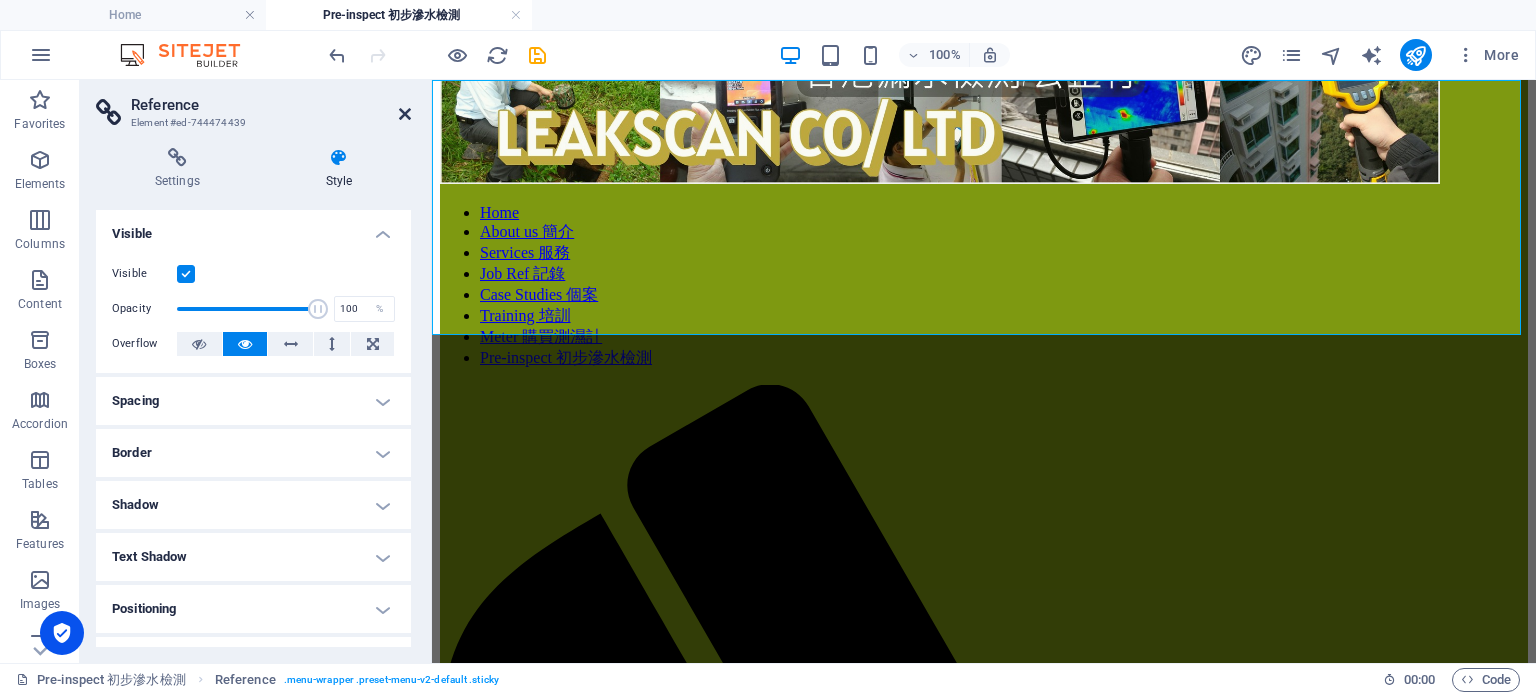 click at bounding box center [405, 114] 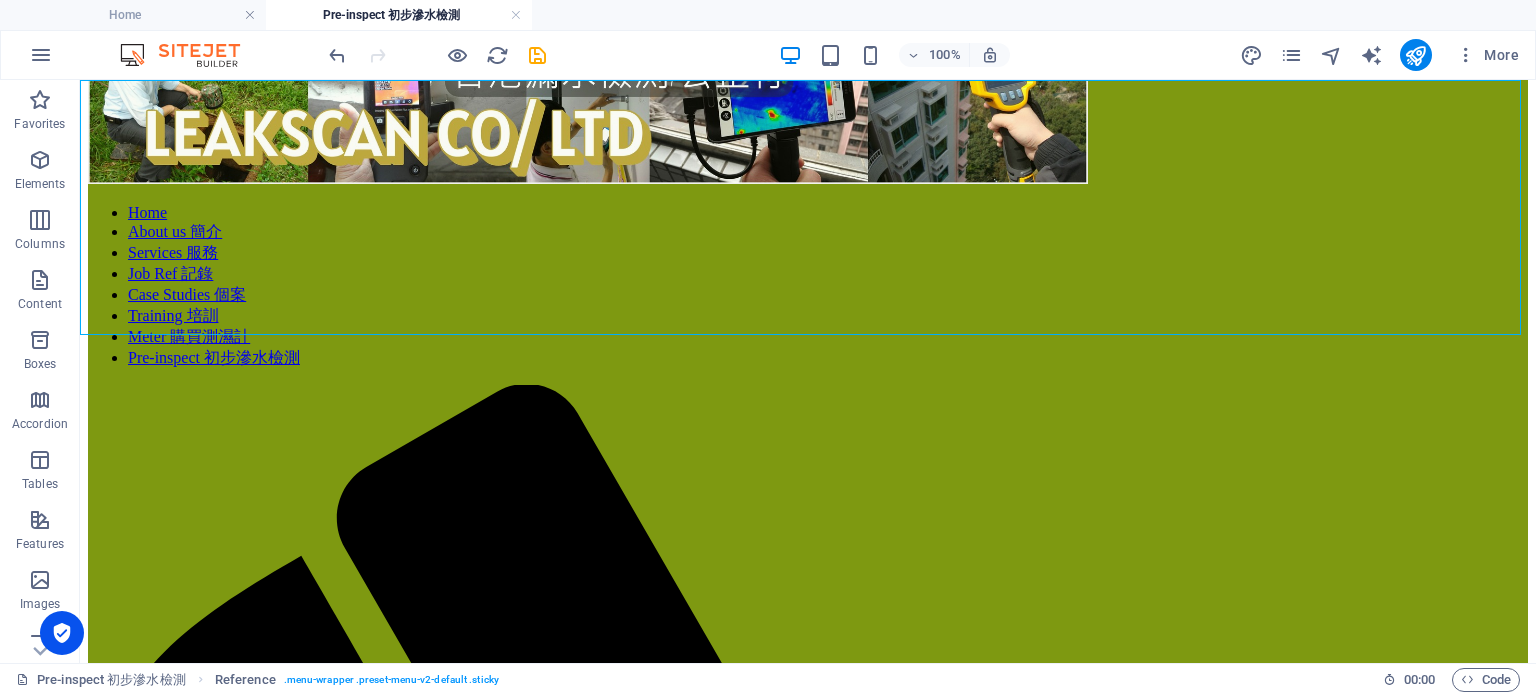 click at bounding box center (808, 102) 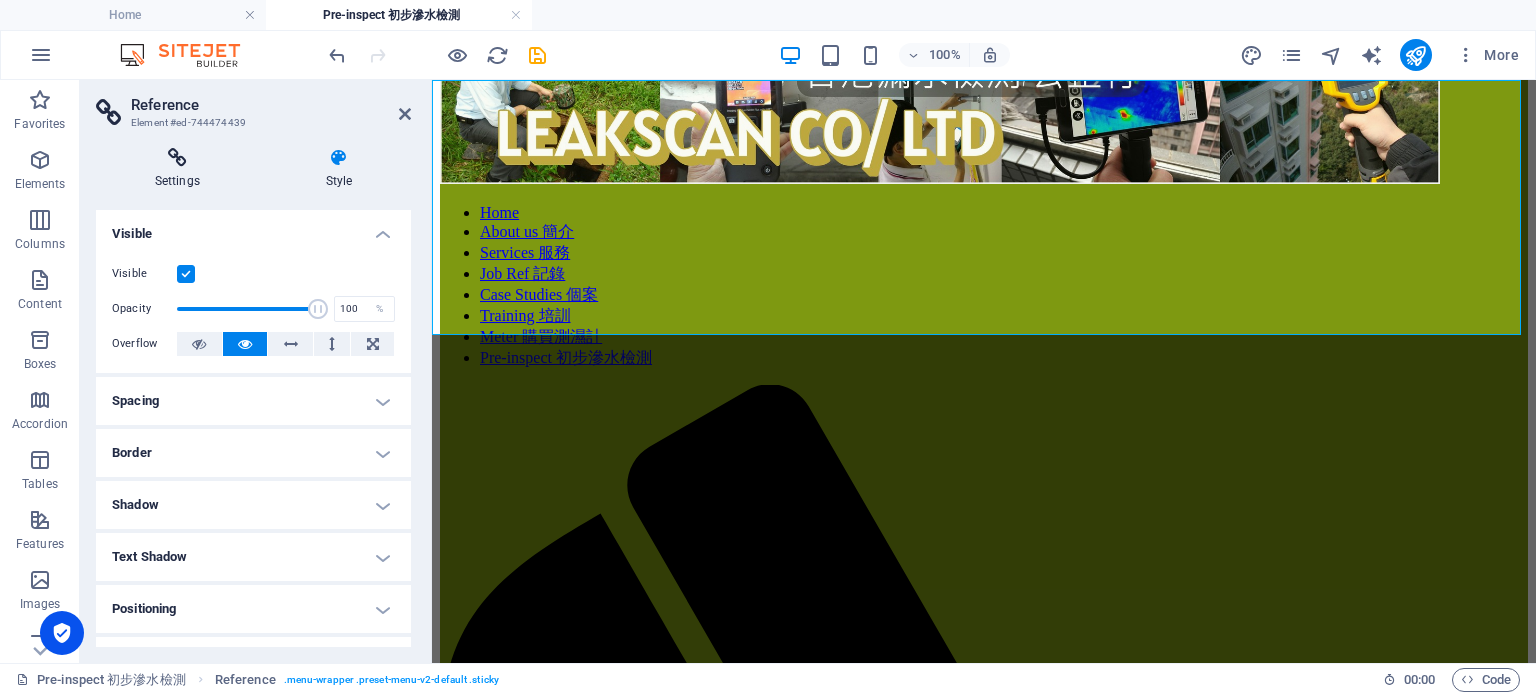 click at bounding box center (177, 158) 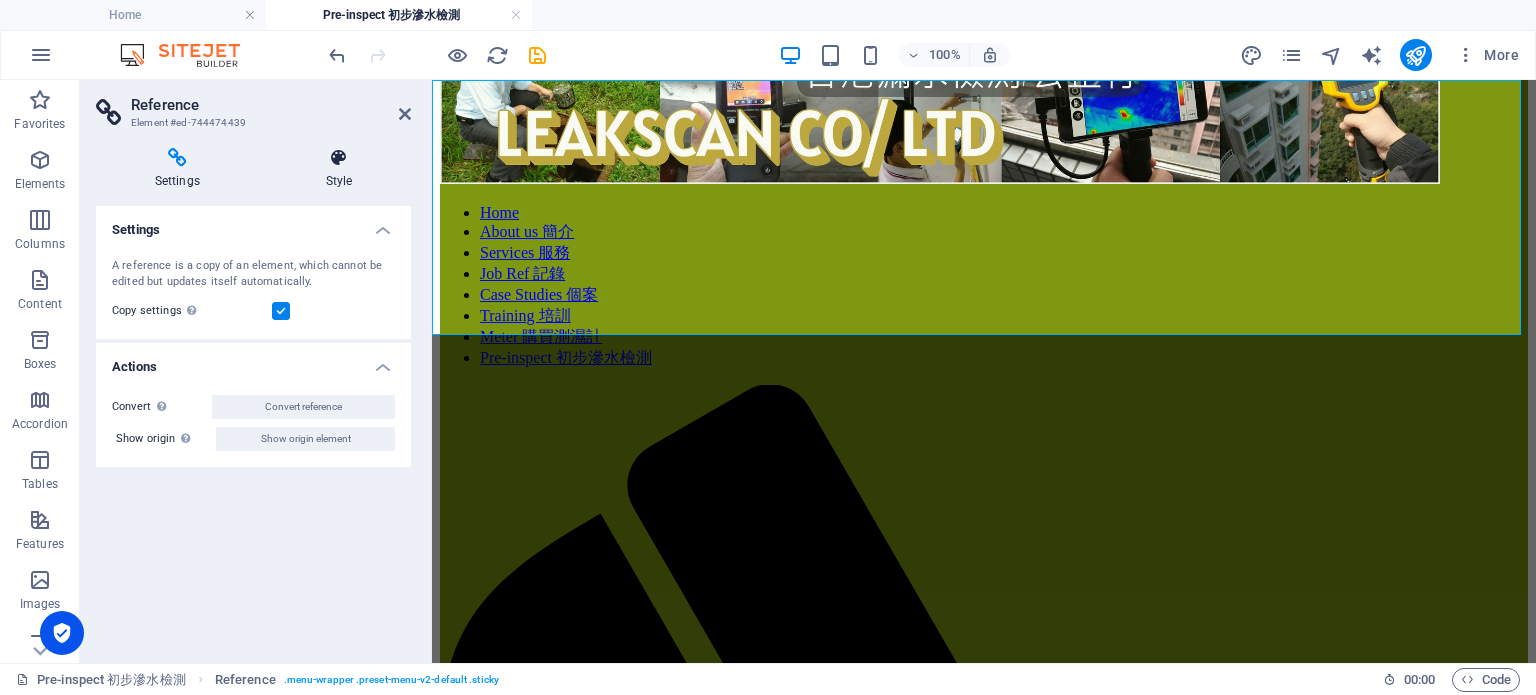 click on "Style" at bounding box center (339, 169) 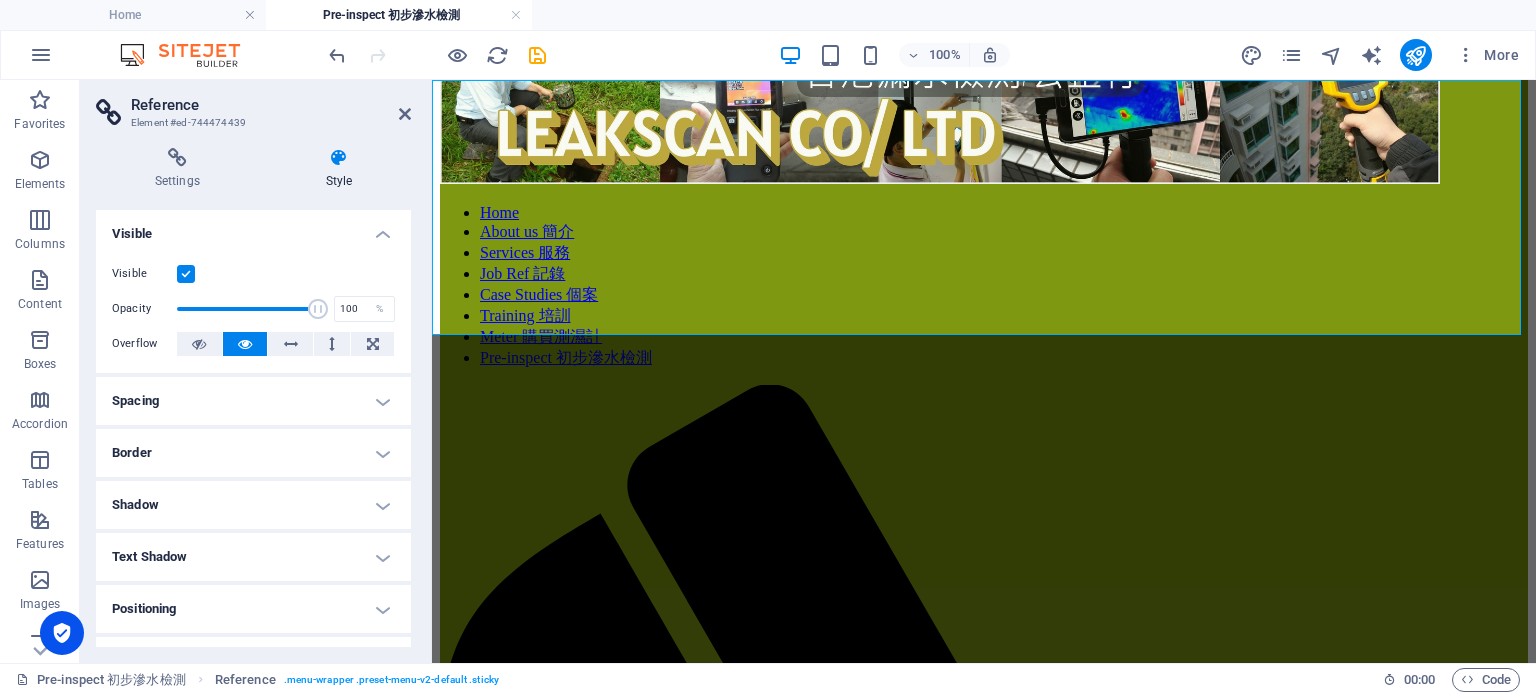 click on "Spacing" at bounding box center [253, 401] 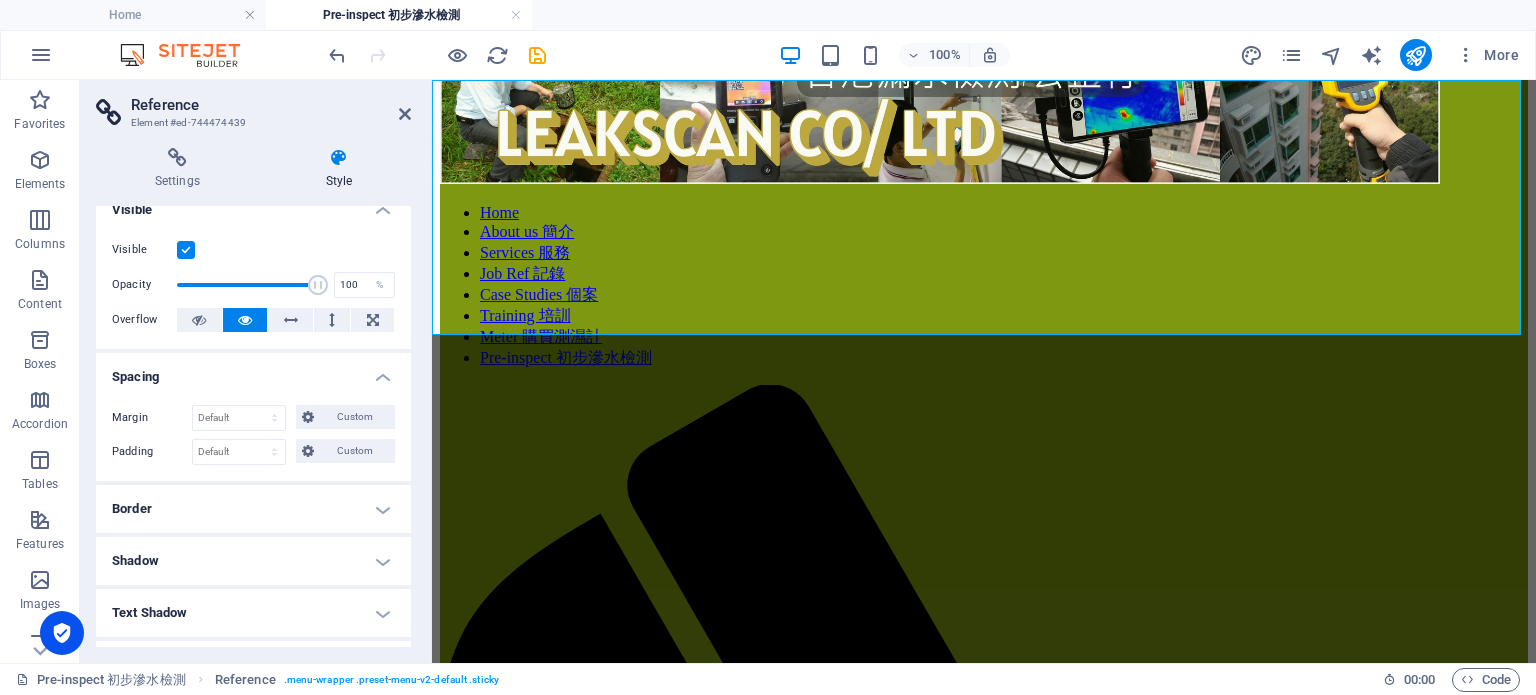 scroll, scrollTop: 0, scrollLeft: 0, axis: both 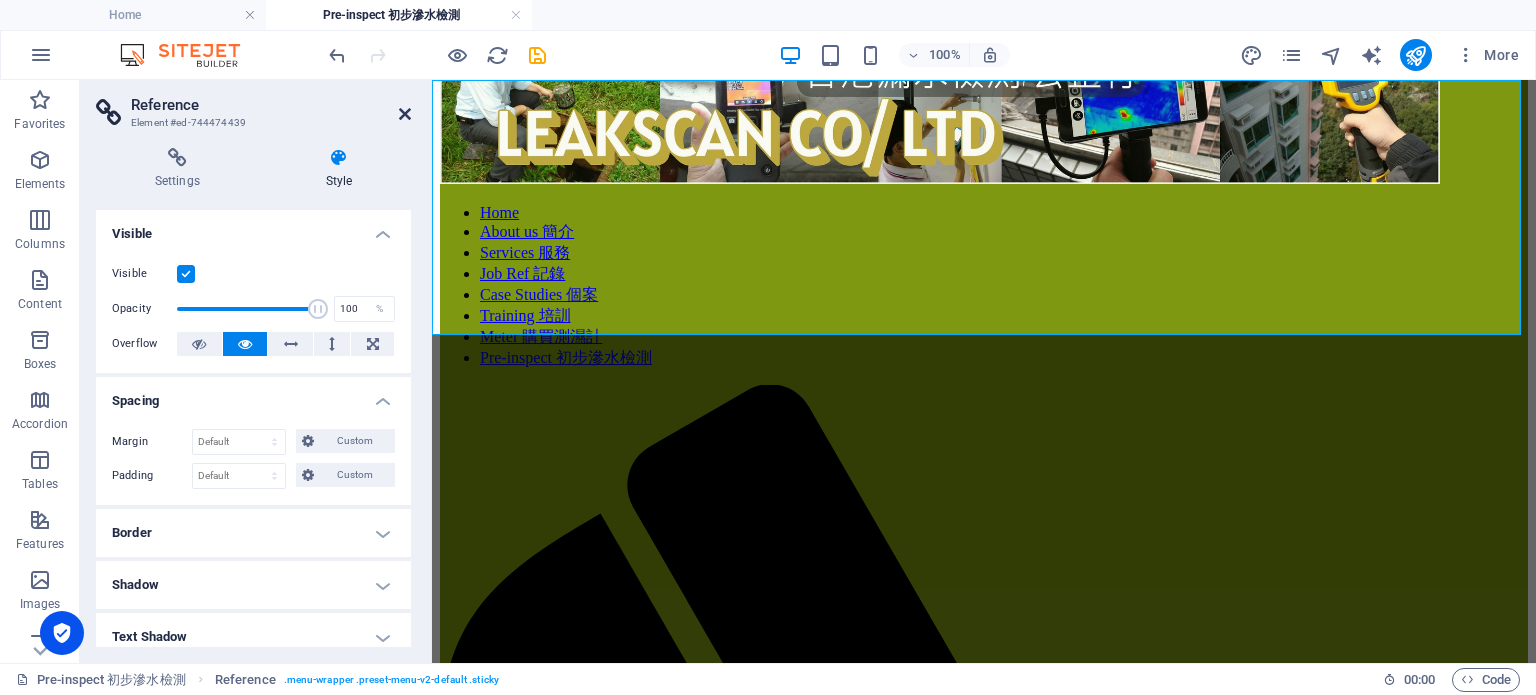 click at bounding box center (405, 114) 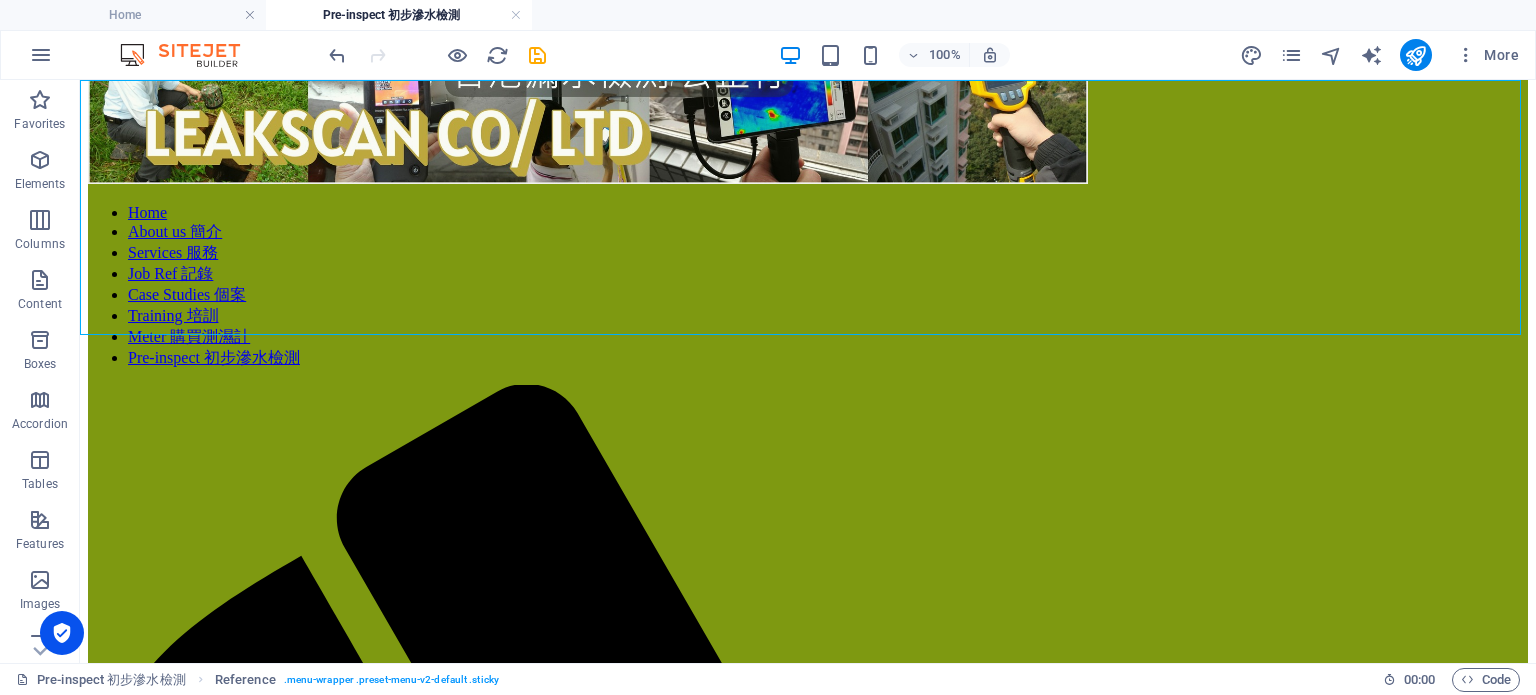 click at bounding box center [808, 102] 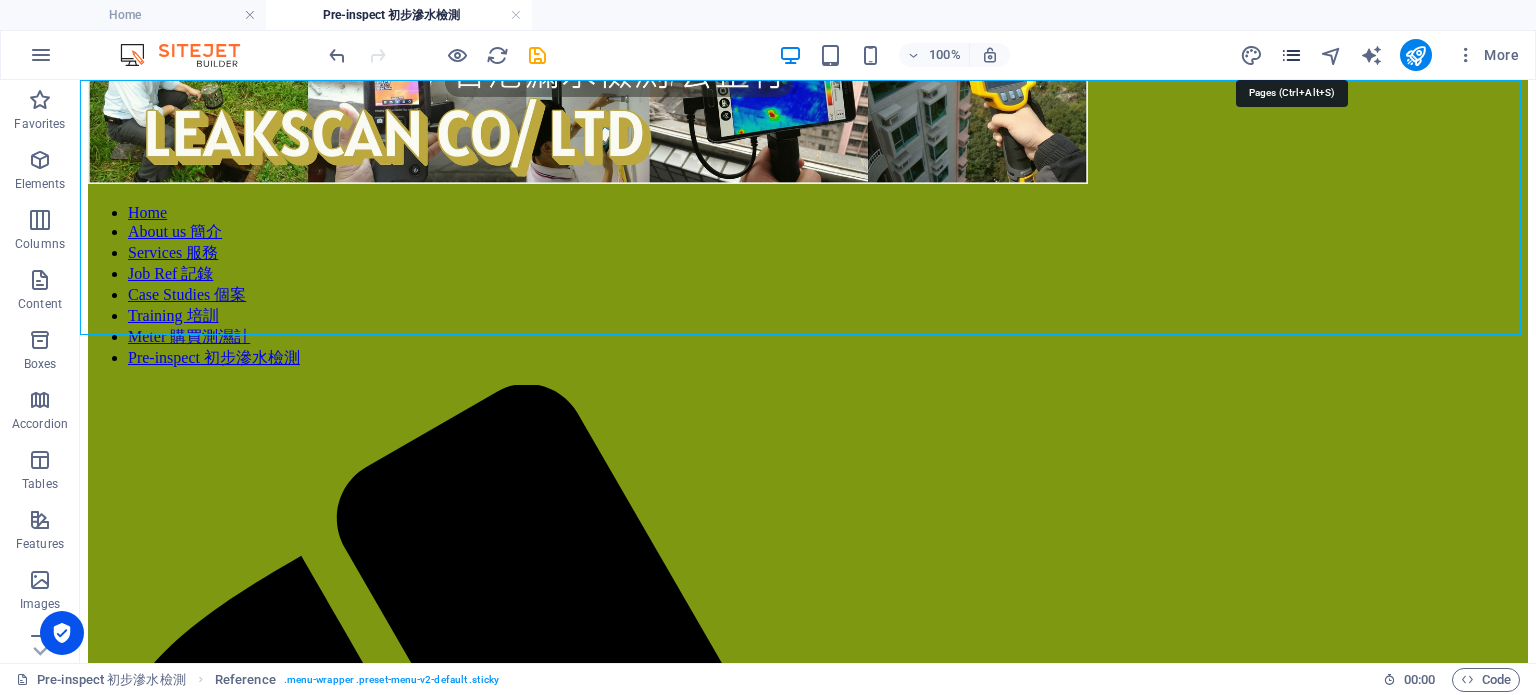 click at bounding box center (1291, 55) 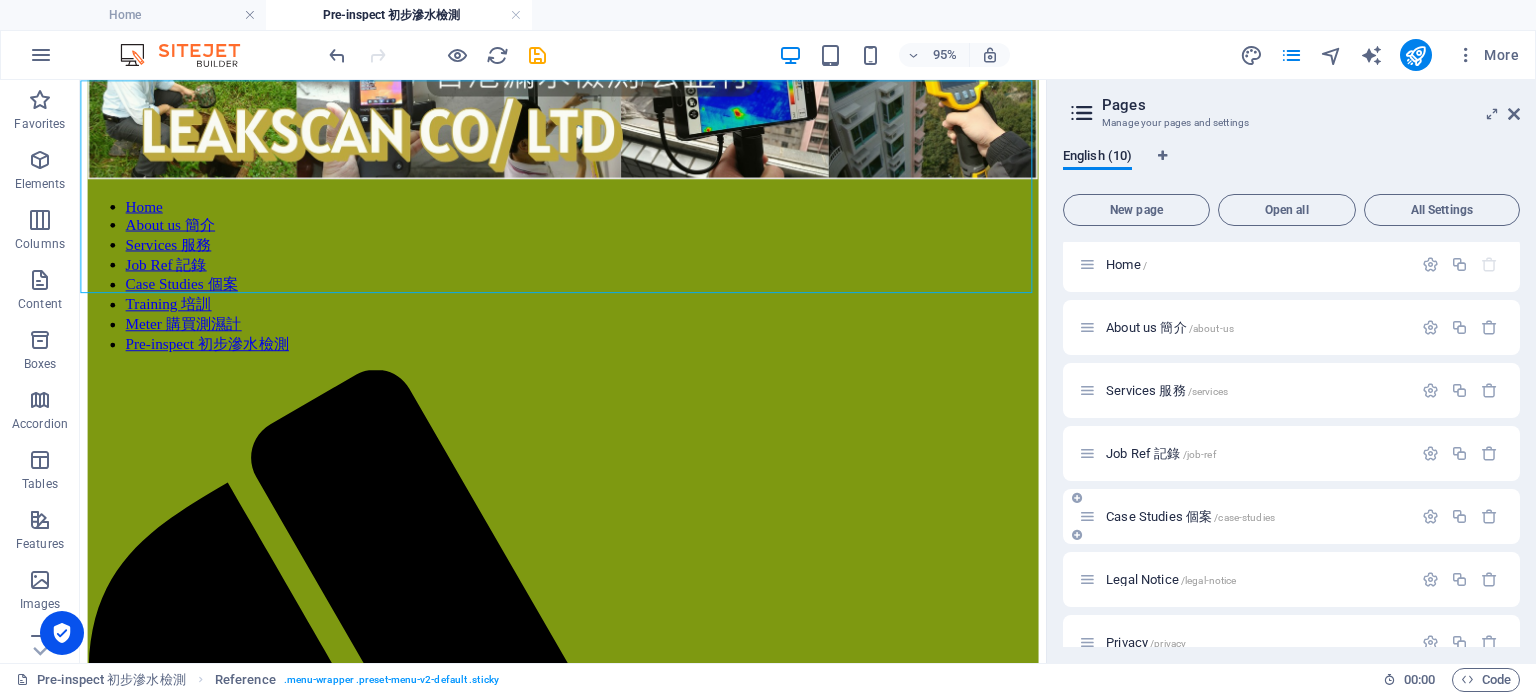 scroll, scrollTop: 0, scrollLeft: 0, axis: both 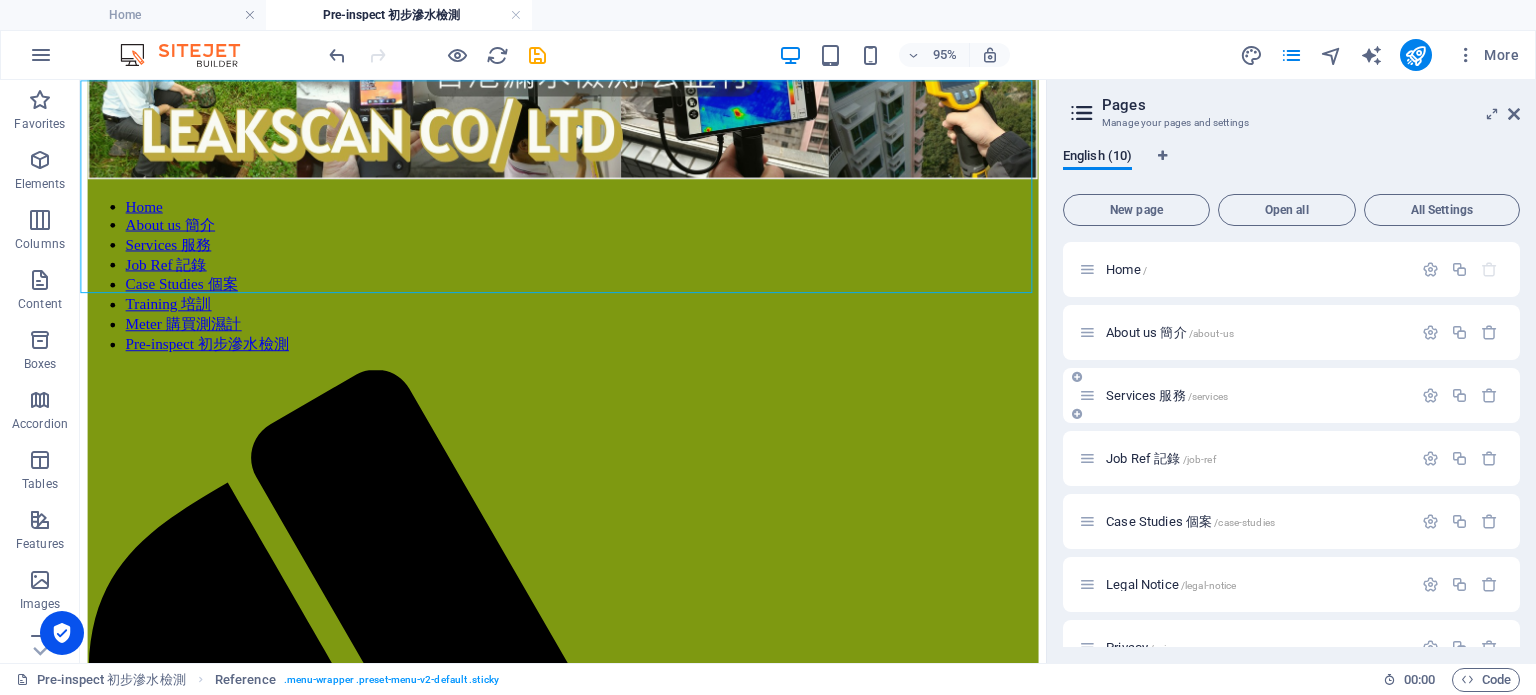 click on "Services 服務 /services" at bounding box center [1167, 395] 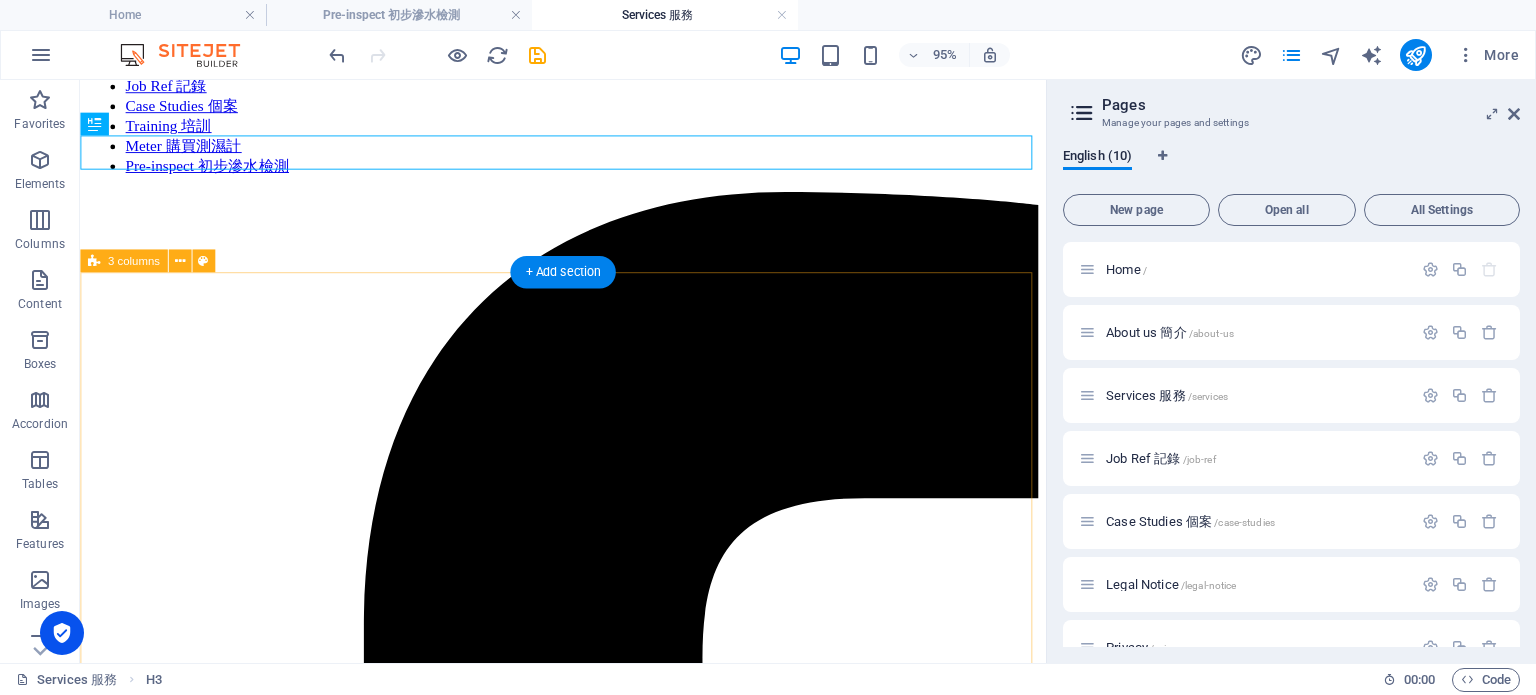 scroll, scrollTop: 300, scrollLeft: 0, axis: vertical 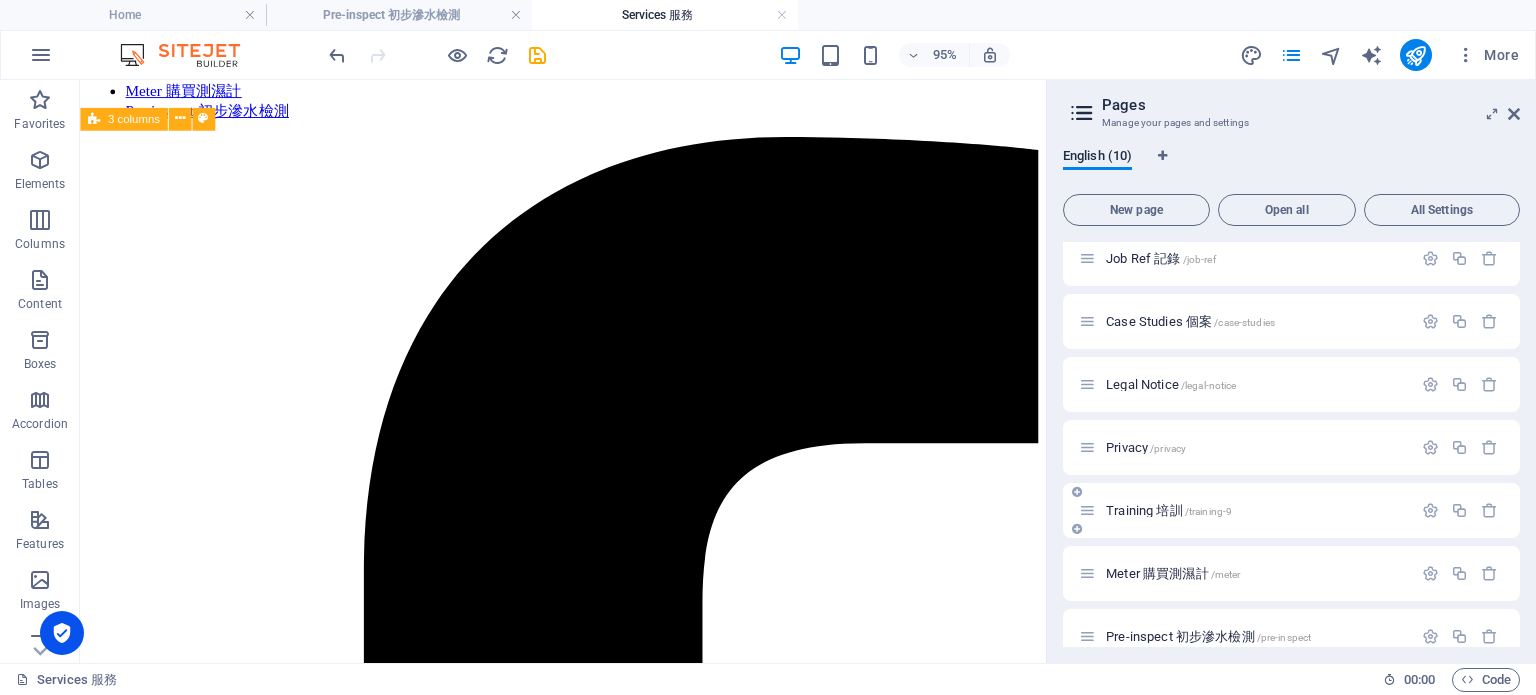 click on "Training 培訓 /training-9" at bounding box center (1169, 510) 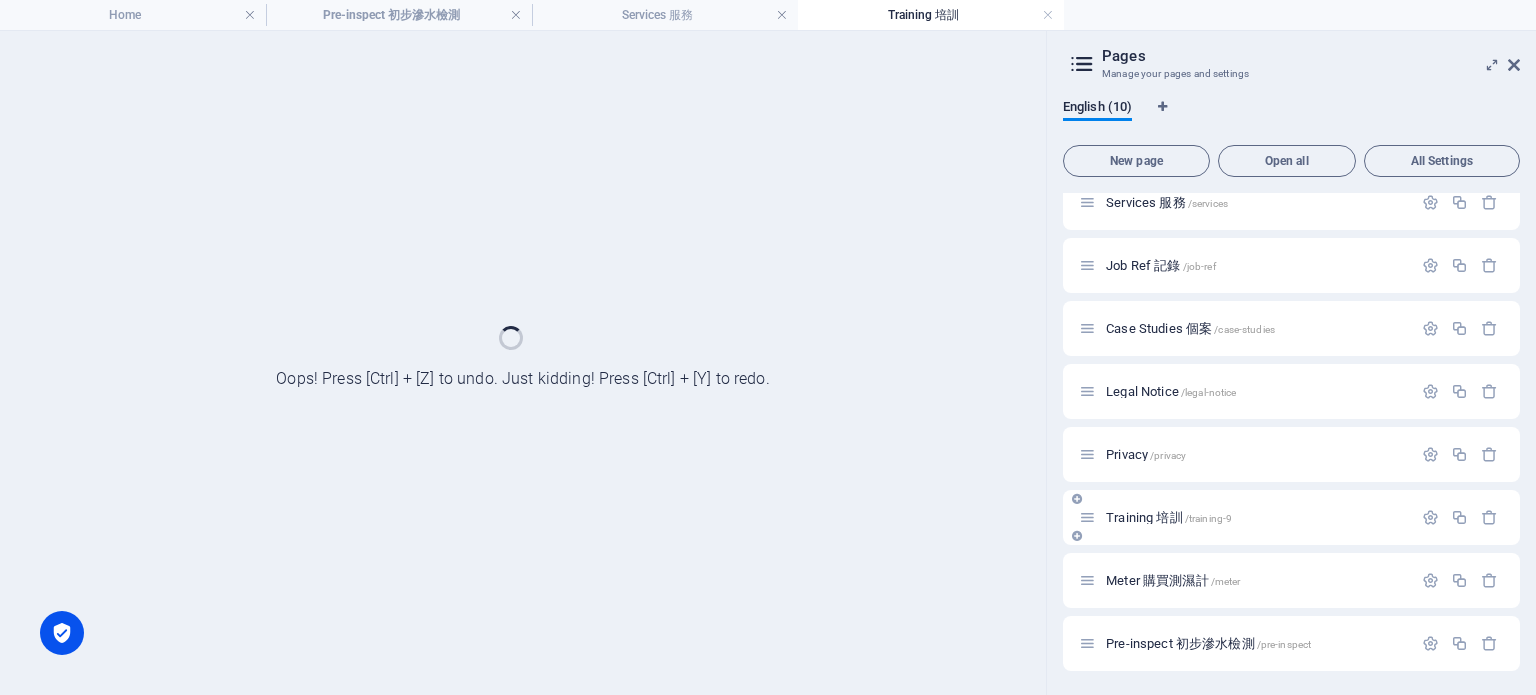 click on "Training 培訓 /training-9" at bounding box center (1245, 517) 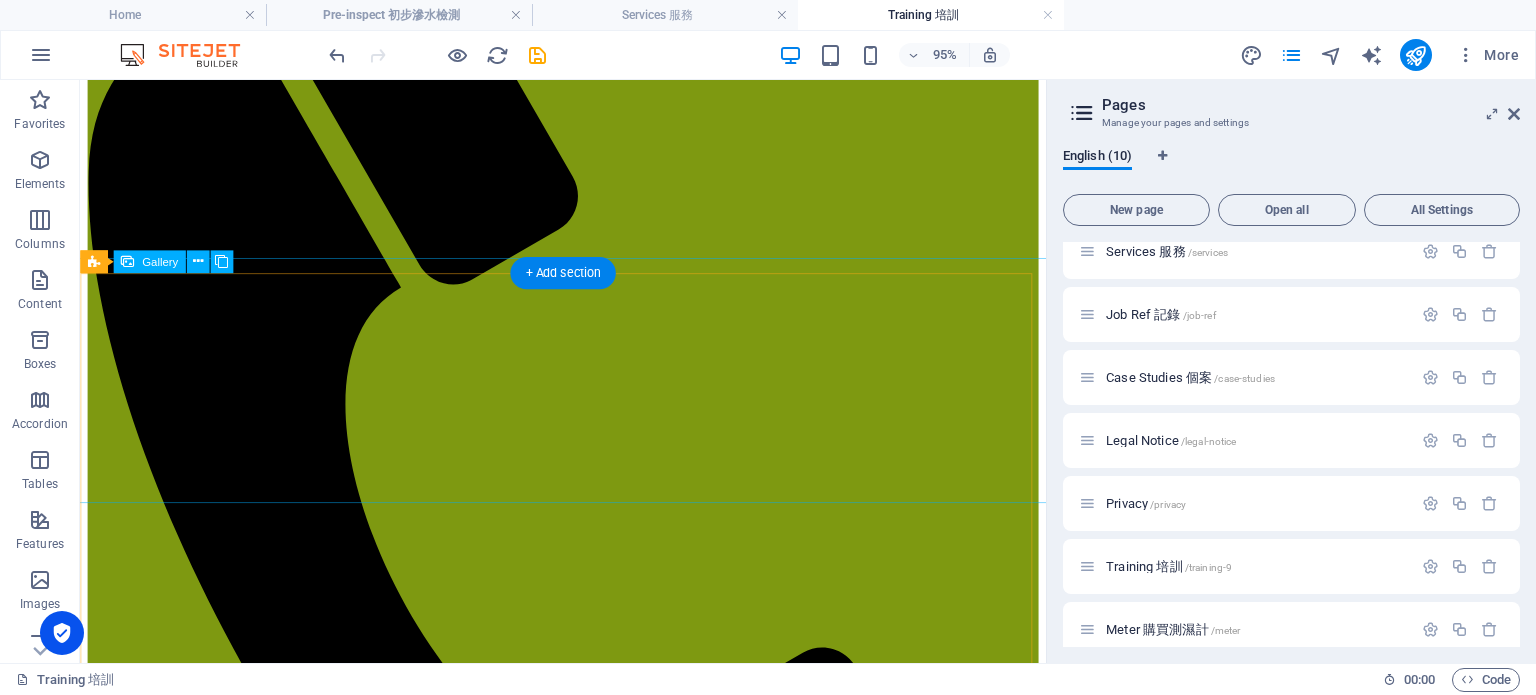 scroll, scrollTop: 600, scrollLeft: 0, axis: vertical 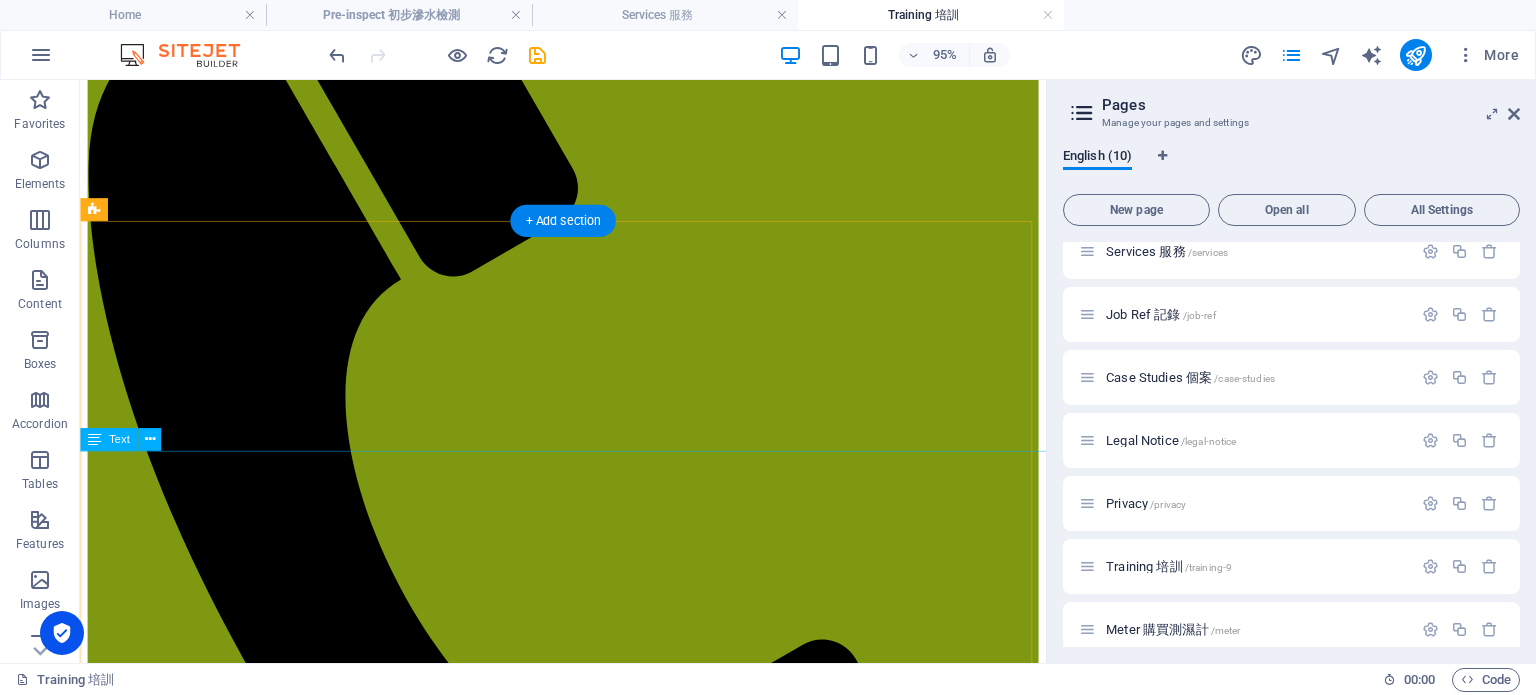 click on "2025 9/2025- 第42班-建築物漏水檢測及防水補漏證書 6/2025- 民政事務署-[GEOGRAPHIC_DATA]大廈管理培訓 6/2025- 民政事務署-[GEOGRAPHIC_DATA]大廈管理培訓 6/2025-食物環境衛生署 FEHD 2024/25 特約D[PERSON_NAME]3/2025- 民政事務署-[GEOGRAPHIC_DATA]大廈管理培訓 2/2025-食物環境衛生署 FEHD 2024/25 特約C[PERSON_NAME]2024 12/2024- 民政事務署-[GEOGRAPHIC_DATA]大廈管理培訓 11/2024-食物環境衛生署 FEHD 2024/25 特約B[PERSON_NAME]11/2024- 民政事務署-[GEOGRAPHIC_DATA]大廈管理培訓 6/2024-食物環境衛生署 FEHD 2024/25 特約A[PERSON_NAME]5/2024- 防水大工技能測試 (塗料)備試班 (5小時)(包導師,材料及場地); 由資深防水師傅教授; 3/2024- 第41班-建築物漏水檢測及防水補漏證書 1/2024-食物環境衛生署 FEHD 2022/23 特約F[PERSON_NAME]2023 12/2023- 防水大工技能測試 (塗料)備試班 (5小時)(包導師,材料及場地); 由資深防水師傅教授; 11/2023- 防水大工技能測試 (塗料)備試班 (5小時)(包導師,材料及場地); 由資深防水師傅教授;" at bounding box center (588, 6515) 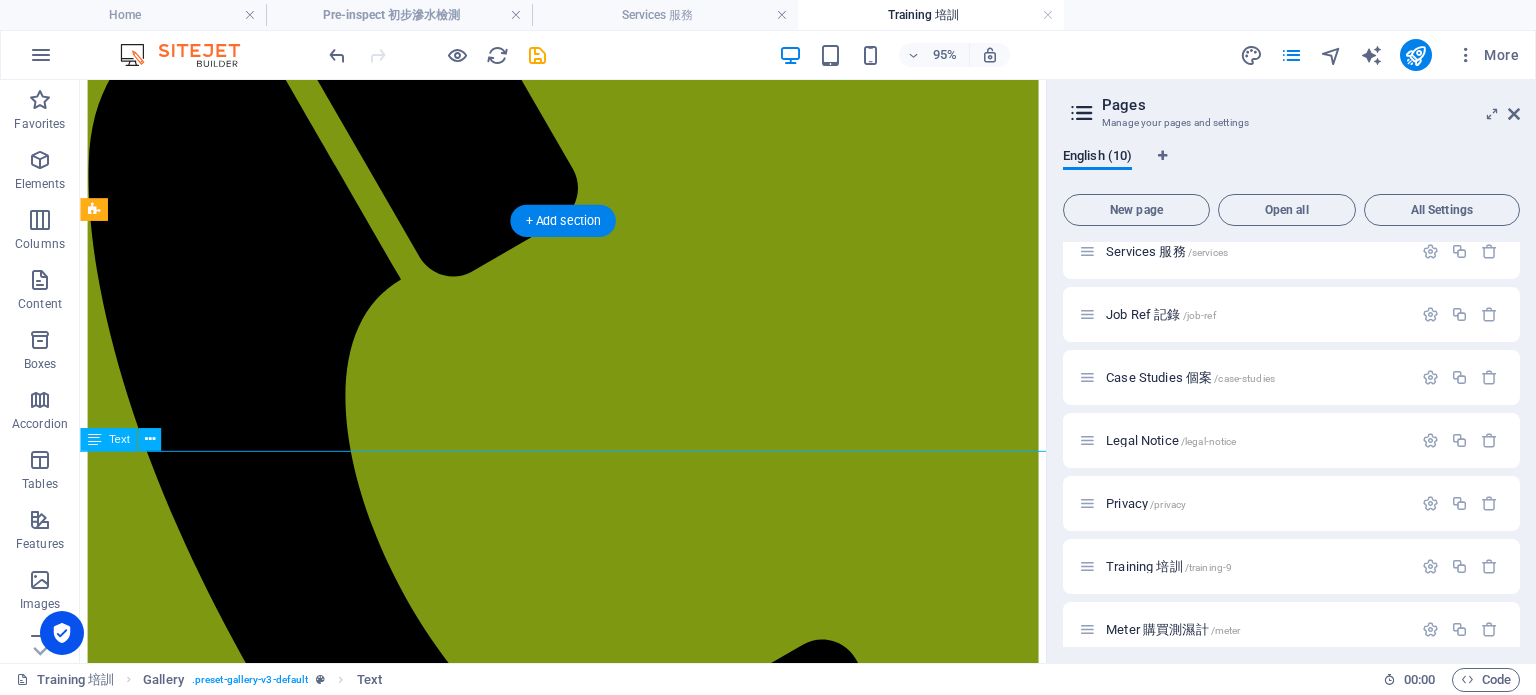 click on "2025 9/2025- 第42班-建築物漏水檢測及防水補漏證書 6/2025- 民政事務署-[GEOGRAPHIC_DATA]大廈管理培訓 6/2025- 民政事務署-[GEOGRAPHIC_DATA]大廈管理培訓 6/2025-食物環境衛生署 FEHD 2024/25 特約D[PERSON_NAME]3/2025- 民政事務署-[GEOGRAPHIC_DATA]大廈管理培訓 2/2025-食物環境衛生署 FEHD 2024/25 特約C[PERSON_NAME]2024 12/2024- 民政事務署-[GEOGRAPHIC_DATA]大廈管理培訓 11/2024-食物環境衛生署 FEHD 2024/25 特約B[PERSON_NAME]11/2024- 民政事務署-[GEOGRAPHIC_DATA]大廈管理培訓 6/2024-食物環境衛生署 FEHD 2024/25 特約A[PERSON_NAME]5/2024- 防水大工技能測試 (塗料)備試班 (5小時)(包導師,材料及場地); 由資深防水師傅教授; 3/2024- 第41班-建築物漏水檢測及防水補漏證書 1/2024-食物環境衛生署 FEHD 2022/23 特約F[PERSON_NAME]2023 12/2023- 防水大工技能測試 (塗料)備試班 (5小時)(包導師,材料及場地); 由資深防水師傅教授; 11/2023- 防水大工技能測試 (塗料)備試班 (5小時)(包導師,材料及場地); 由資深防水師傅教授;" at bounding box center [588, 6515] 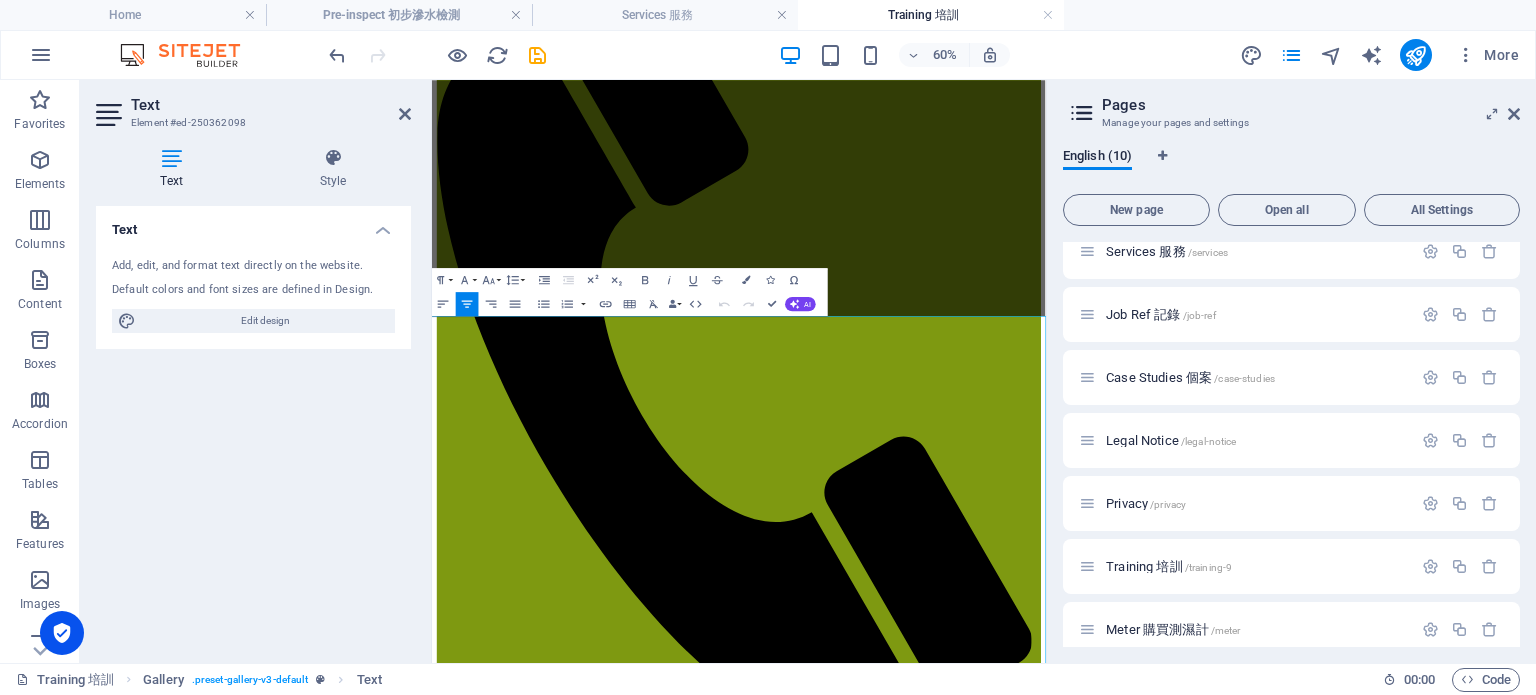 click on "Pages Manage your pages and settings English (10) New page Open all All Settings Home / About us 簡介 /about-us Services 服務 /services Job Ref 記錄 /job-ref Case Studies 個案 /case-studies Legal Notice /legal-notice Privacy /privacy Training 培訓 /training-9 Meter 購買測濕計 /meter Pre-inspect 初步滲水檢測 /pre-inspect" at bounding box center (1291, 371) 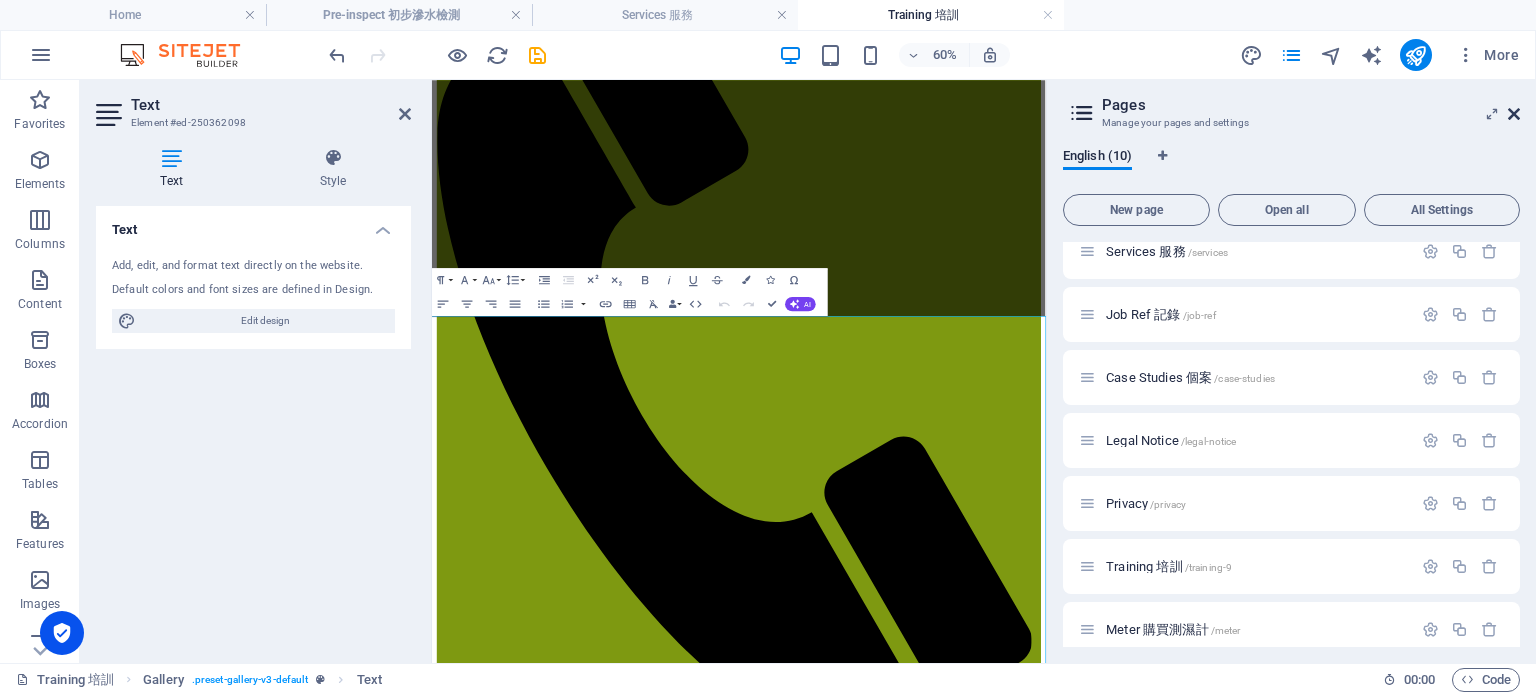 click at bounding box center (1514, 114) 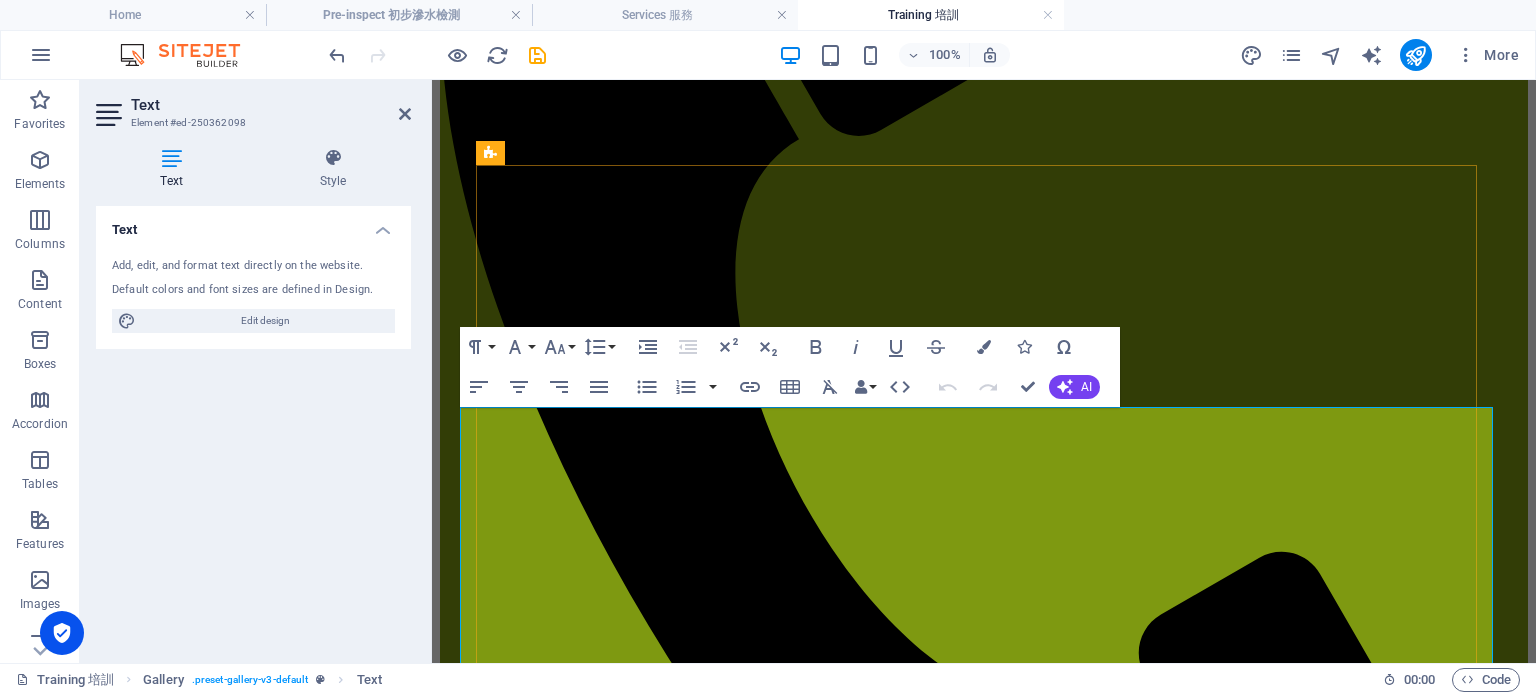 scroll, scrollTop: 800, scrollLeft: 0, axis: vertical 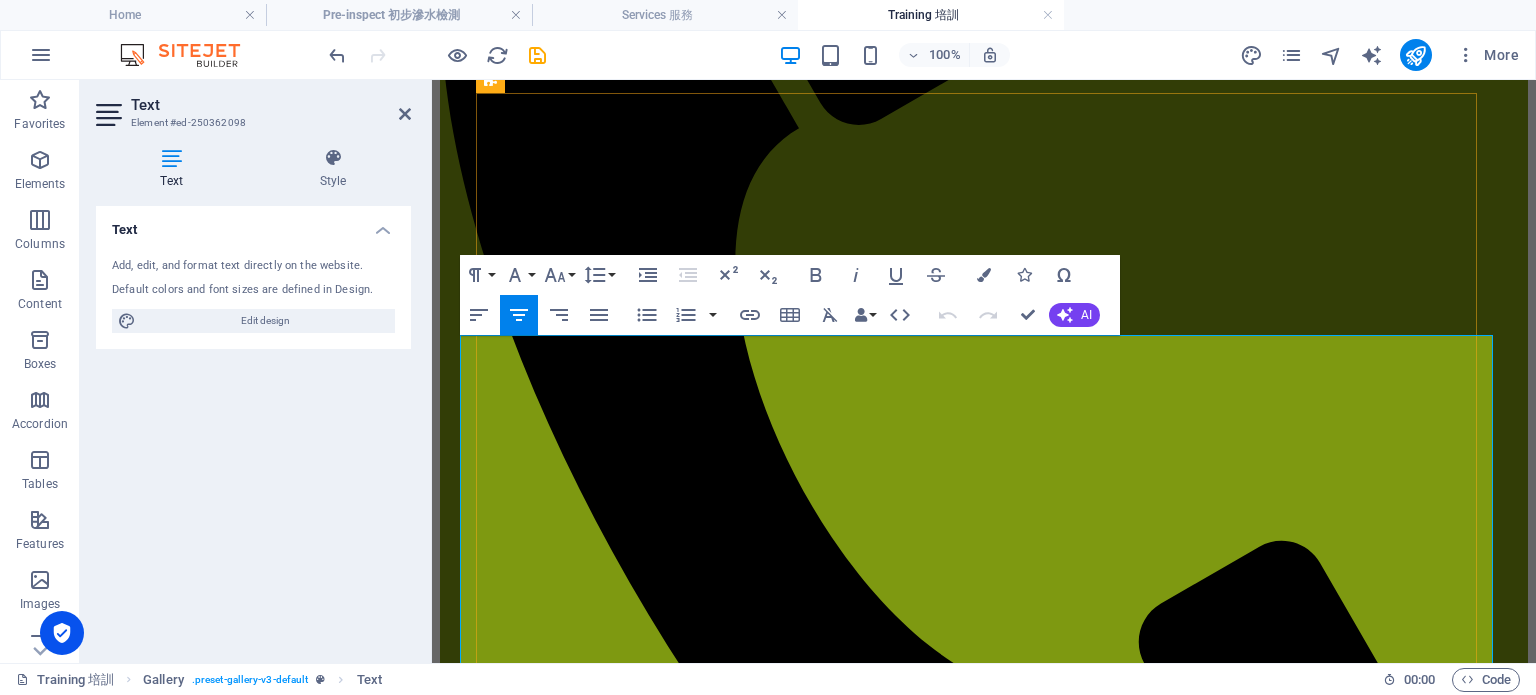 drag, startPoint x: 1132, startPoint y: 480, endPoint x: 782, endPoint y: 471, distance: 350.1157 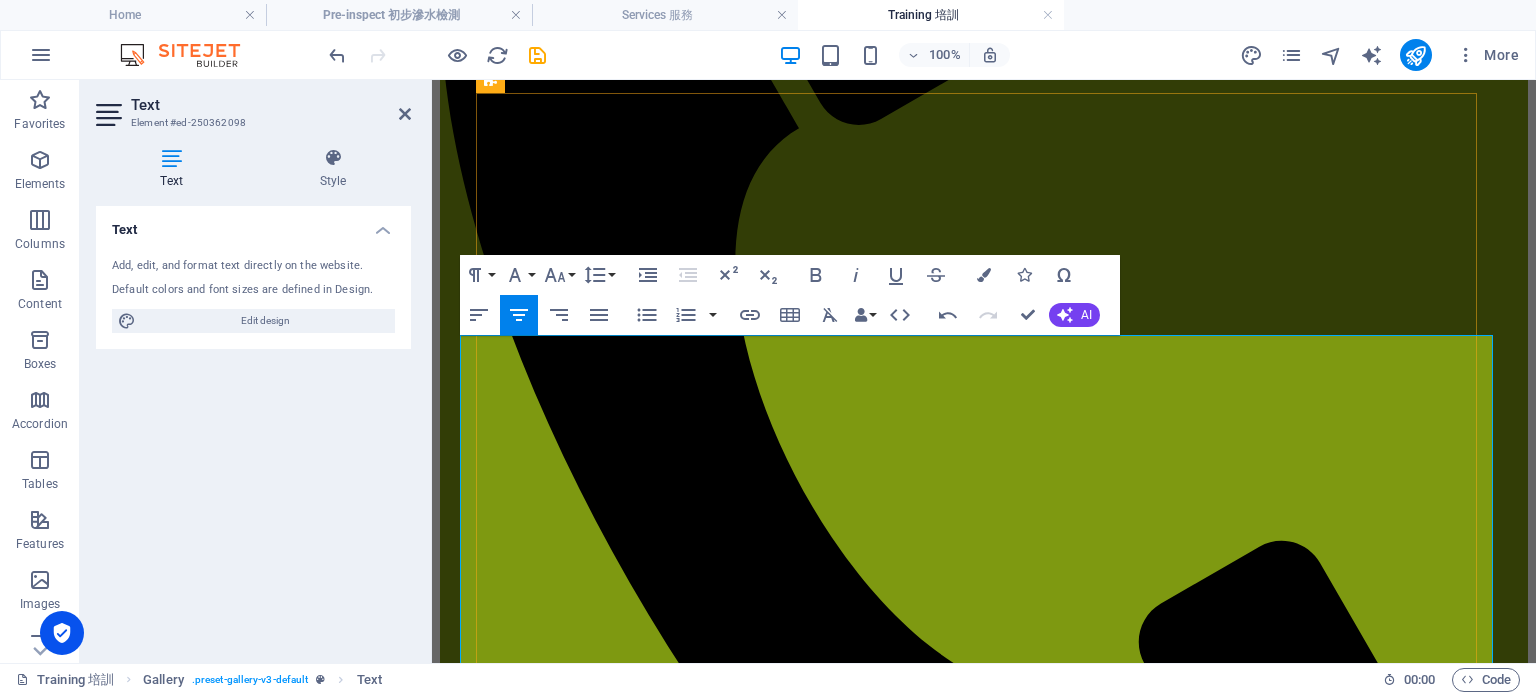click on "3/2025- 民政事務署-[GEOGRAPHIC_DATA]大廈管理培訓" at bounding box center (972, 5429) 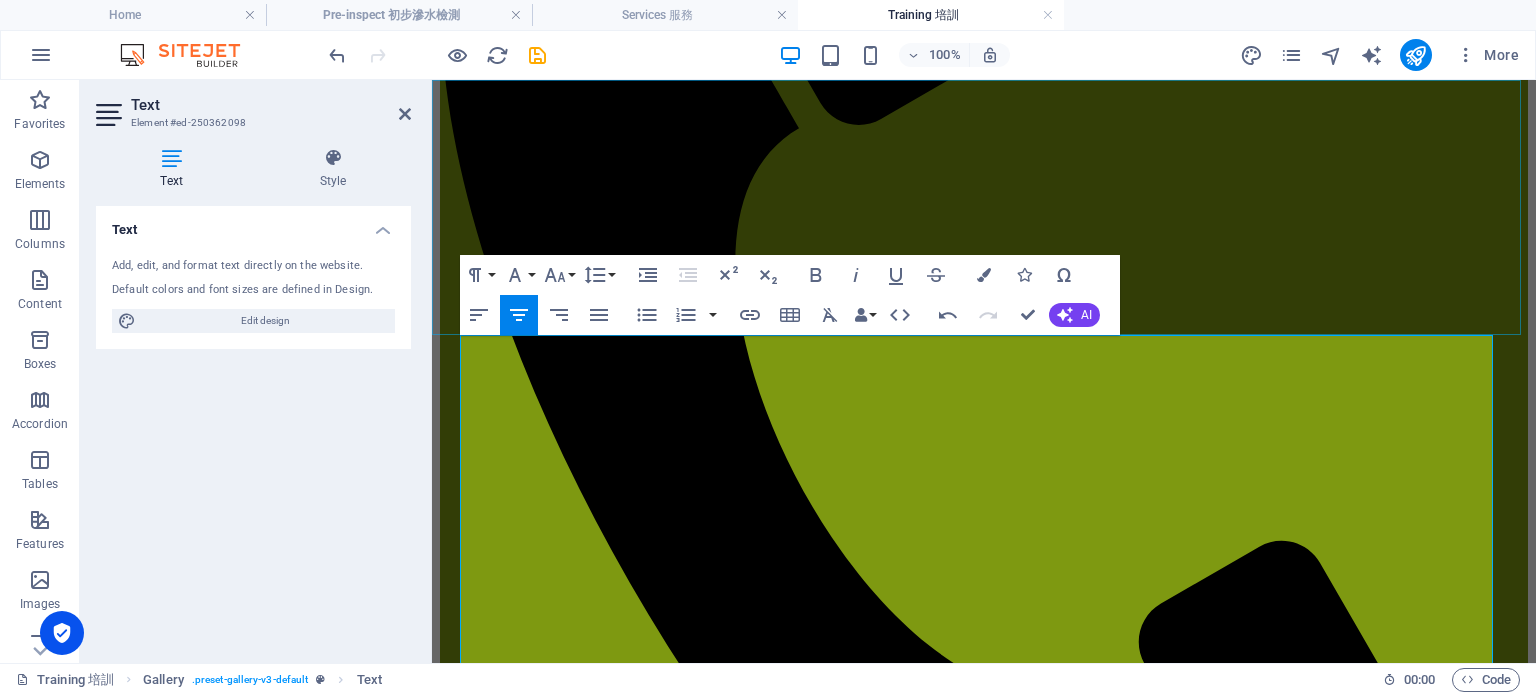 type 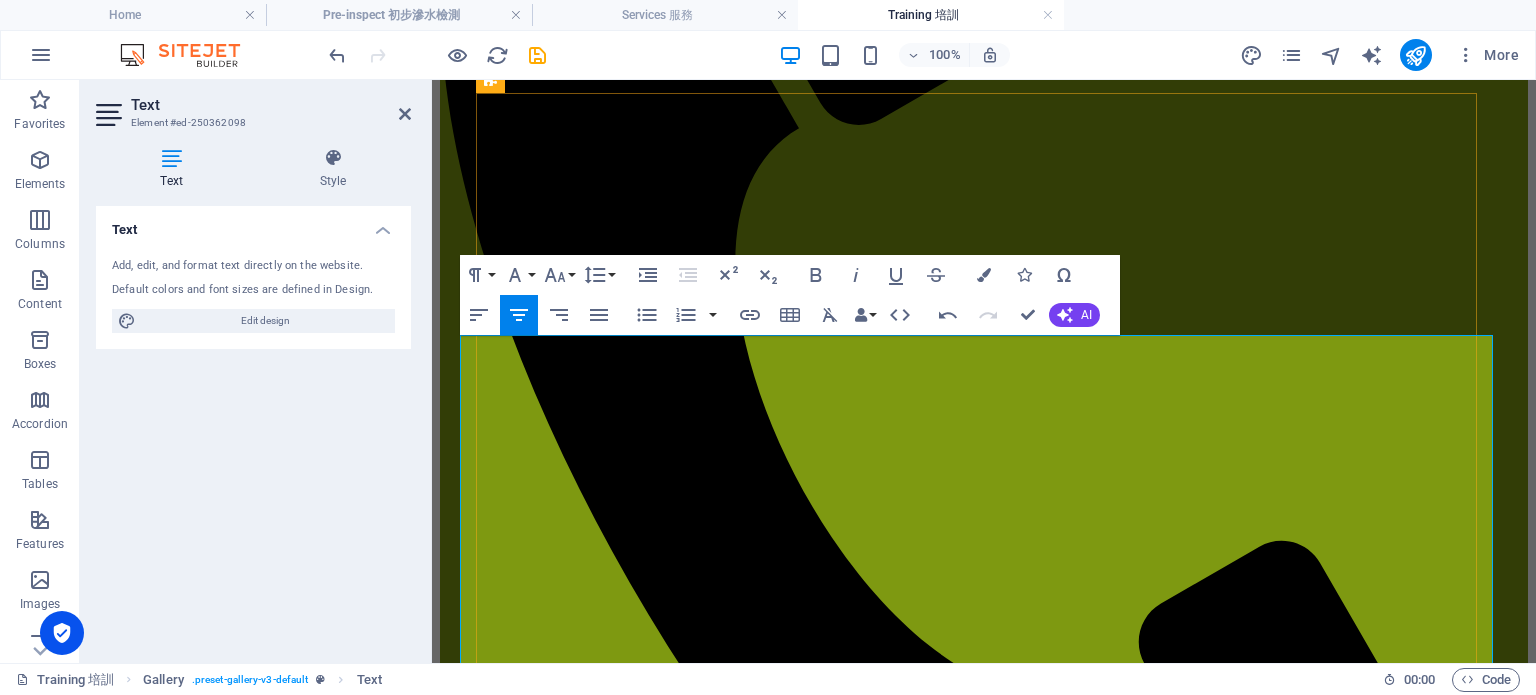 click on "9/2025- 民政事務署-[GEOGRAPHIC_DATA]大廈管理培訓" at bounding box center (984, 5429) 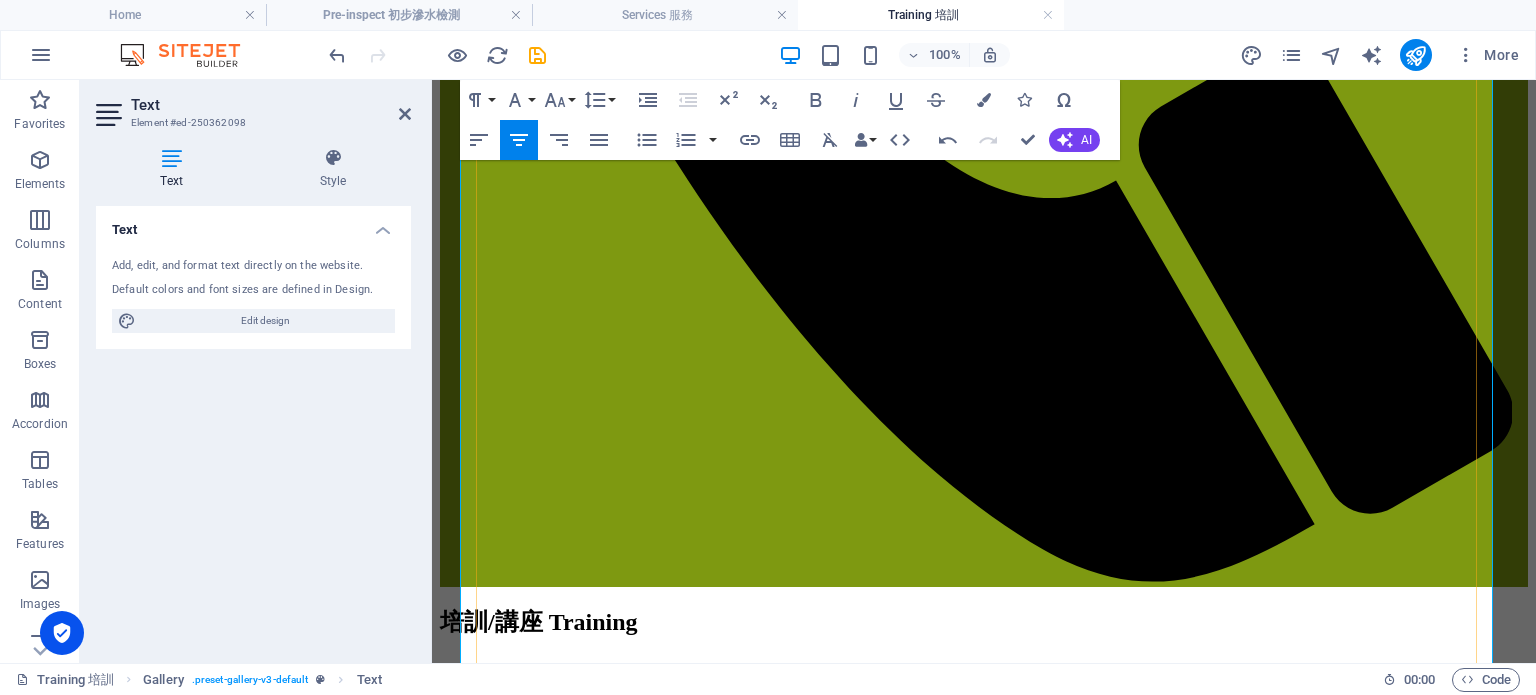 scroll, scrollTop: 1300, scrollLeft: 0, axis: vertical 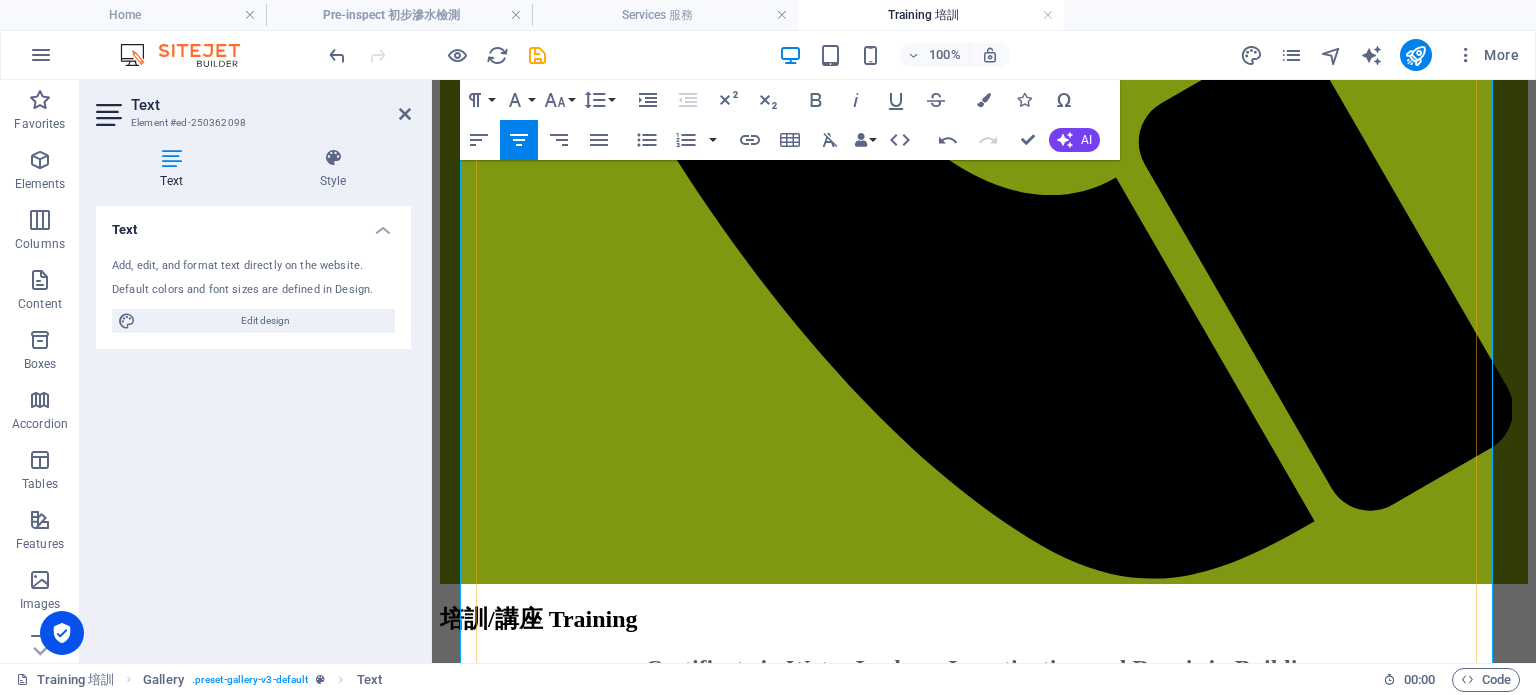 drag, startPoint x: 1256, startPoint y: 553, endPoint x: 1033, endPoint y: 551, distance: 223.00897 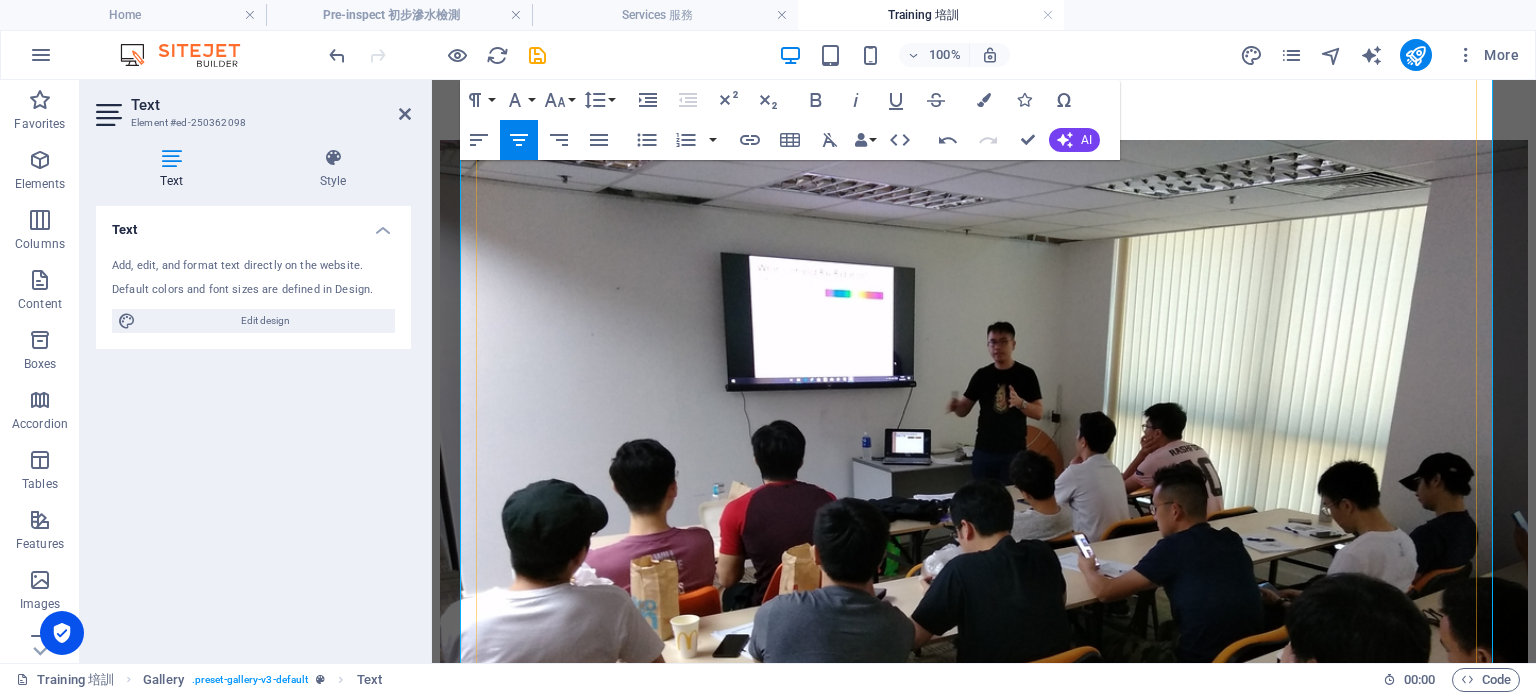 scroll, scrollTop: 2000, scrollLeft: 0, axis: vertical 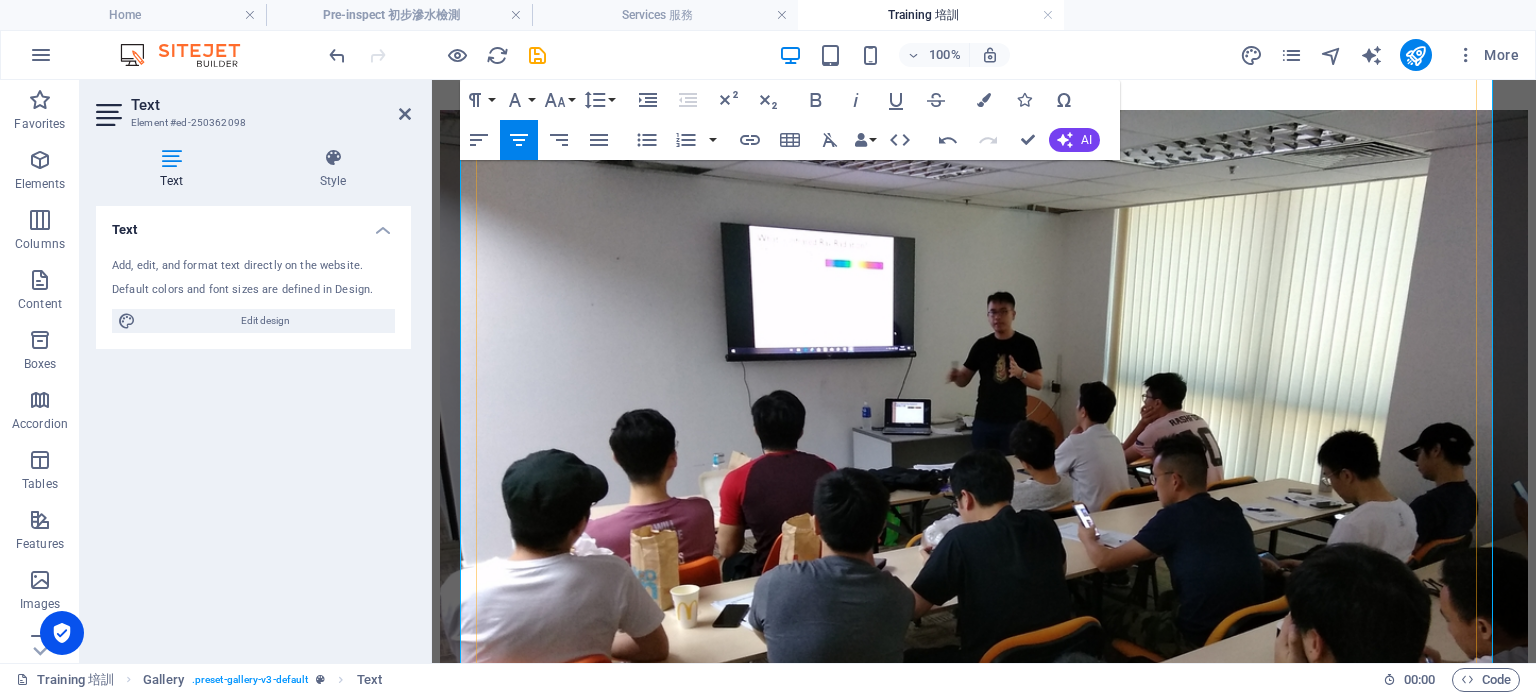 click on "11/2018- 建築物漏水檢測及防水補漏證書 (承建商特約)" at bounding box center (971, 6370) 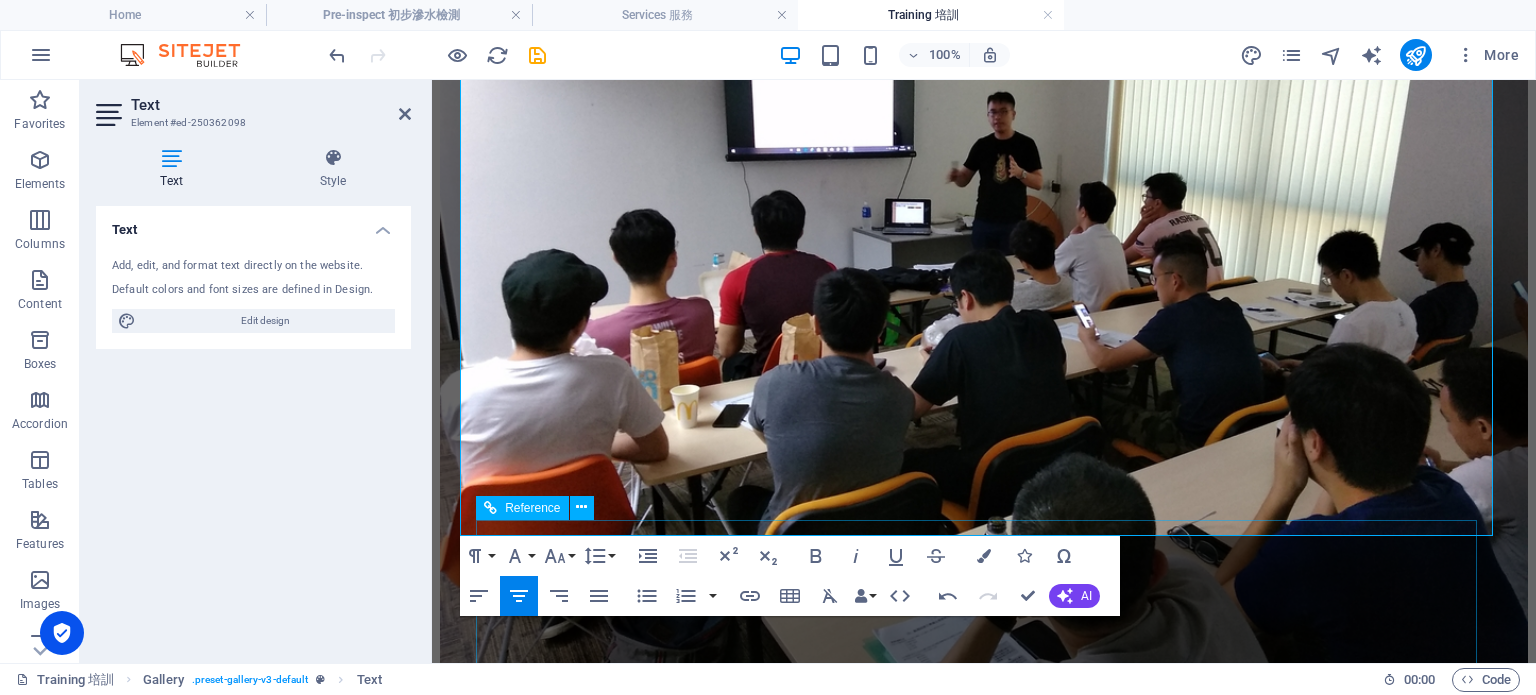 scroll, scrollTop: 2100, scrollLeft: 0, axis: vertical 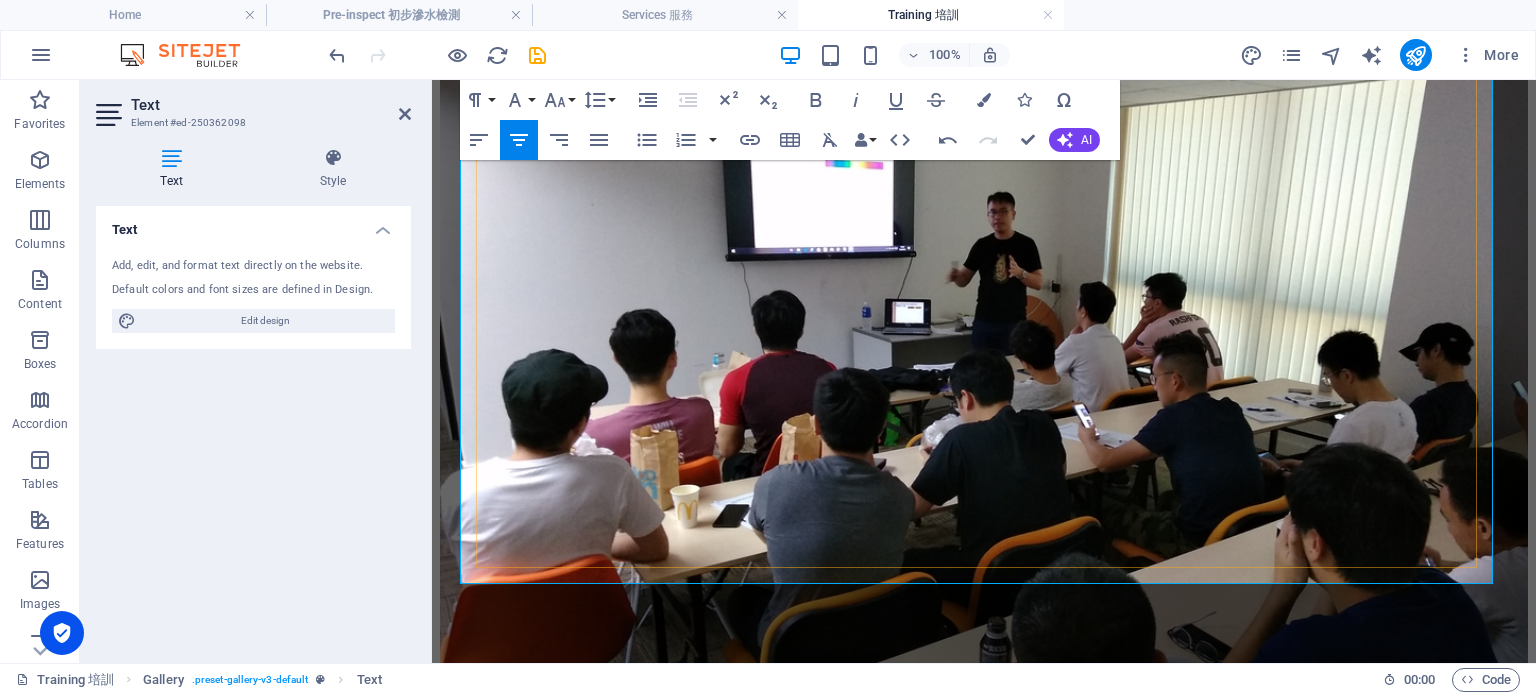 drag, startPoint x: 847, startPoint y: 482, endPoint x: 1144, endPoint y: 497, distance: 297.37854 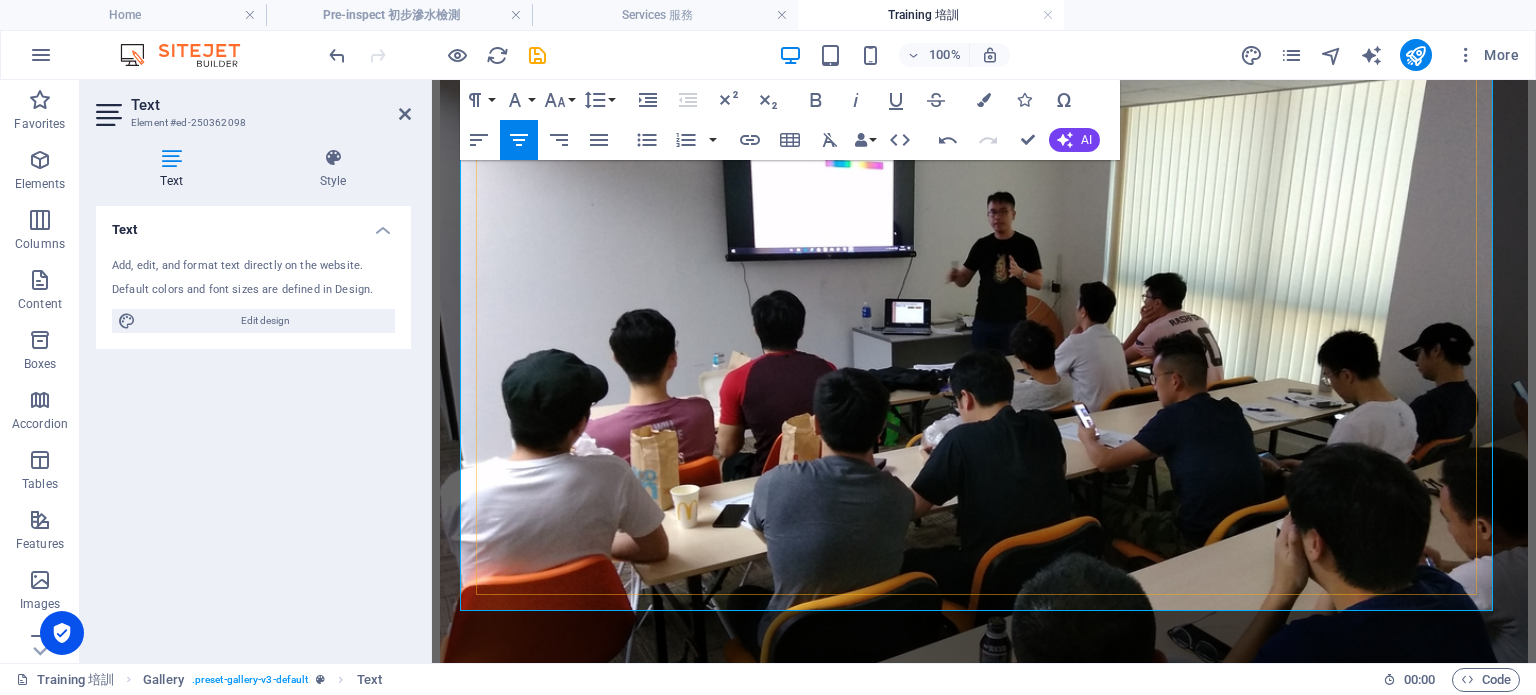 click on "[DATE]-[DATE]" at bounding box center (984, 6356) 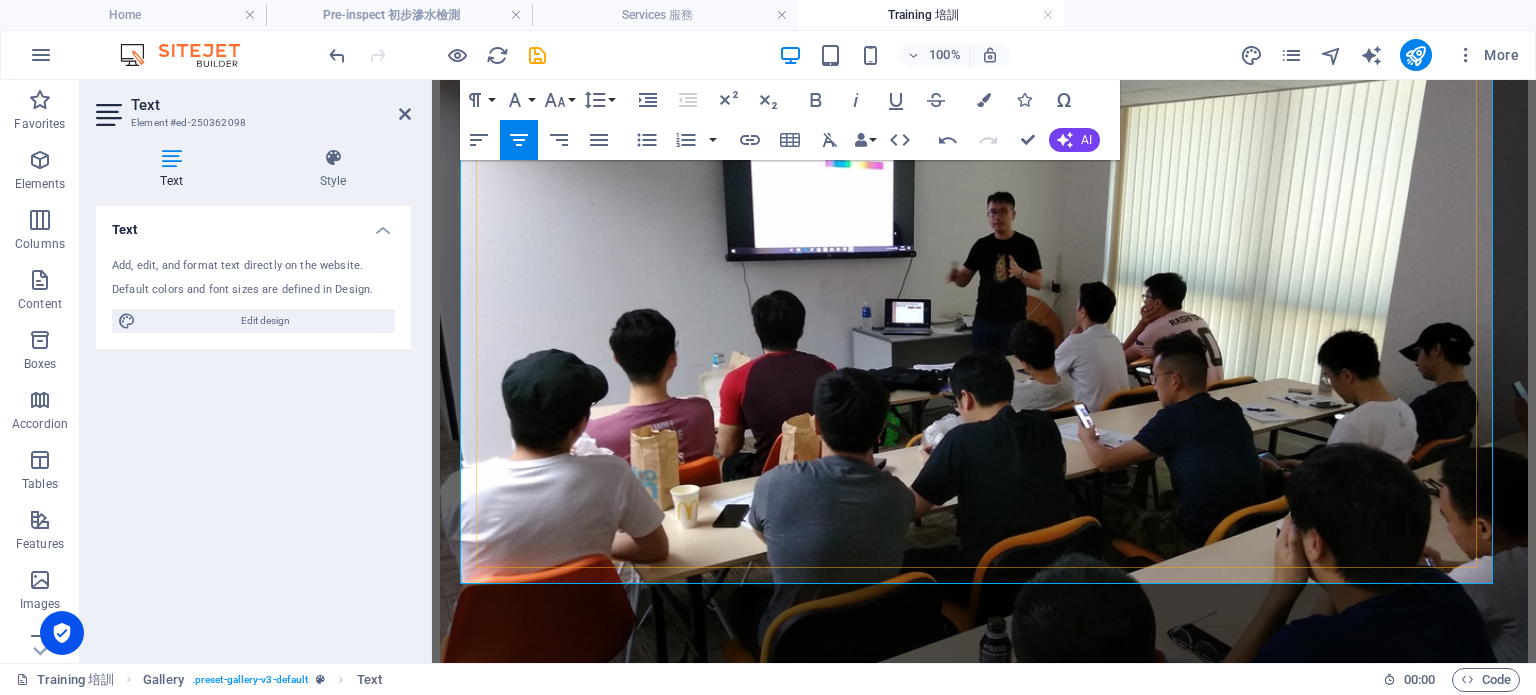 click on "- 第31班-建築物漏水檢測及防水補漏證書" at bounding box center (1045, 6356) 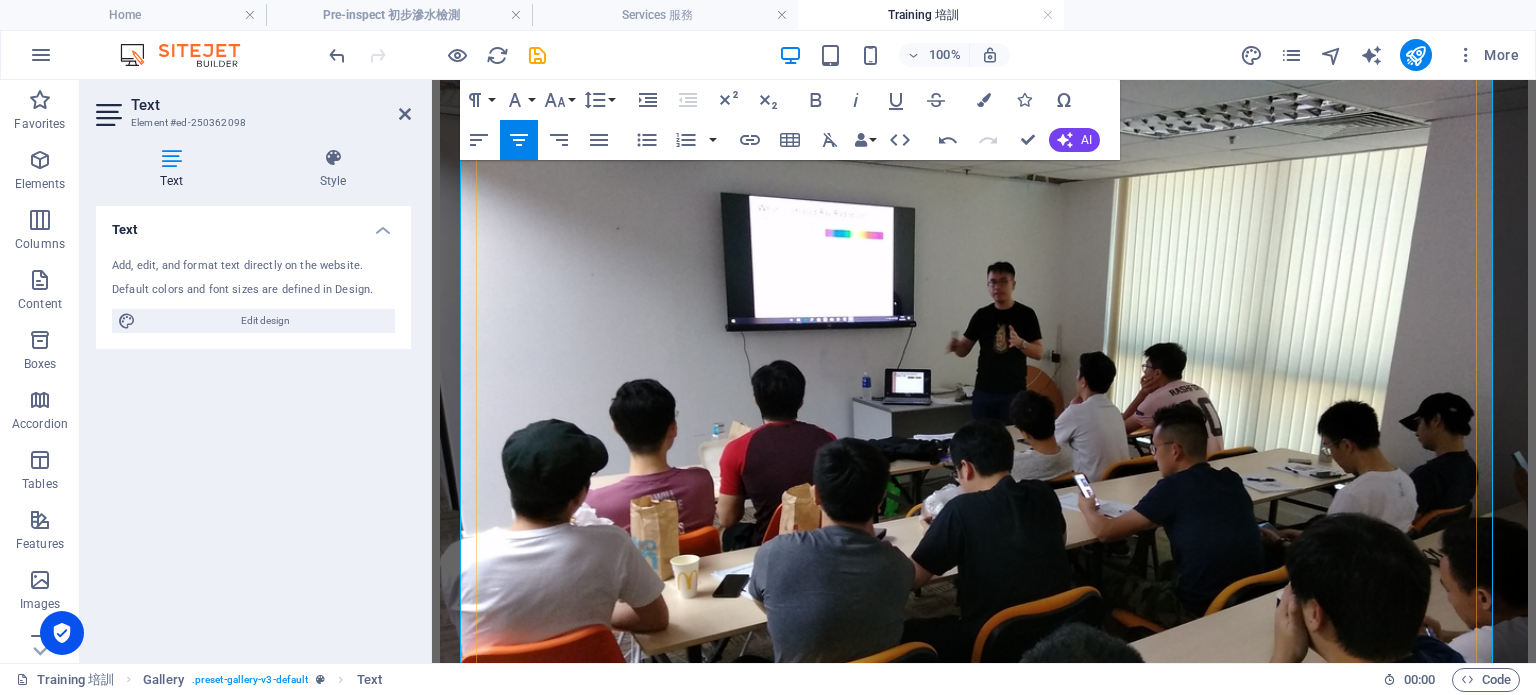 scroll, scrollTop: 2000, scrollLeft: 0, axis: vertical 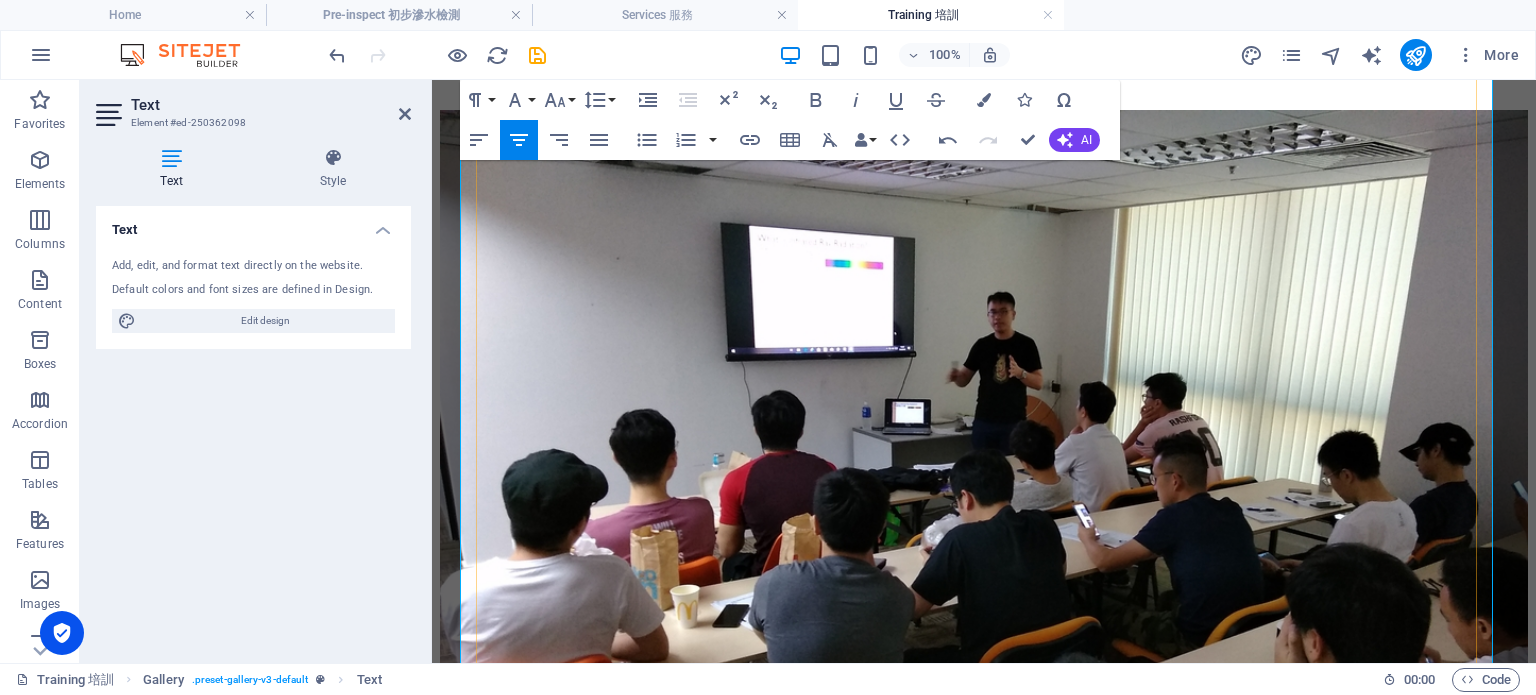 click on "2025 9/2025- 第42班-建築物漏水檢測及防水補漏證書 9/2025- 民政事務署-[GEOGRAPHIC_DATA]大廈管理培訓 8/2025- 民政事務署-[GEOGRAPHIC_DATA]大廈管理培訓 6/2025- 民政事務署-[GEOGRAPHIC_DATA]大廈管理培訓 6/2025- 民政事務署-[GEOGRAPHIC_DATA]大廈管理培訓 6/2025-食物環境衛生署 FEHD 2024/25 特約D[PERSON_NAME]3/2025- 民政事務署-[GEOGRAPHIC_DATA]大廈管理培訓 2/2025-食物環境衛生署 FEHD 2024/25 特約C[PERSON_NAME]2024 12/2024- 民政事務署-[GEOGRAPHIC_DATA]大廈管理培訓 11/2024-食物環境衛生署 FEHD 2024/25 特約B[PERSON_NAME]11/2024- 民政事務署-[GEOGRAPHIC_DATA]大廈管理培訓 6/2024-食物環境衛生署 FEHD 2024/25 特約A[PERSON_NAME]5/2024- 防水大工技能測試 (塗料)備試班 (5小時)(包導師,材料及場地); 由資深防水師傅教授; 3/2024- 第41班-建築物漏水檢測及防水補漏證書 1/2024-食物環境衛生署 FEHD 2022/23 特約F[PERSON_NAME]2023 12/2023- 防水大工技能測試 (塗料)備試班 (5小時)(包導師,材料及場地); 由資深防水師傅教授; 2022 2021 2020" at bounding box center (984, 5338) 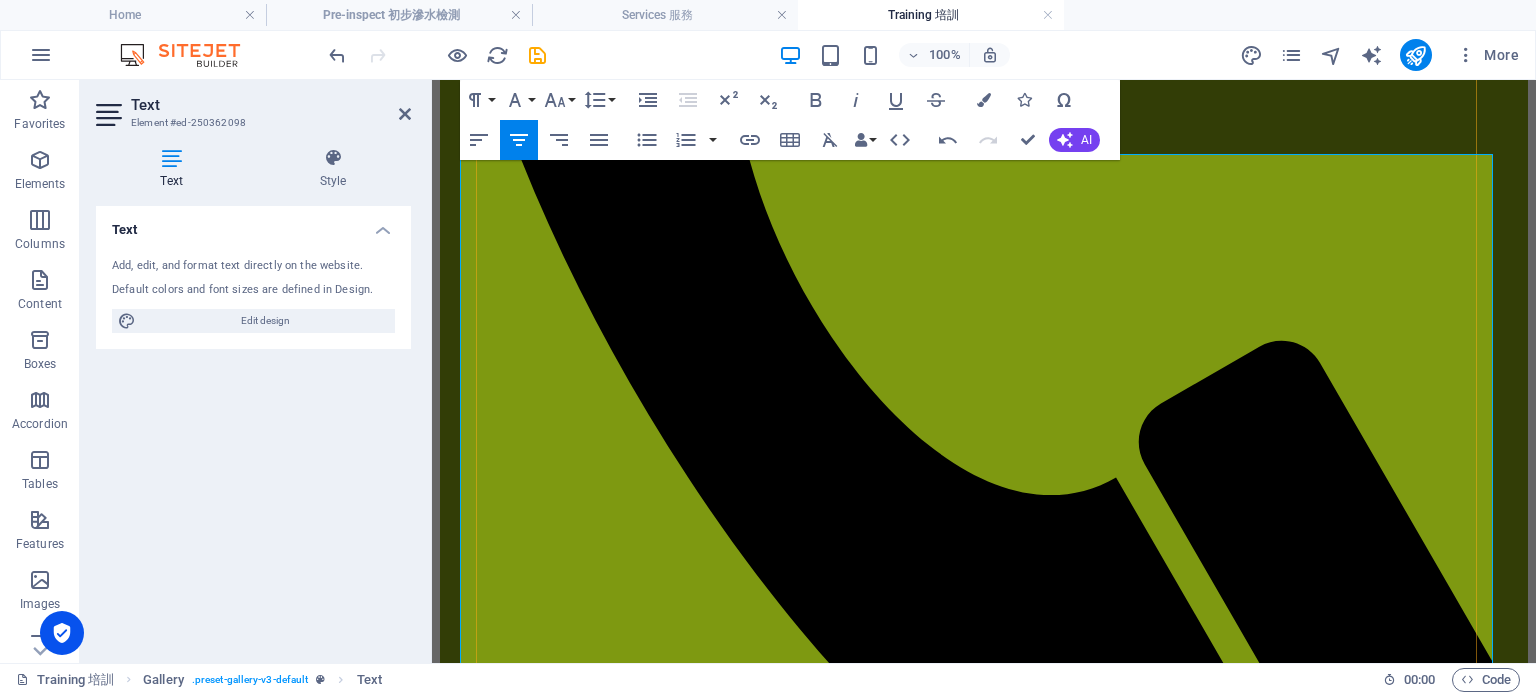 scroll, scrollTop: 700, scrollLeft: 0, axis: vertical 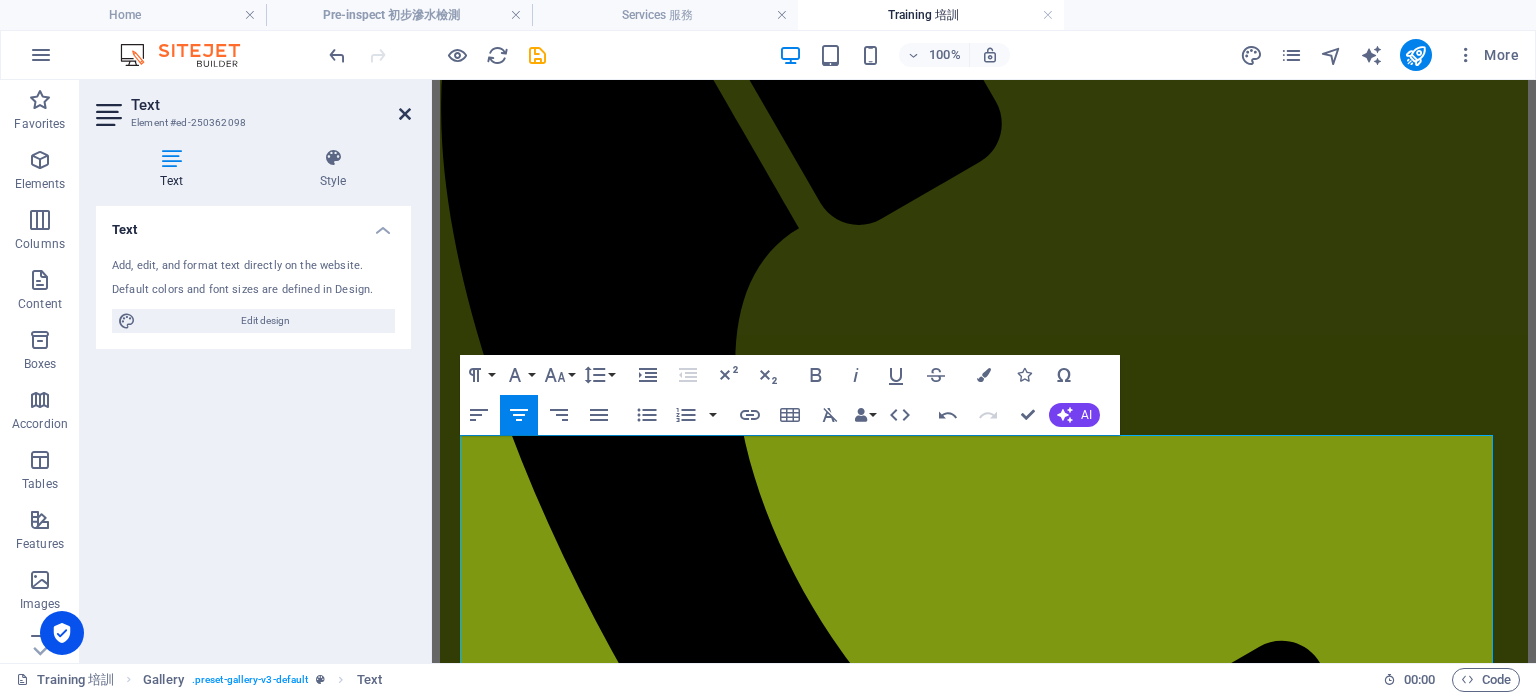 click at bounding box center [405, 114] 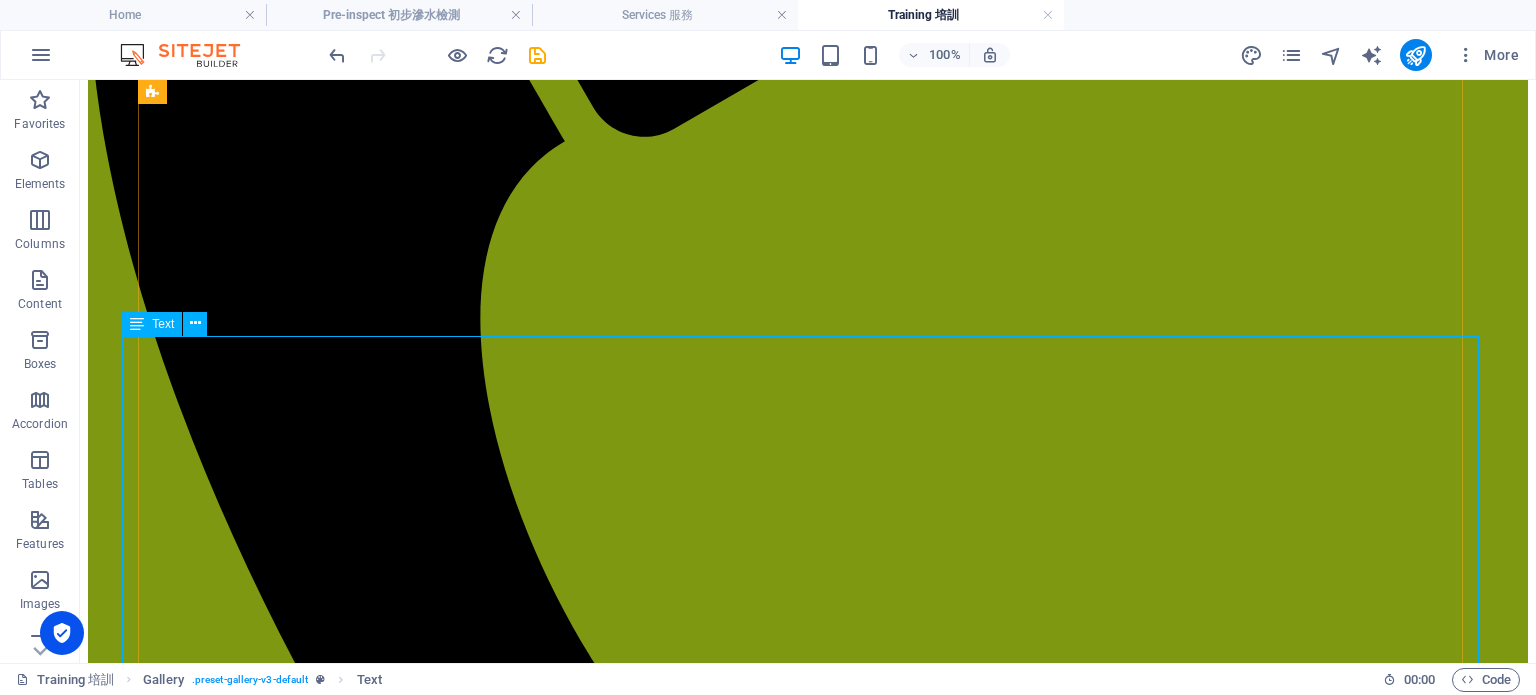 scroll, scrollTop: 1000, scrollLeft: 0, axis: vertical 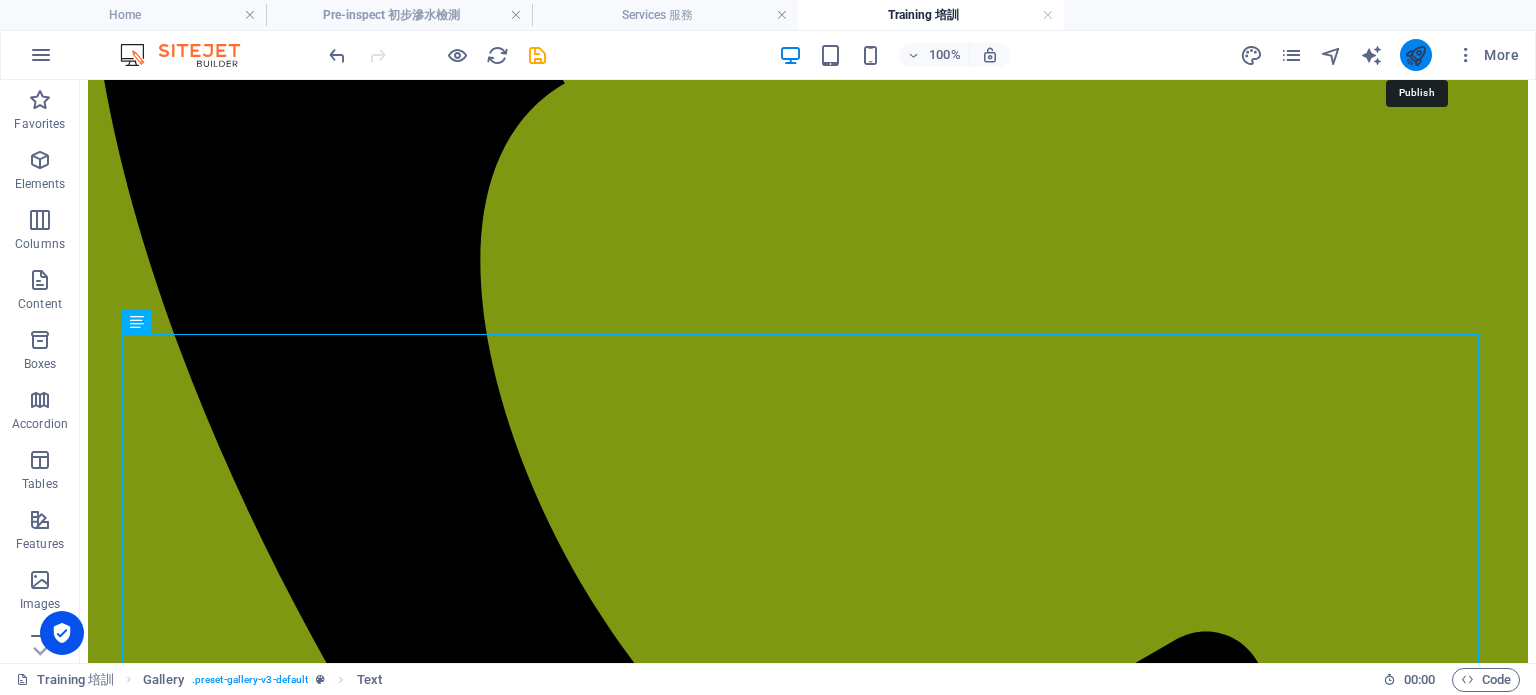 click at bounding box center (1415, 55) 